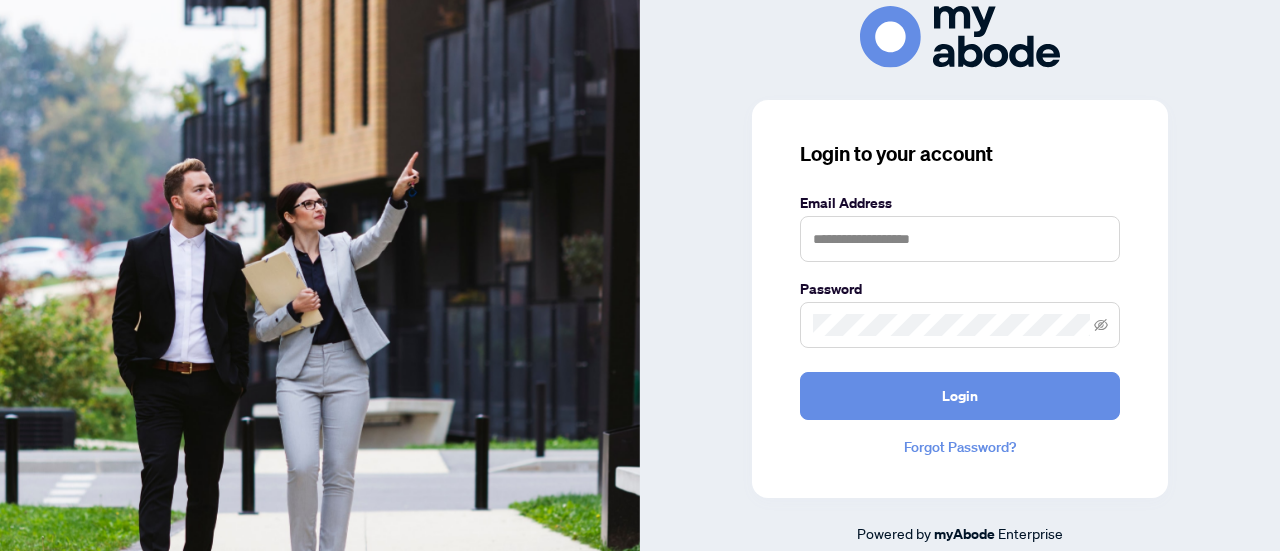 scroll, scrollTop: 0, scrollLeft: 0, axis: both 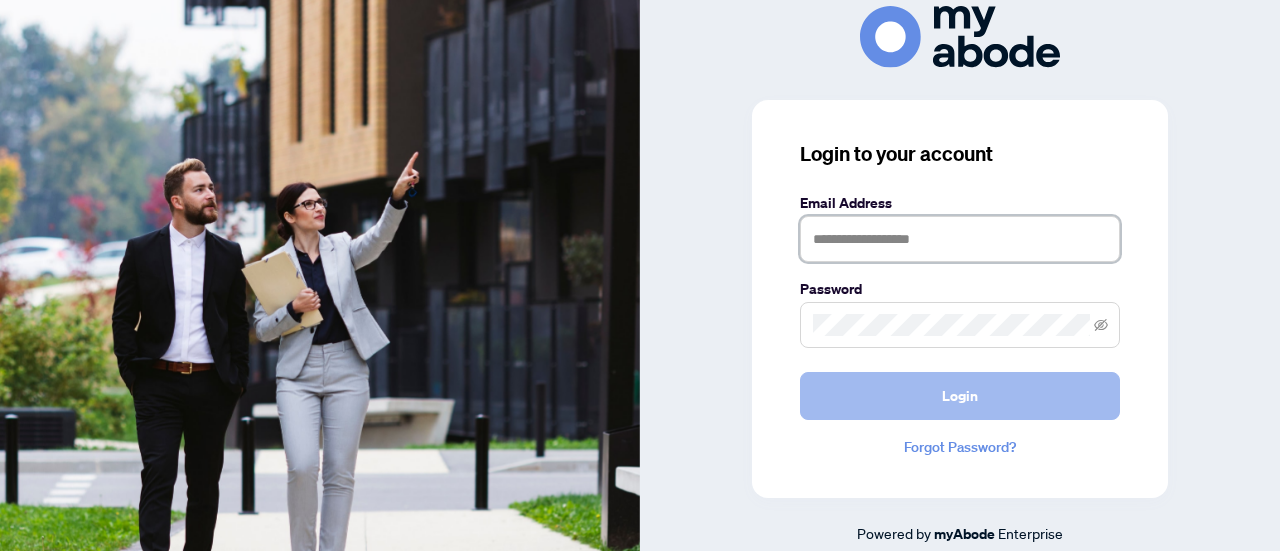 type on "**********" 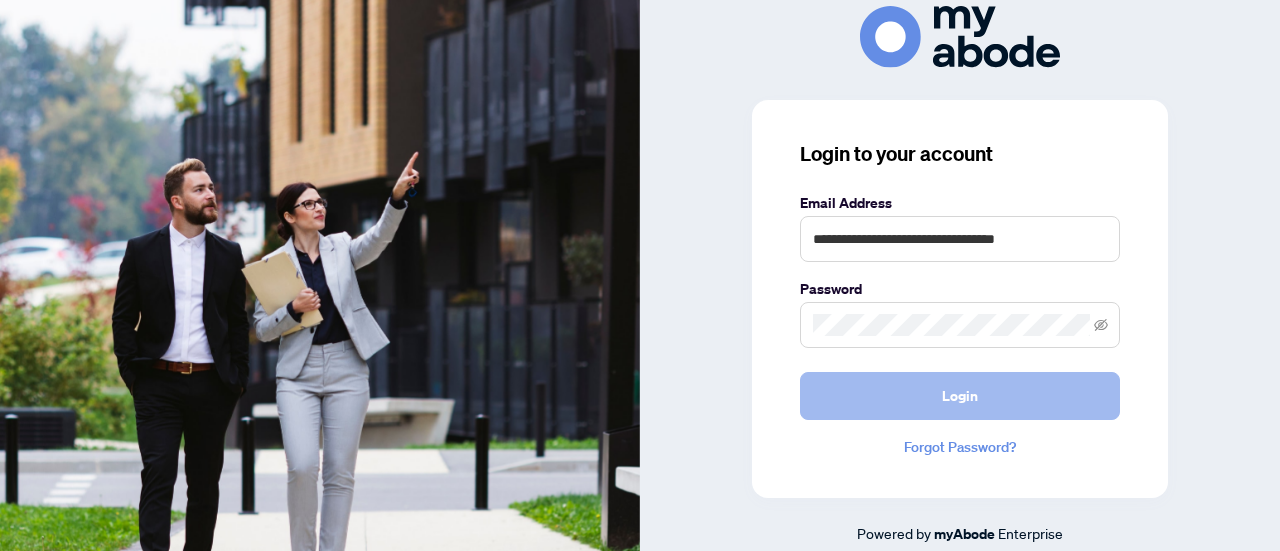 click on "Login" at bounding box center [960, 396] 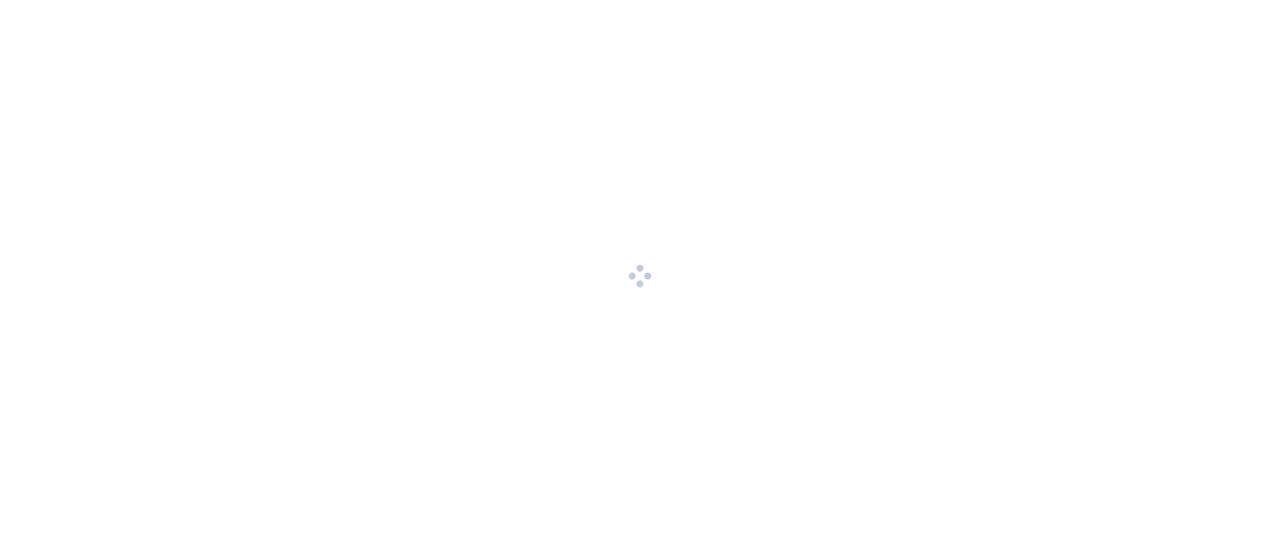 scroll, scrollTop: 0, scrollLeft: 0, axis: both 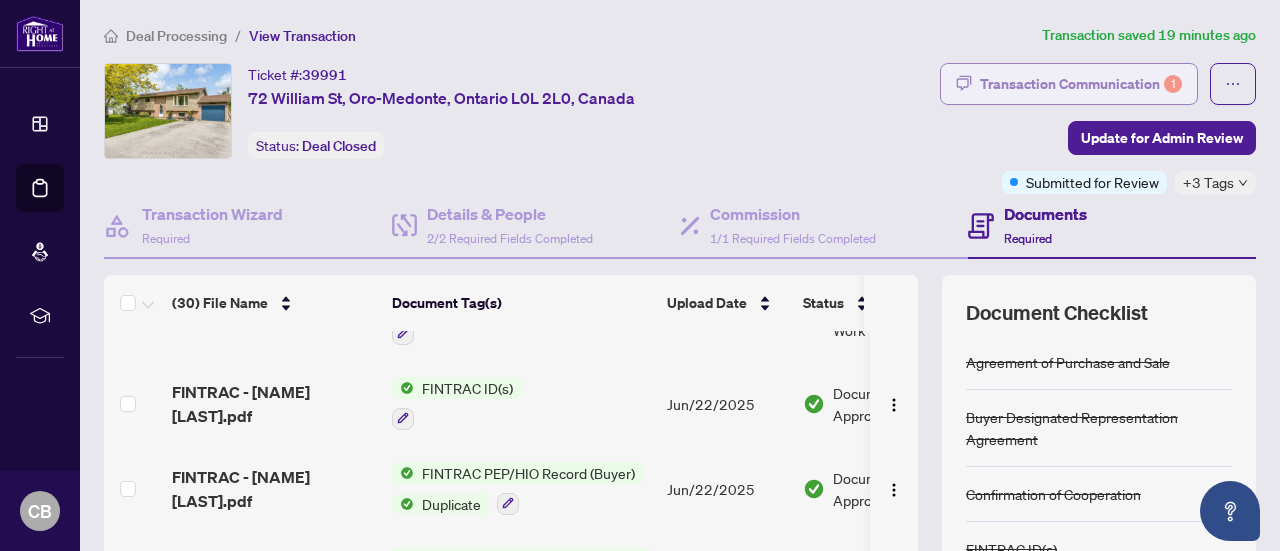 click on "Transaction Communication 1" at bounding box center (1081, 84) 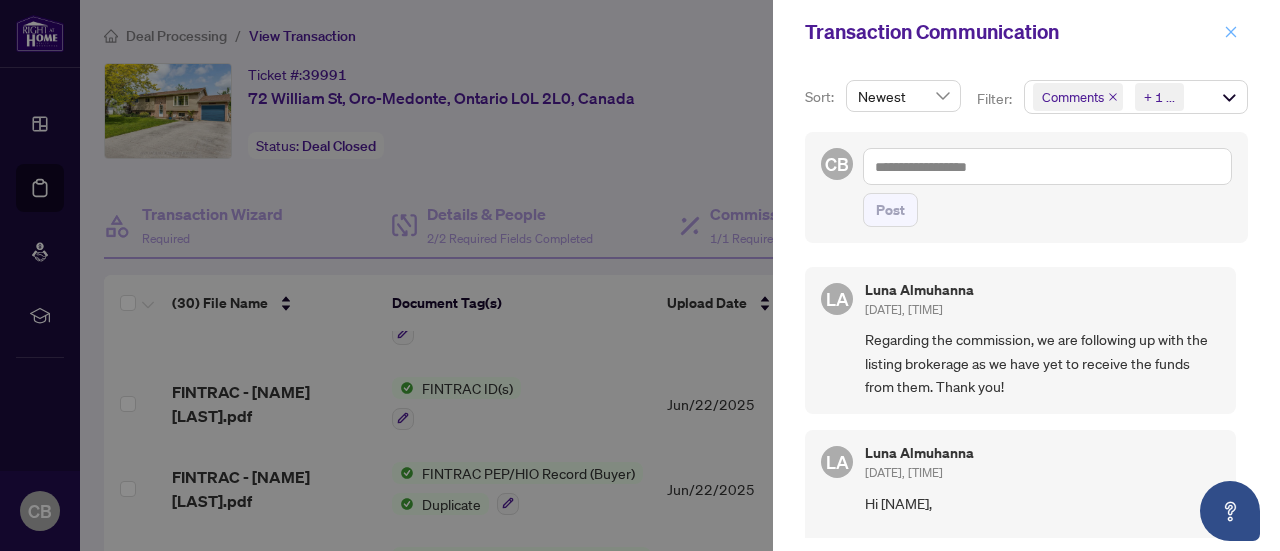 click 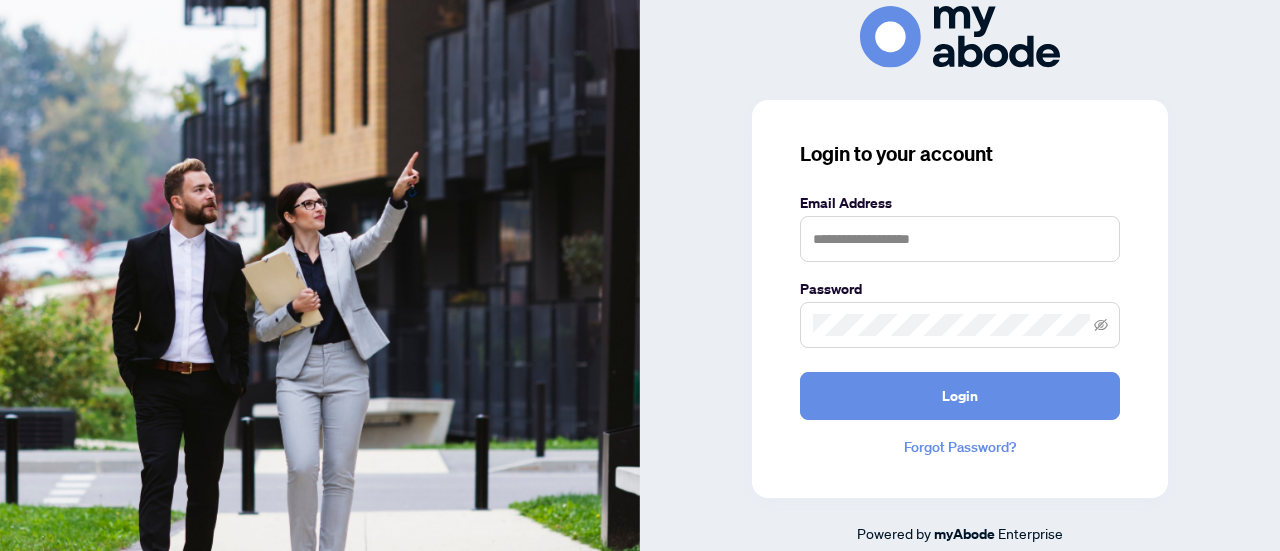 scroll, scrollTop: 0, scrollLeft: 0, axis: both 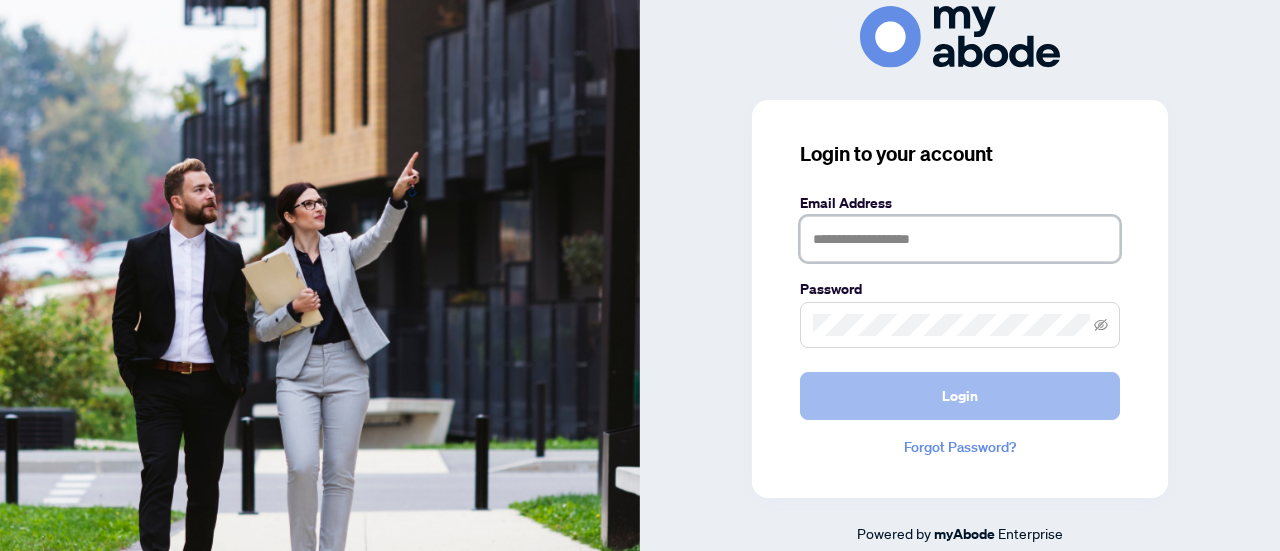 type on "**********" 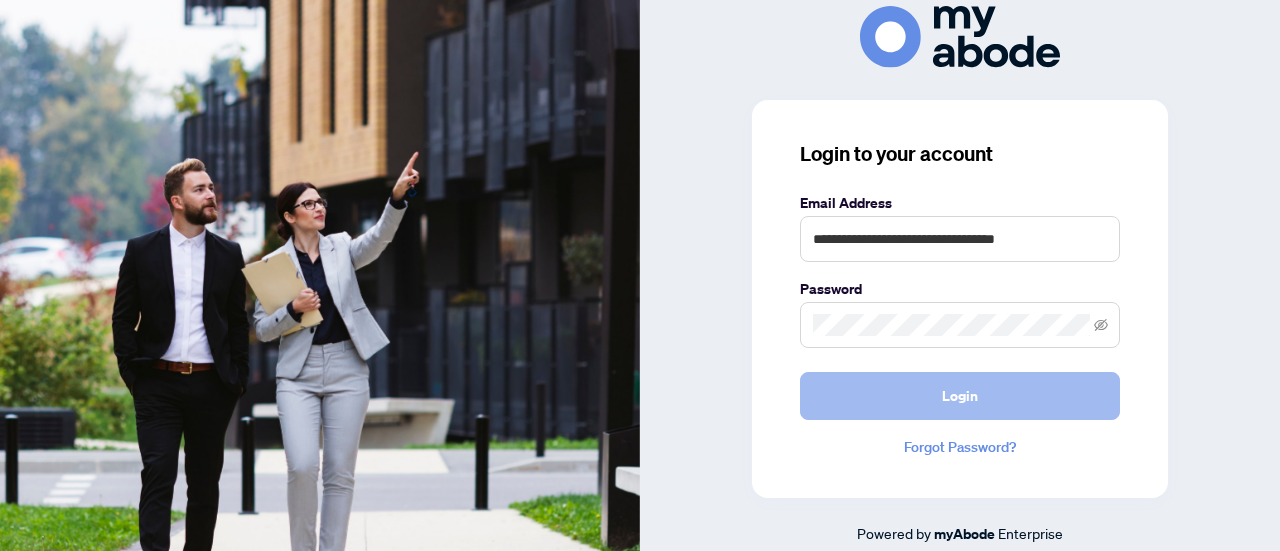 click on "Login" at bounding box center [960, 396] 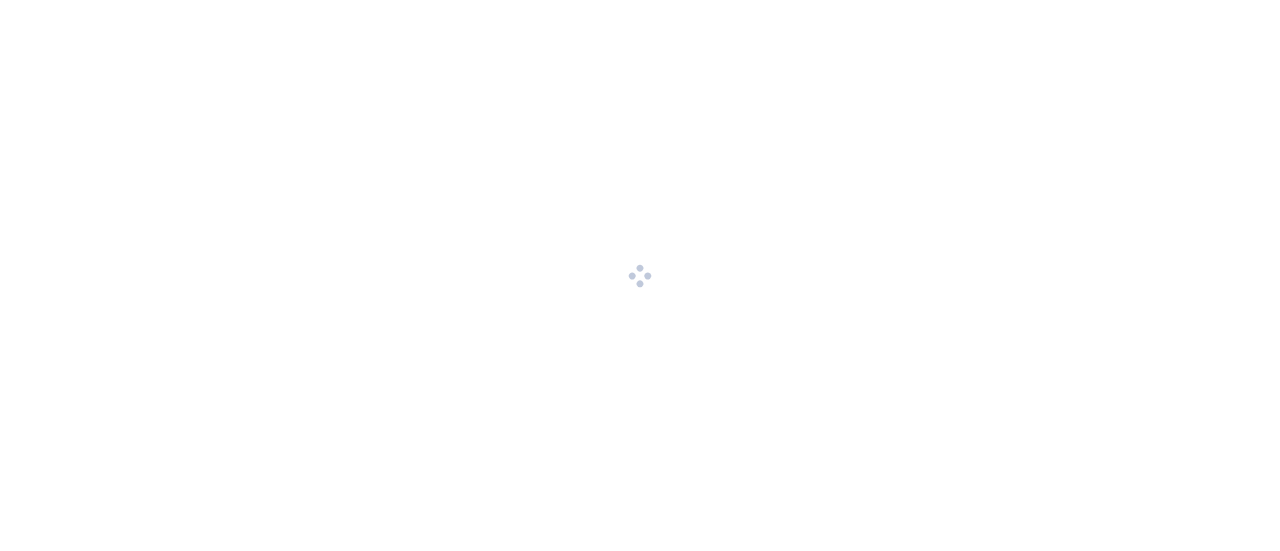 scroll, scrollTop: 0, scrollLeft: 0, axis: both 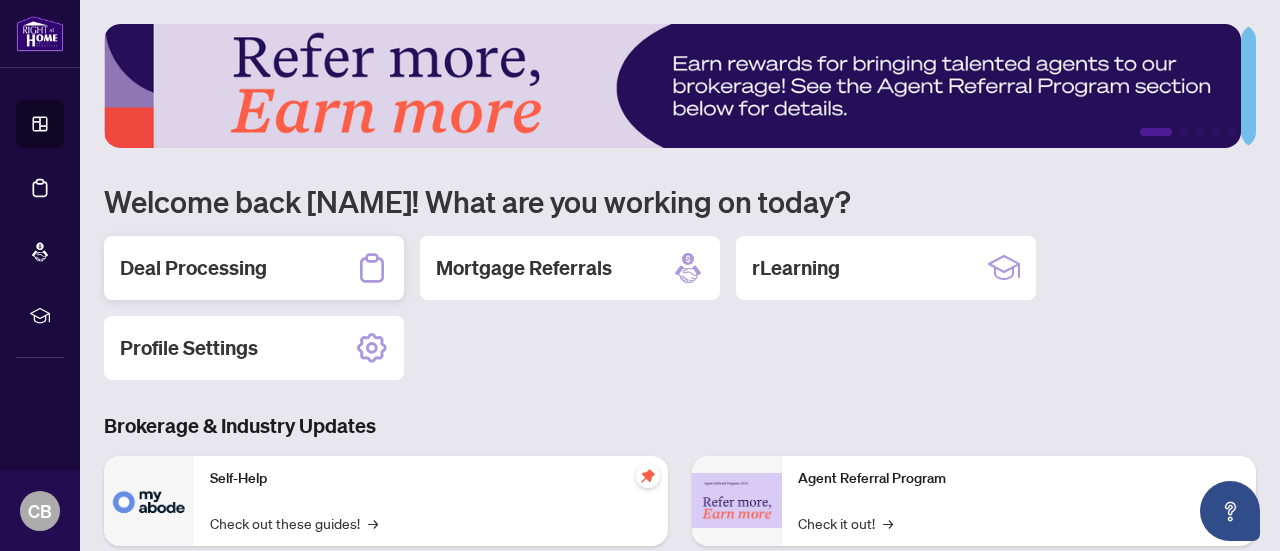 click on "Deal Processing" at bounding box center (193, 268) 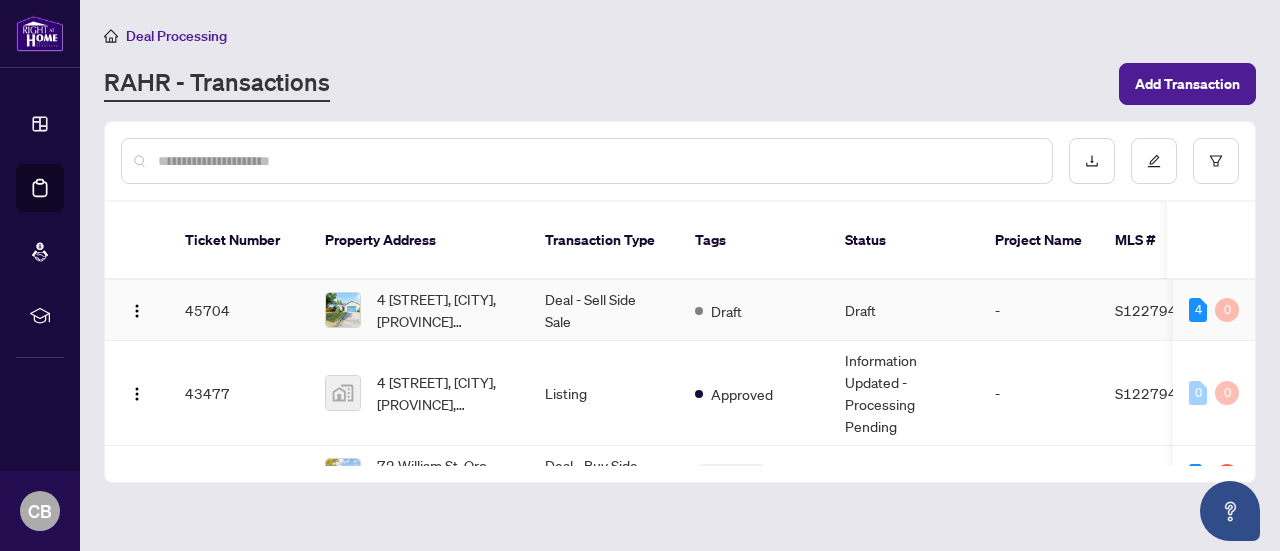 click at bounding box center (343, 310) 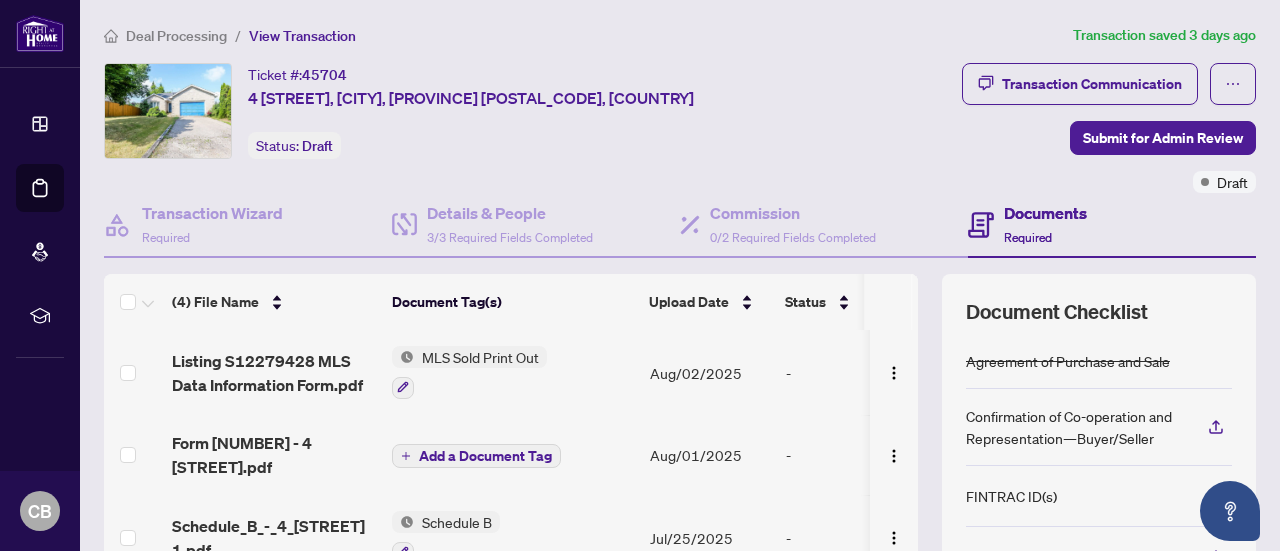 scroll, scrollTop: 26, scrollLeft: 0, axis: vertical 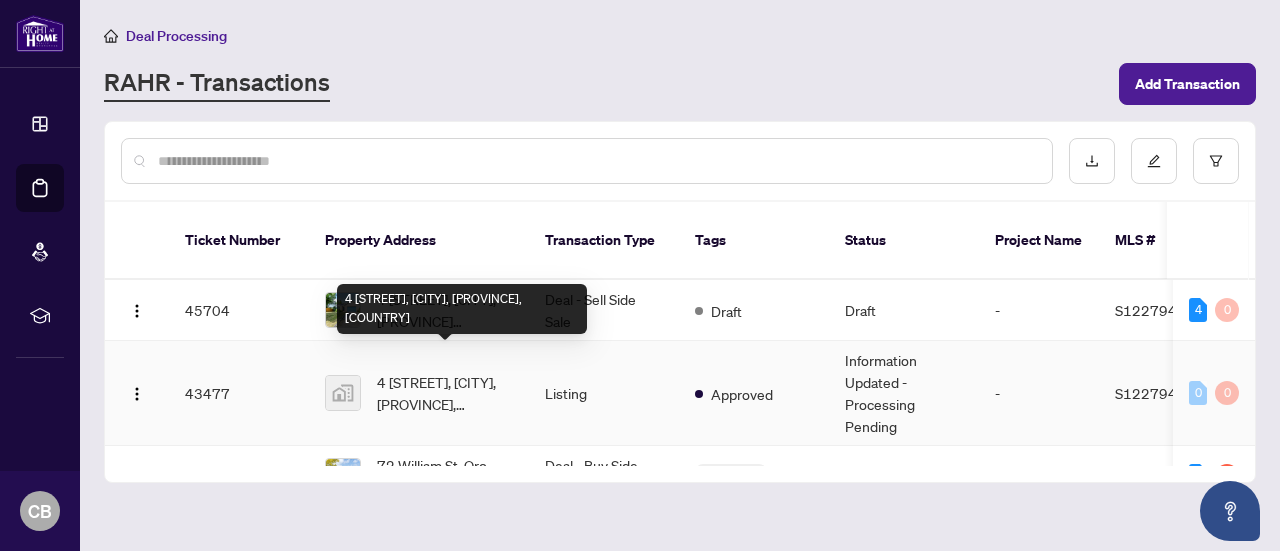click on "4 Elizabeth Street, Barrie, ON, Canada" at bounding box center [445, 393] 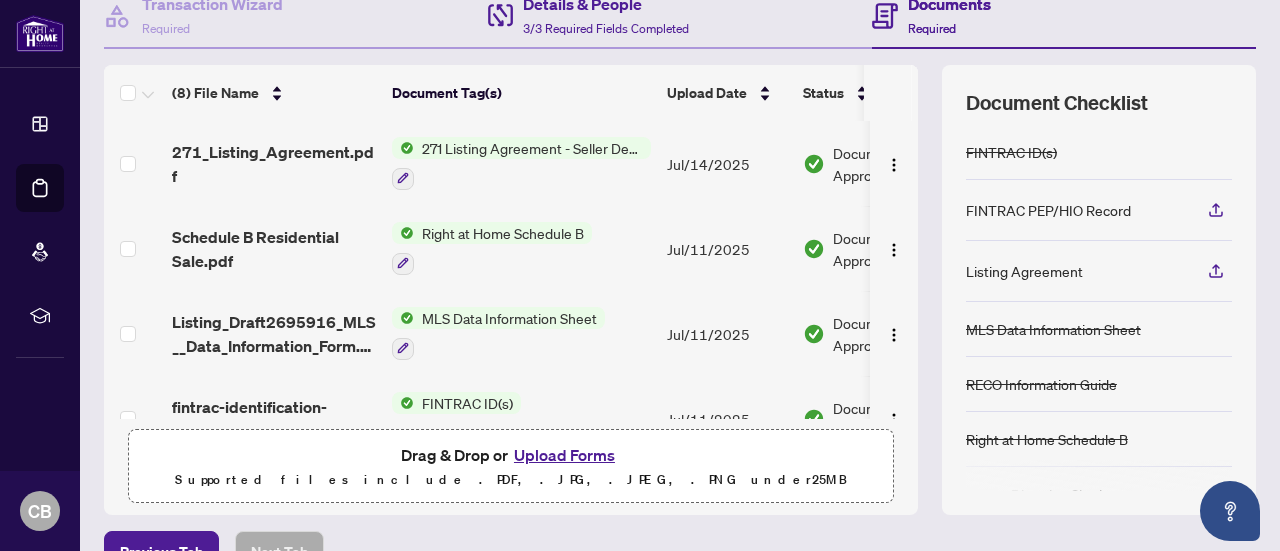 scroll, scrollTop: 240, scrollLeft: 0, axis: vertical 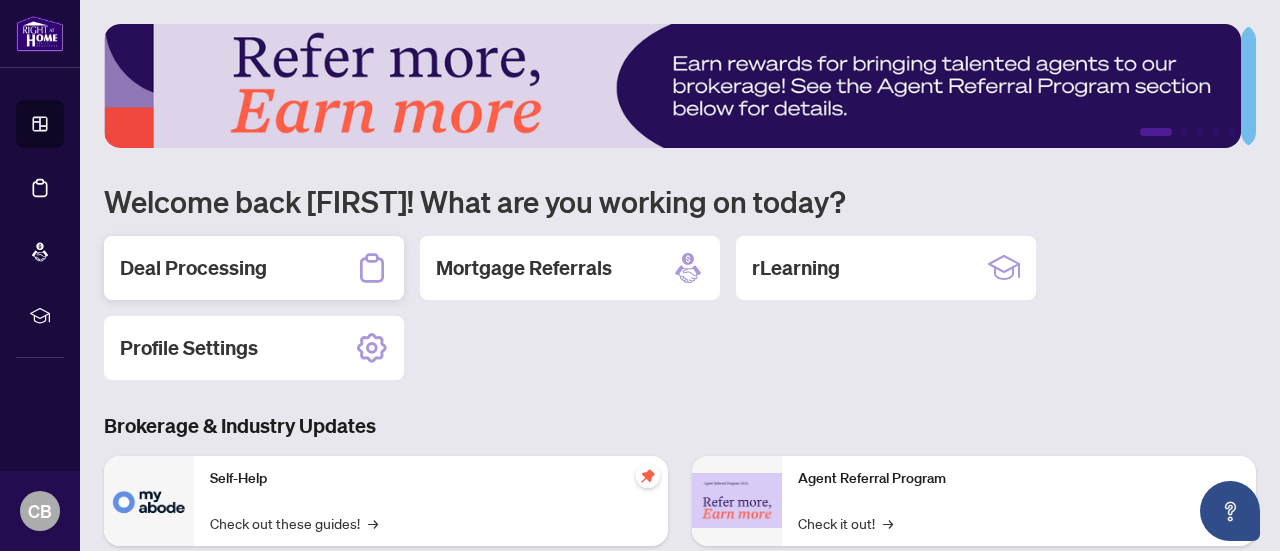 click on "Deal Processing" at bounding box center (193, 268) 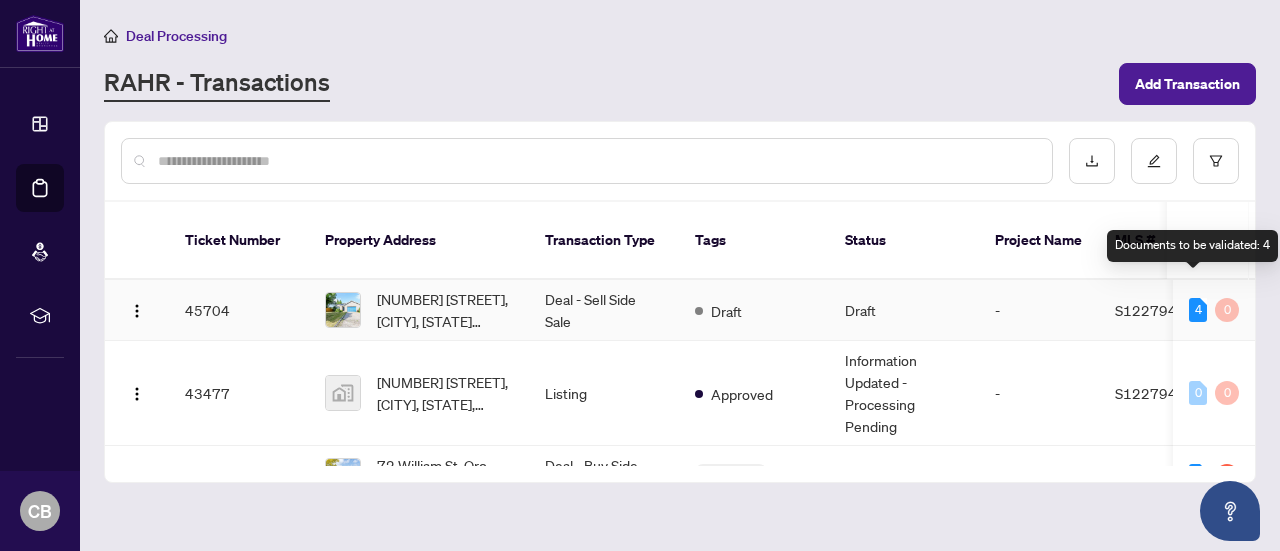 click on "4" at bounding box center (1198, 310) 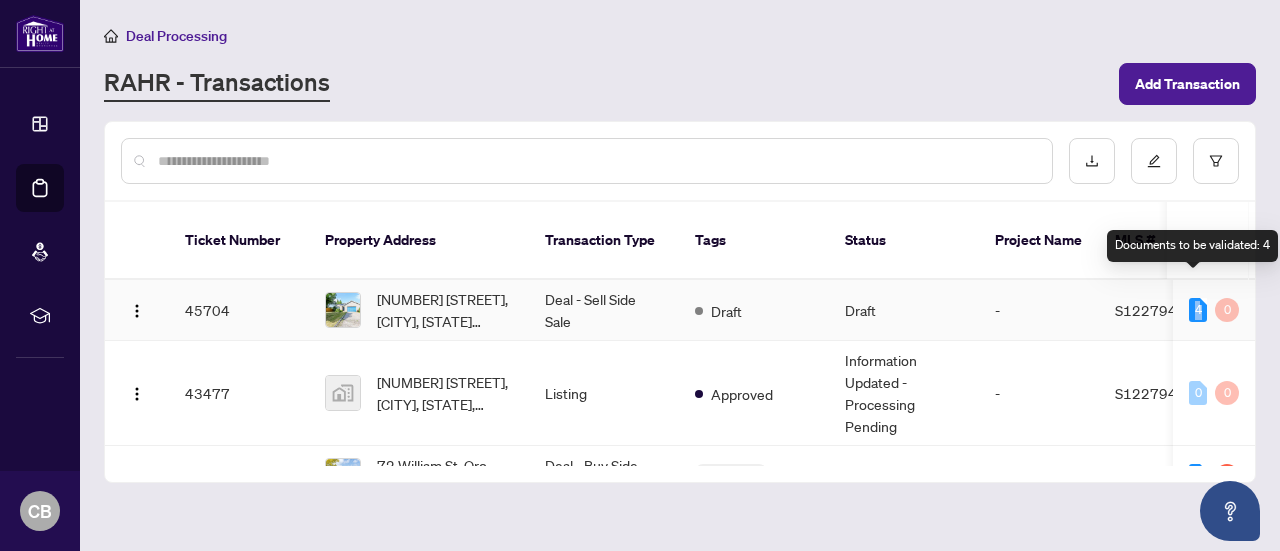 click on "4" at bounding box center (1198, 310) 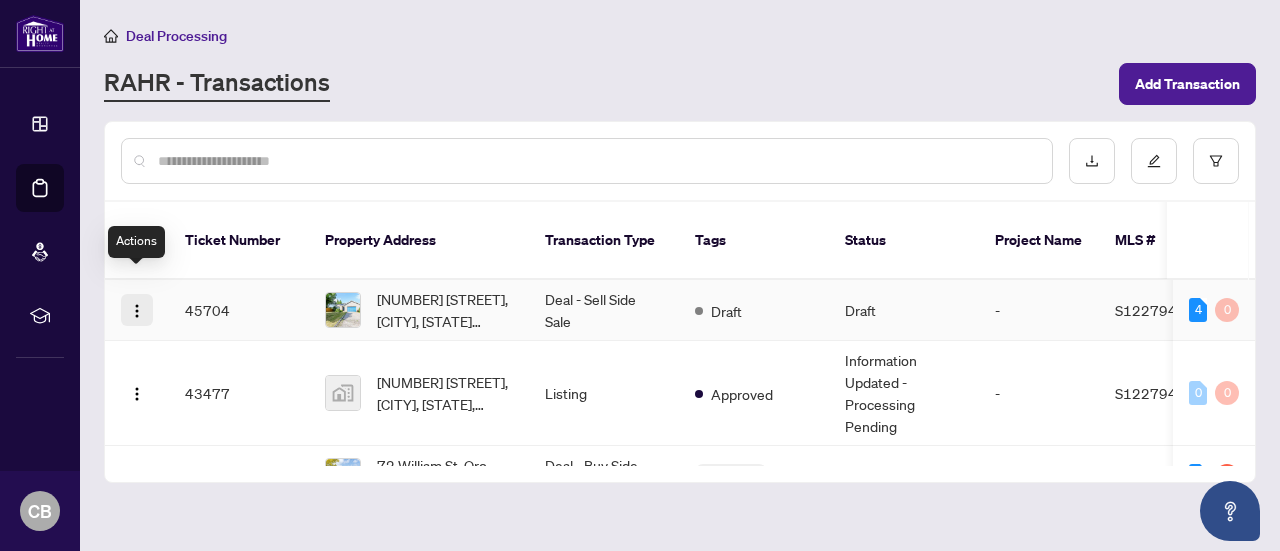 click at bounding box center (137, 311) 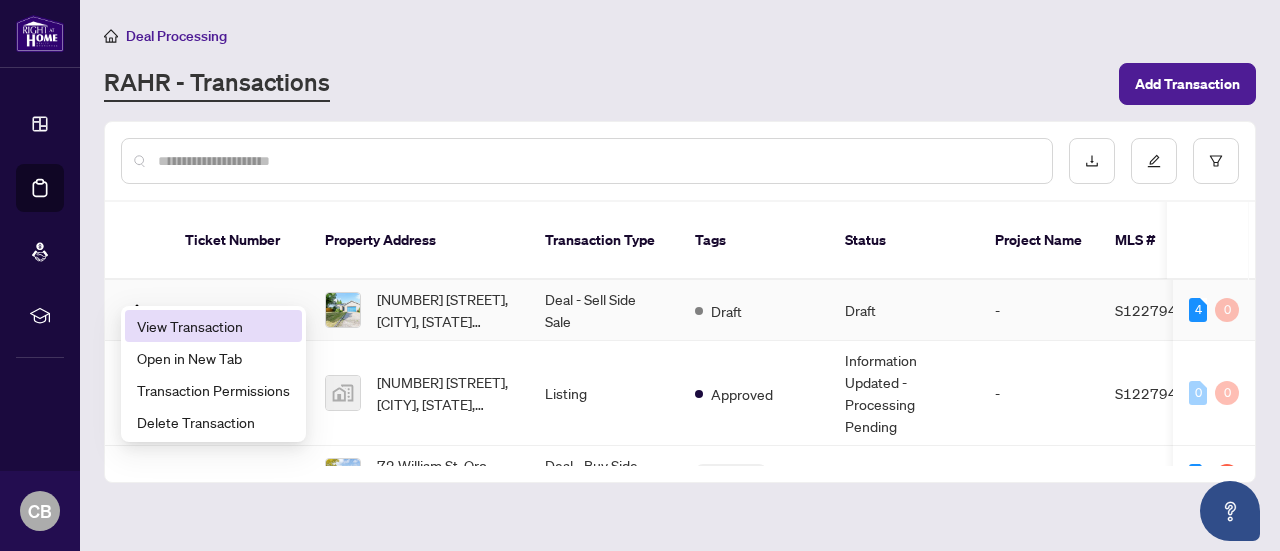 click on "View Transaction" at bounding box center (213, 326) 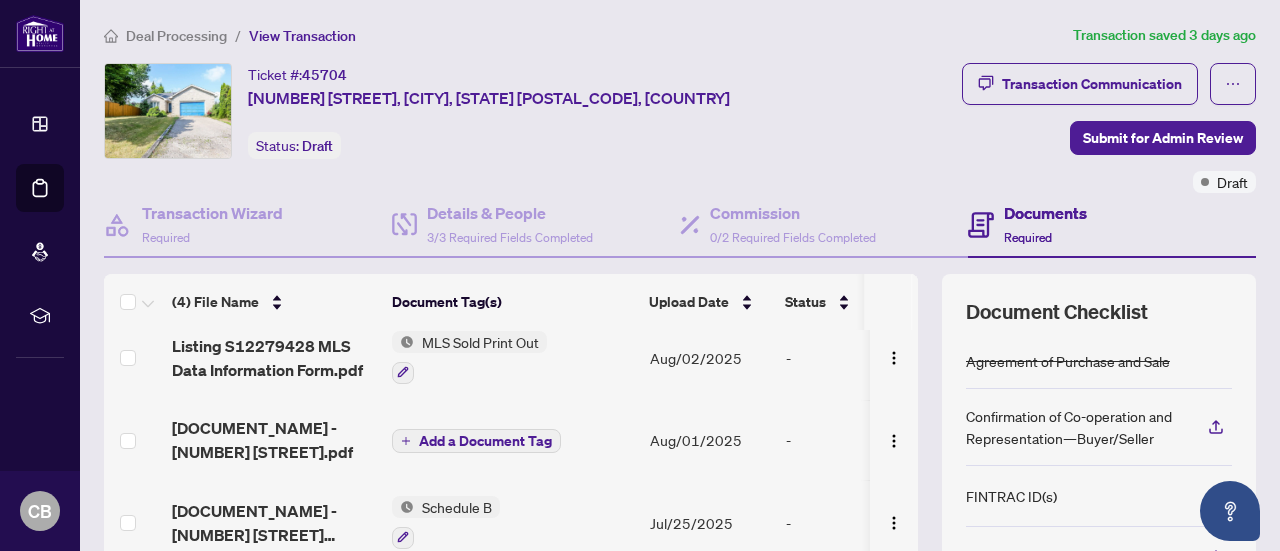 scroll, scrollTop: 26, scrollLeft: 0, axis: vertical 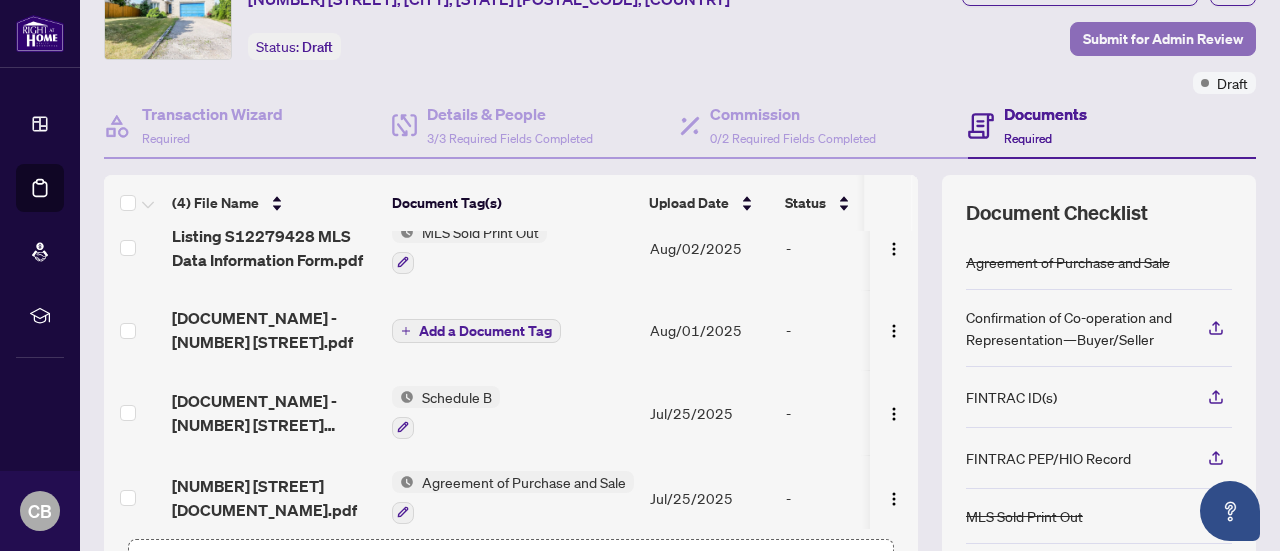 click on "Submit for Admin Review" at bounding box center [1163, 39] 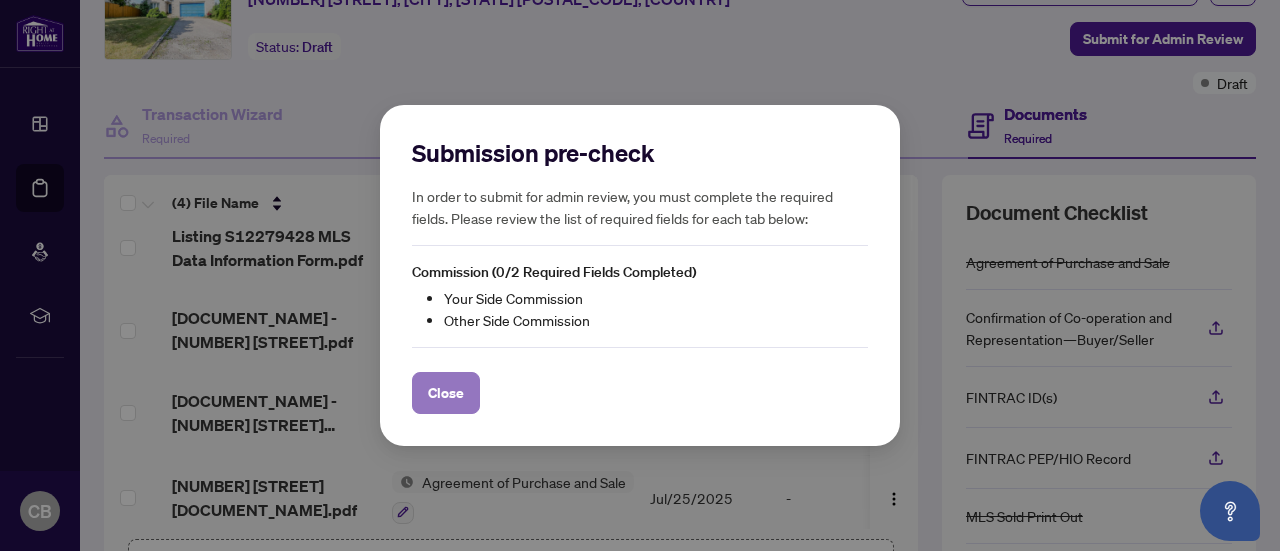 click on "Close" at bounding box center [446, 393] 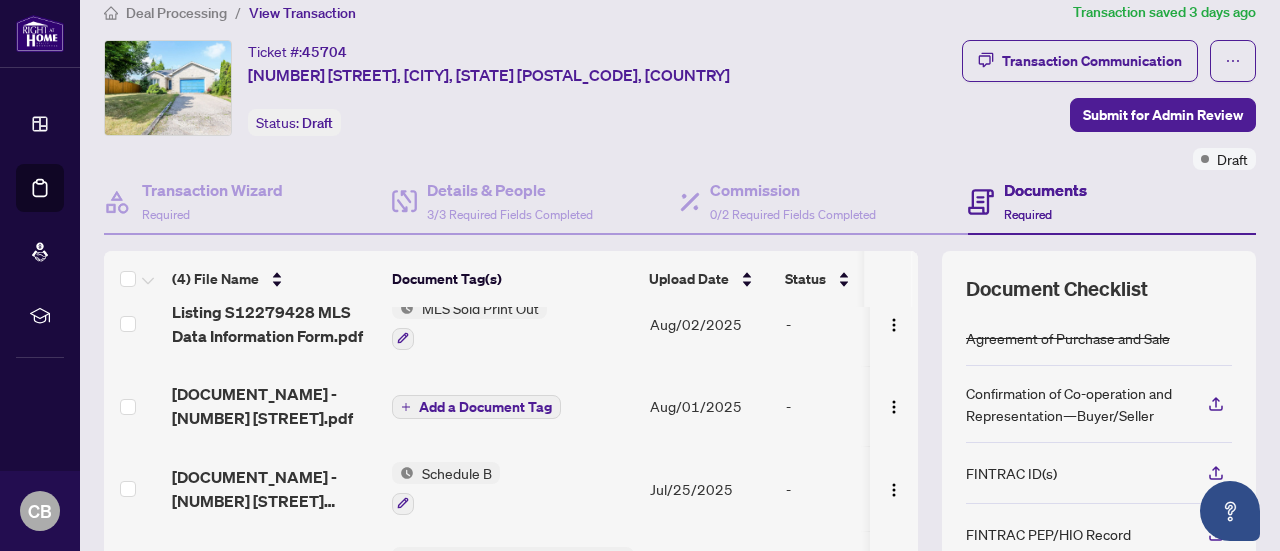 scroll, scrollTop: 0, scrollLeft: 0, axis: both 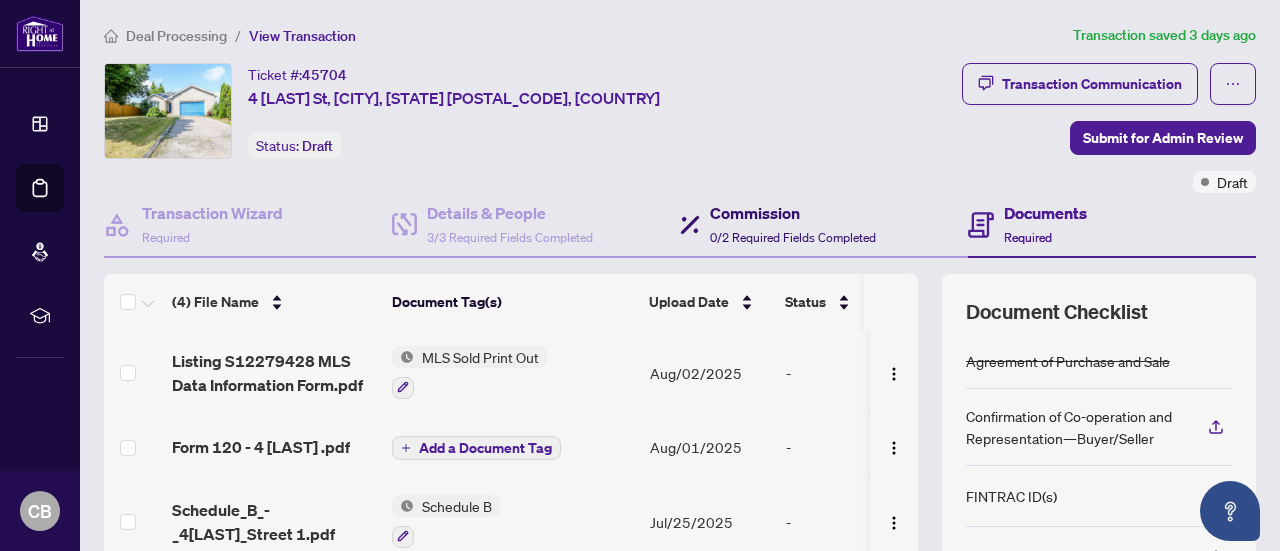 click on "0/2 Required Fields Completed" at bounding box center (793, 237) 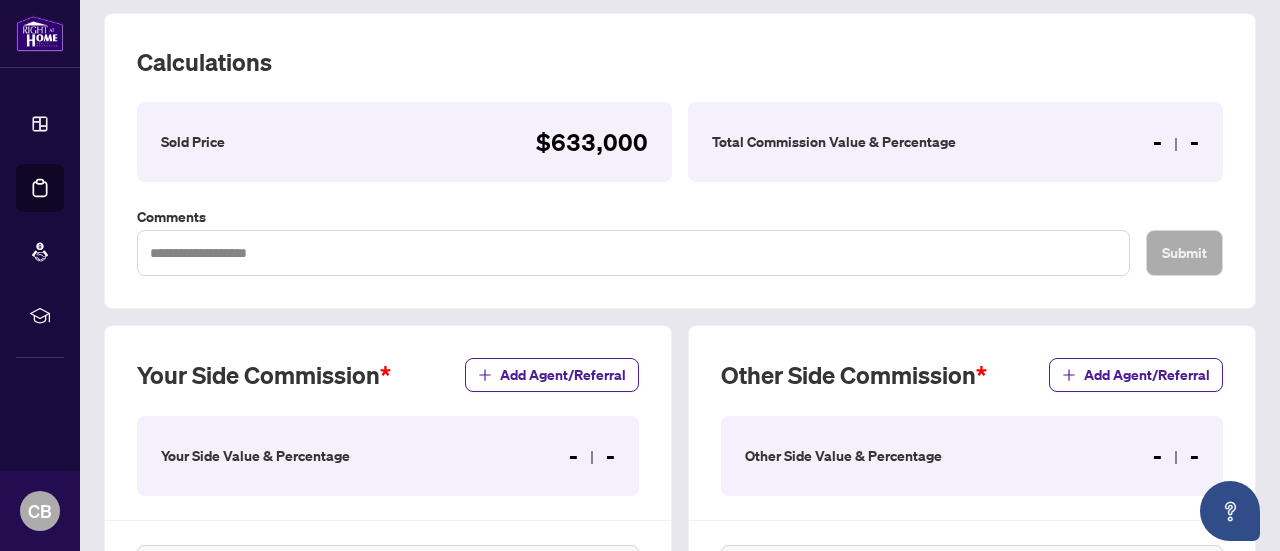 scroll, scrollTop: 0, scrollLeft: 0, axis: both 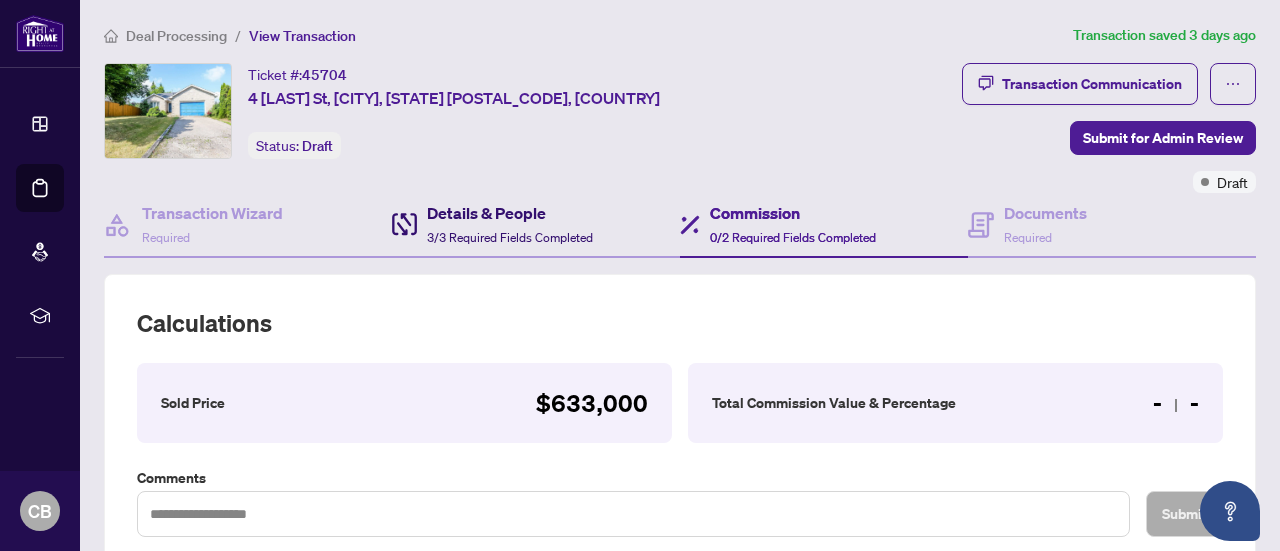 click on "Details & People 3/3 Required Fields Completed" at bounding box center [510, 224] 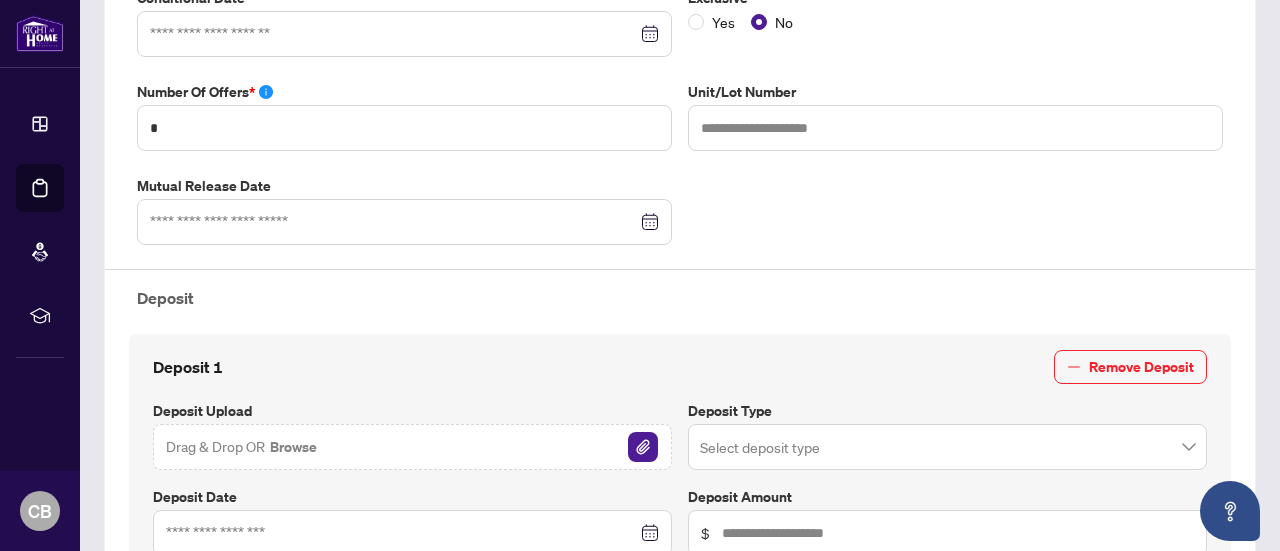 type on "**********" 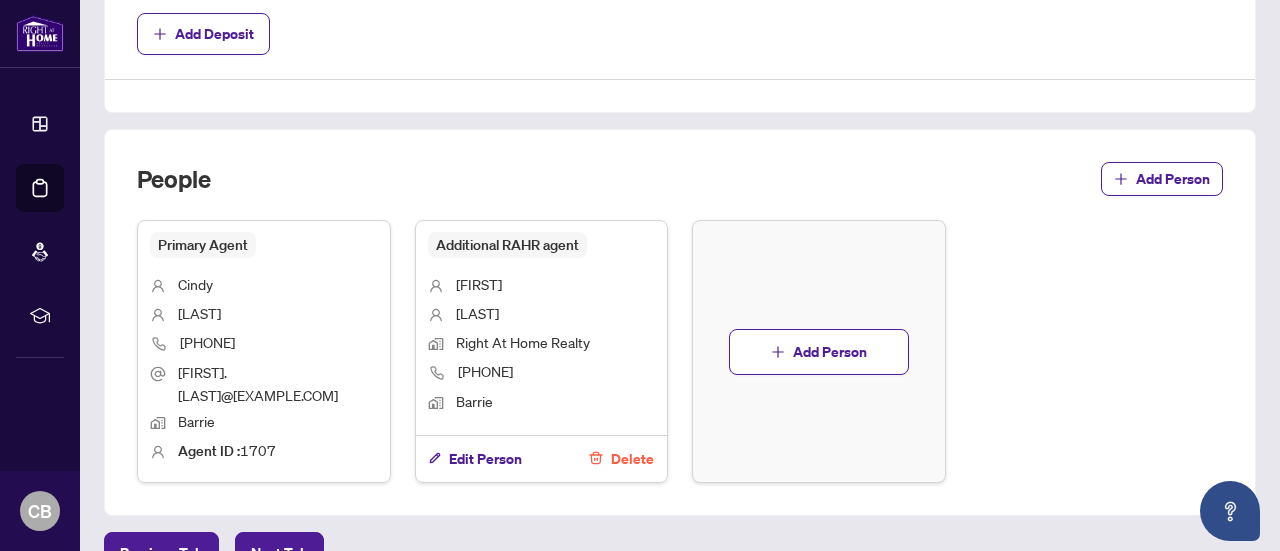 scroll, scrollTop: 1255, scrollLeft: 0, axis: vertical 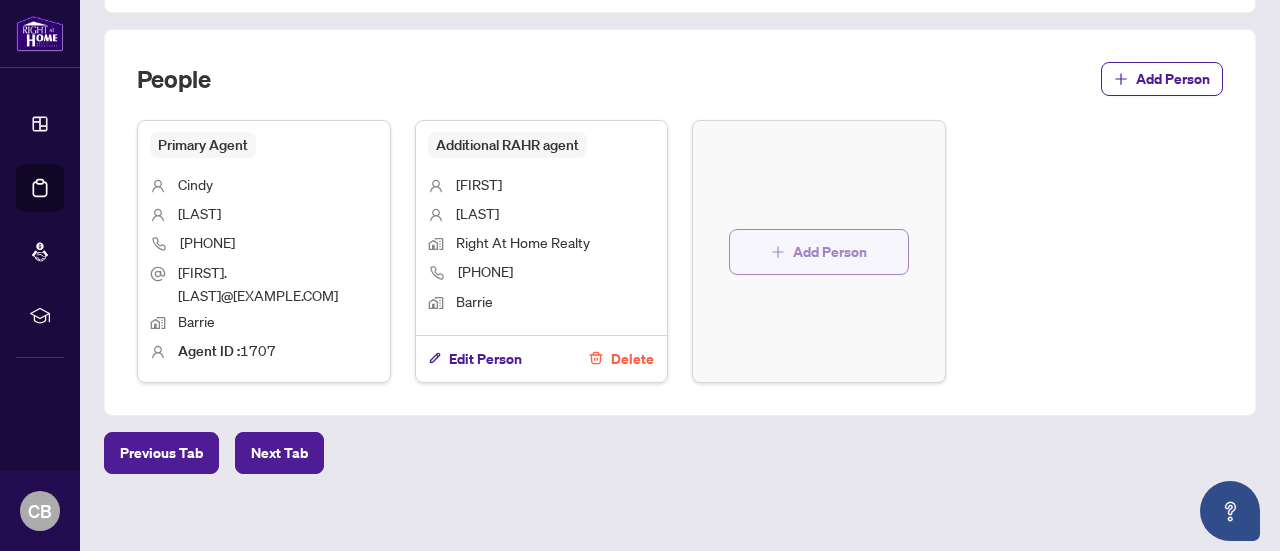 click on "Add Person" at bounding box center [819, 252] 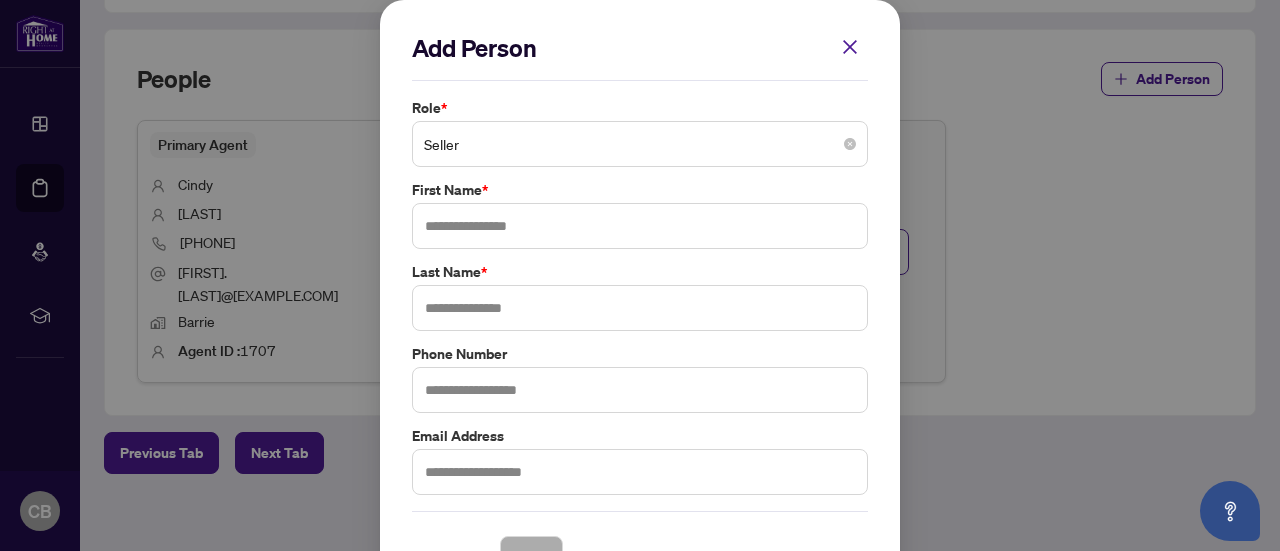 click on "Seller" at bounding box center (640, 144) 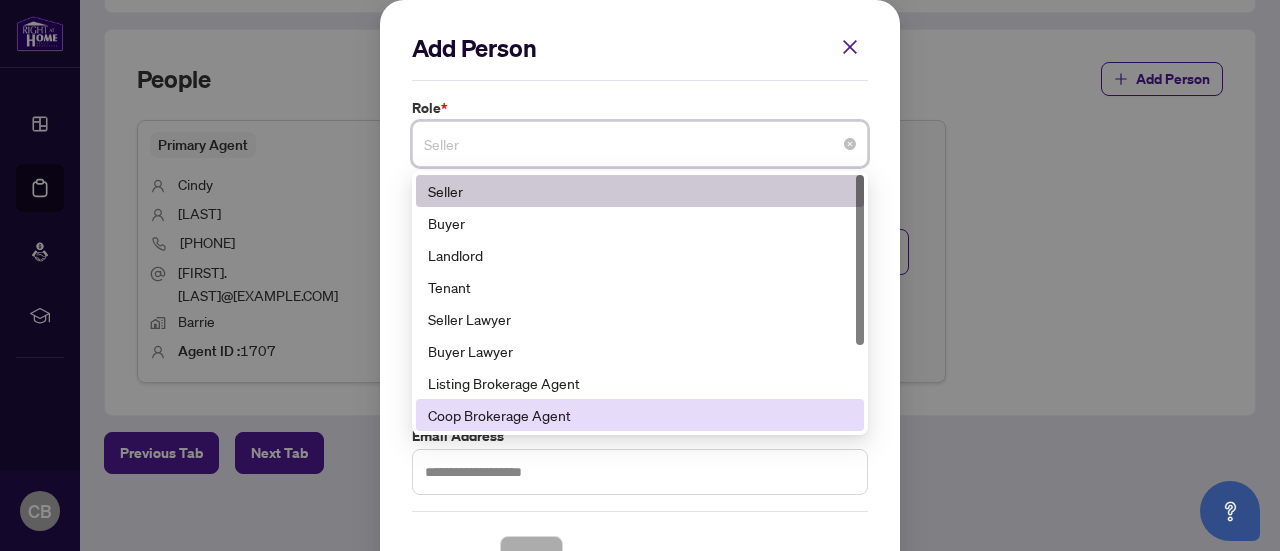 click on "Coop Brokerage Agent" at bounding box center [640, 415] 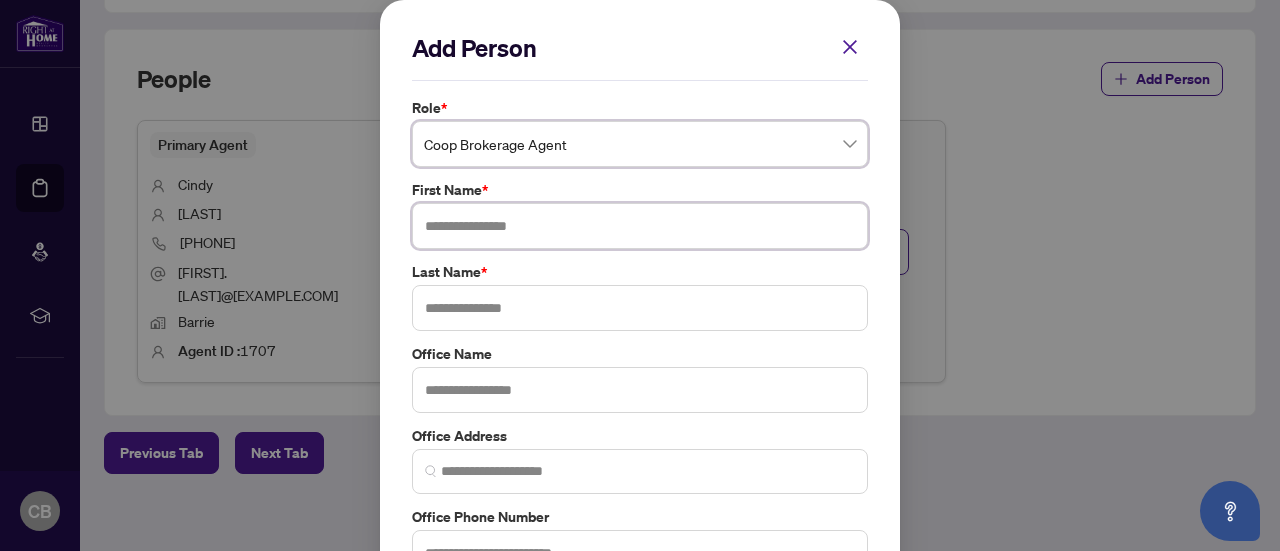 click at bounding box center [640, 226] 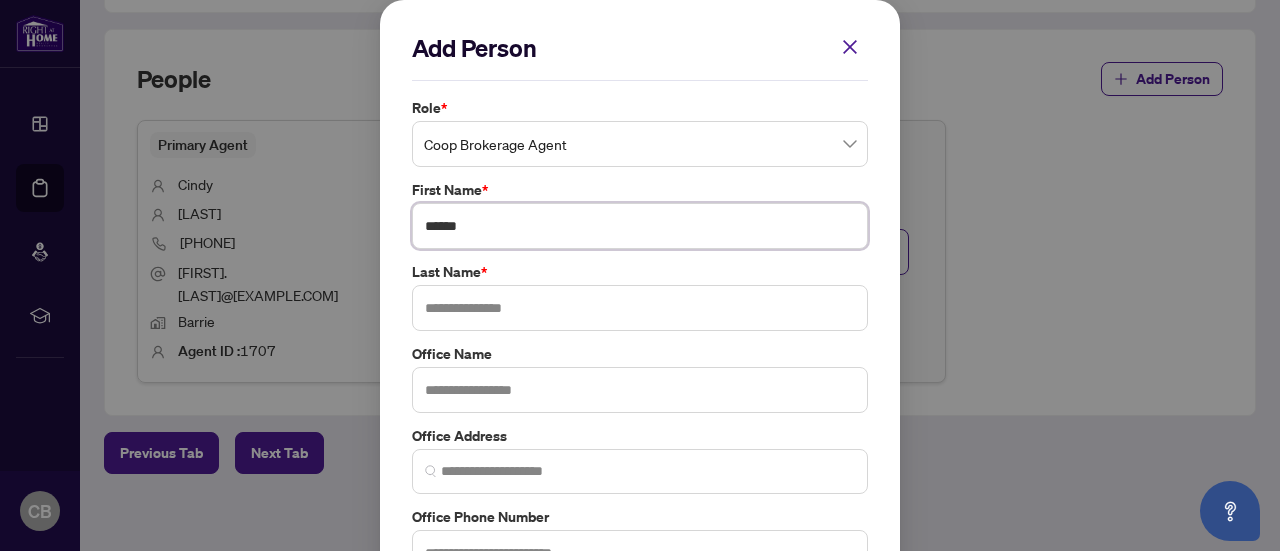 type on "******" 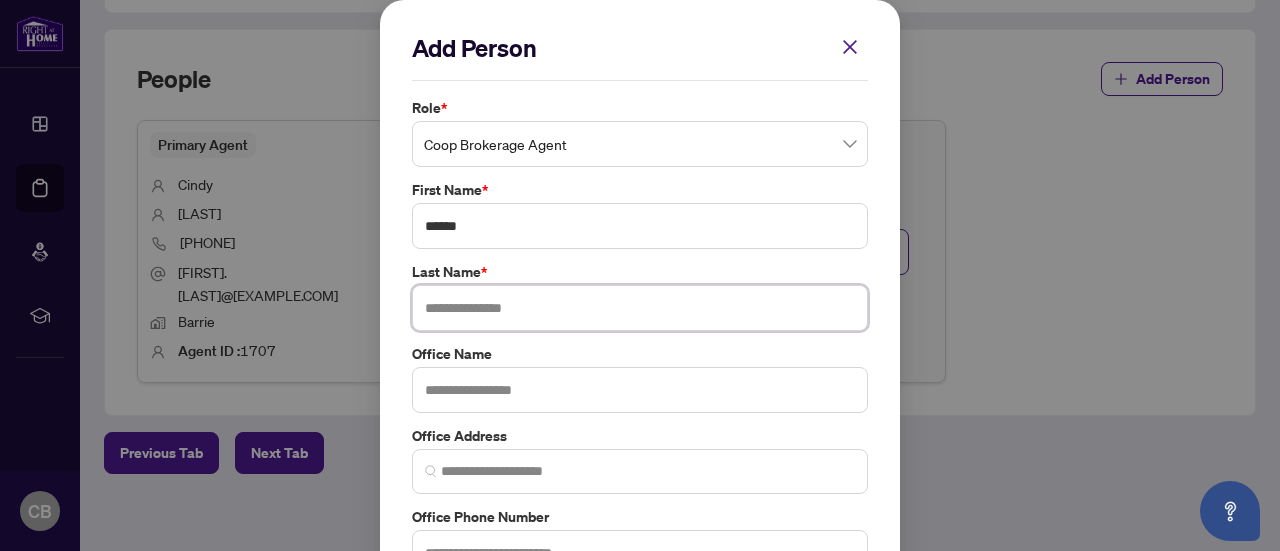 click at bounding box center [640, 308] 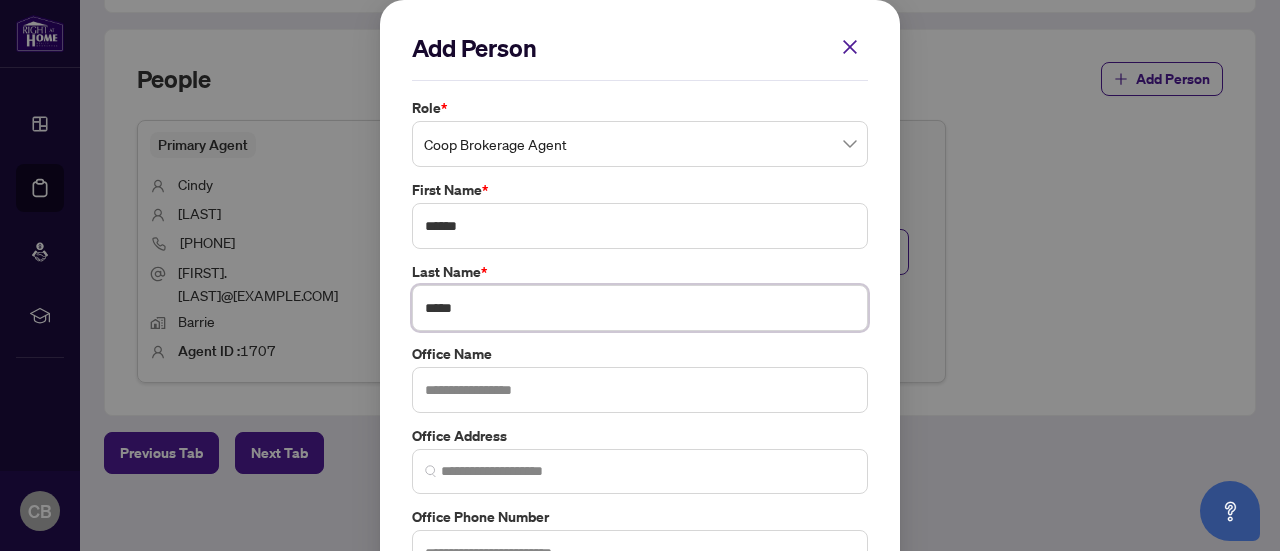 scroll, scrollTop: 216, scrollLeft: 0, axis: vertical 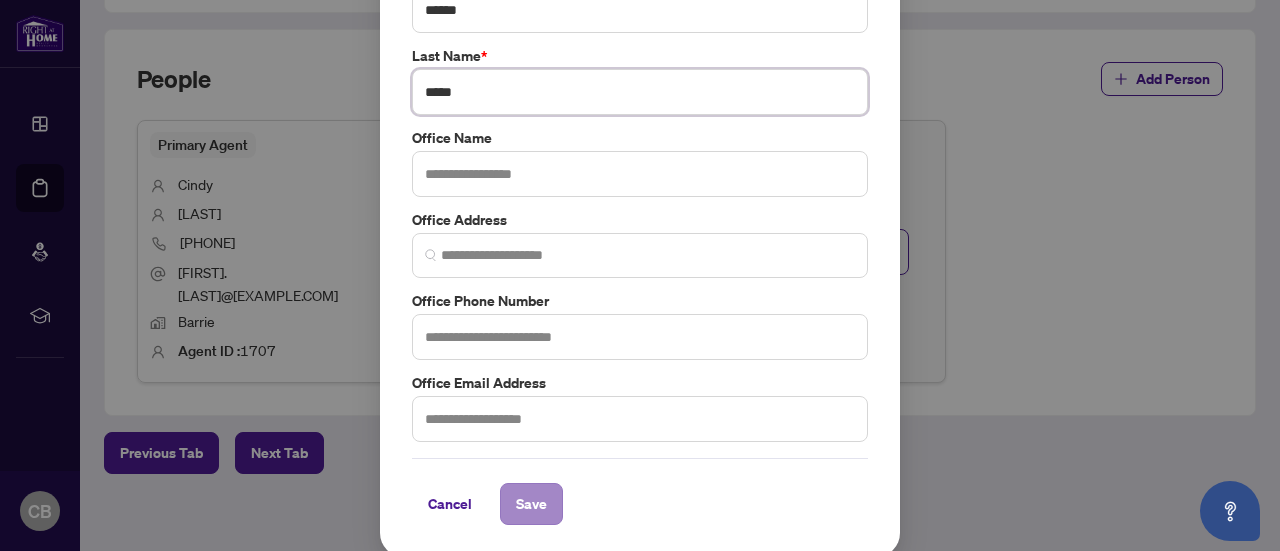 type on "*****" 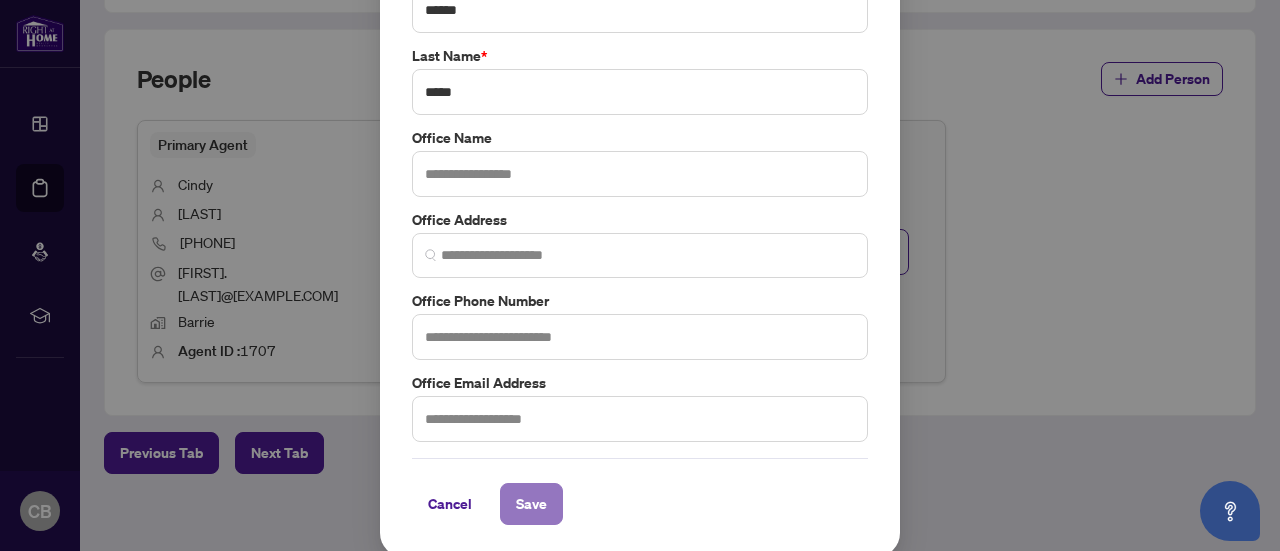 click on "Save" at bounding box center [531, 504] 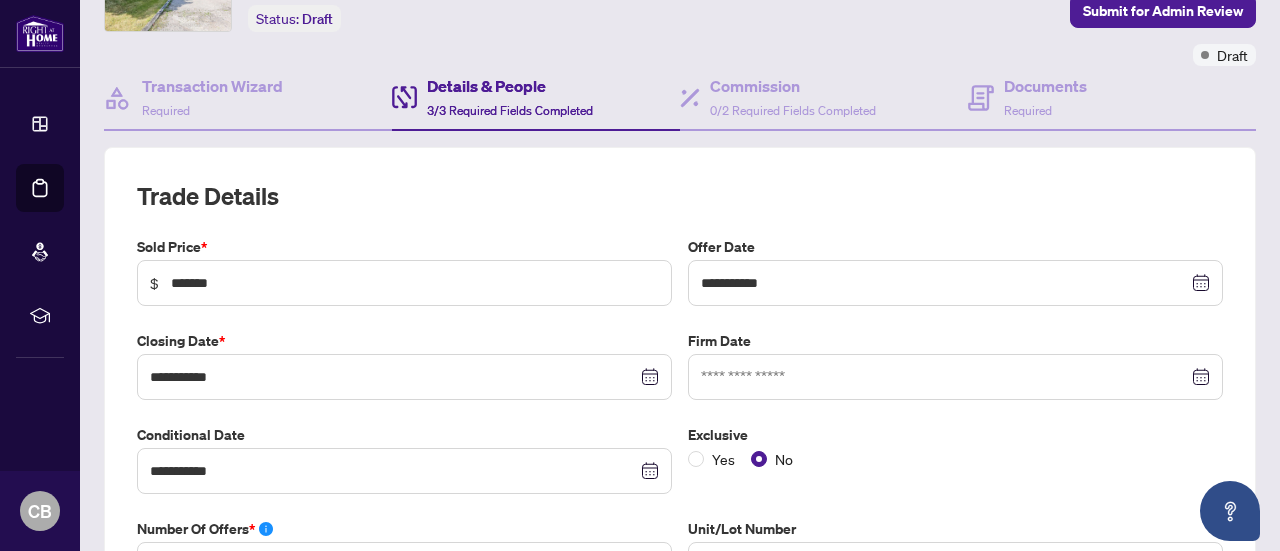 scroll, scrollTop: 0, scrollLeft: 0, axis: both 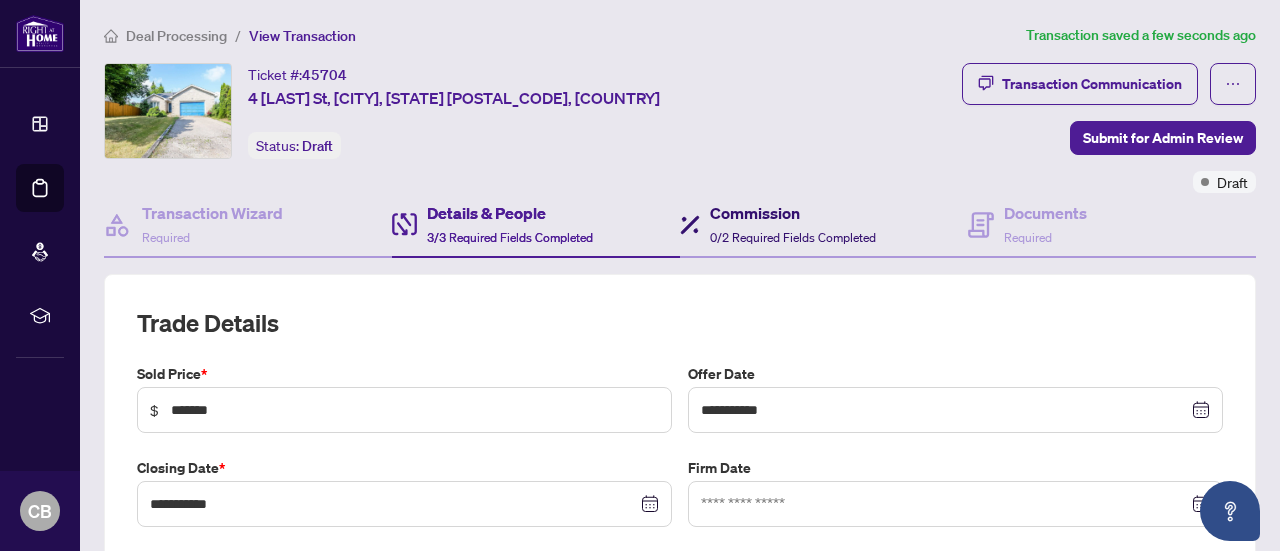 click on "Commission" at bounding box center [793, 213] 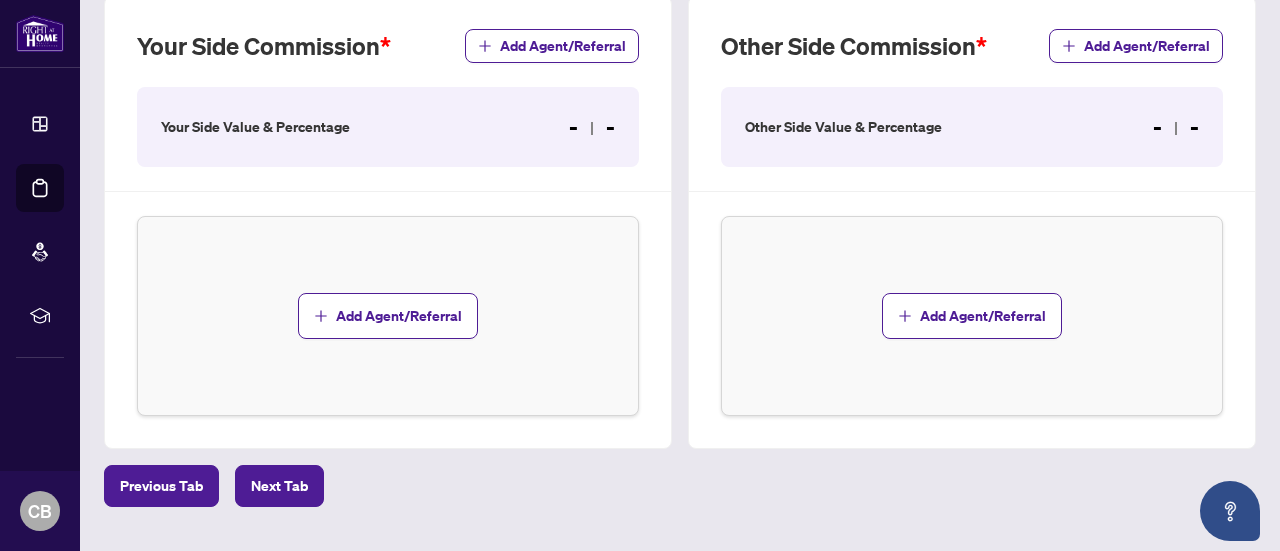 scroll, scrollTop: 633, scrollLeft: 0, axis: vertical 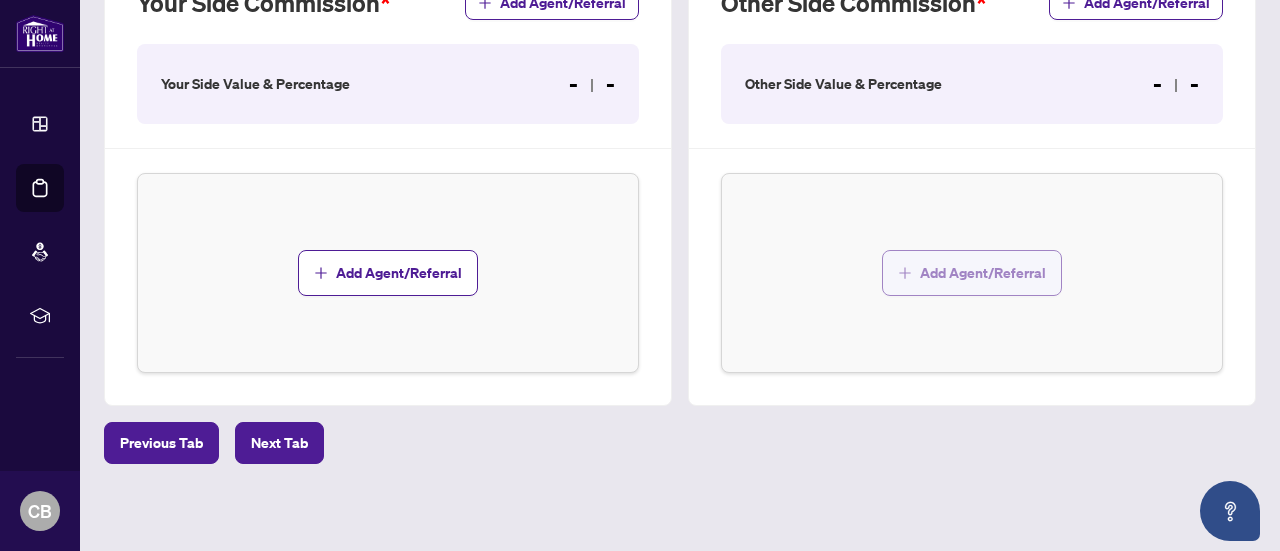 click on "Add Agent/Referral" at bounding box center (983, 273) 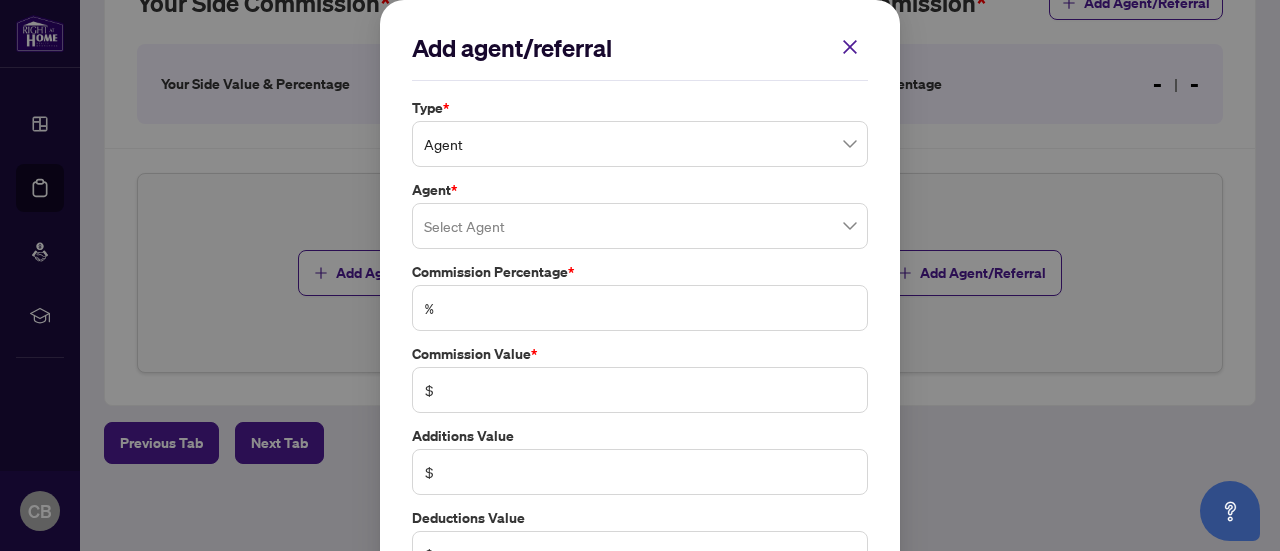 click on "Type * Agent Agent * Select Agent Commission Percentage * % Commission Value * $ Additions Value $ Deductions Value $" at bounding box center (640, 337) 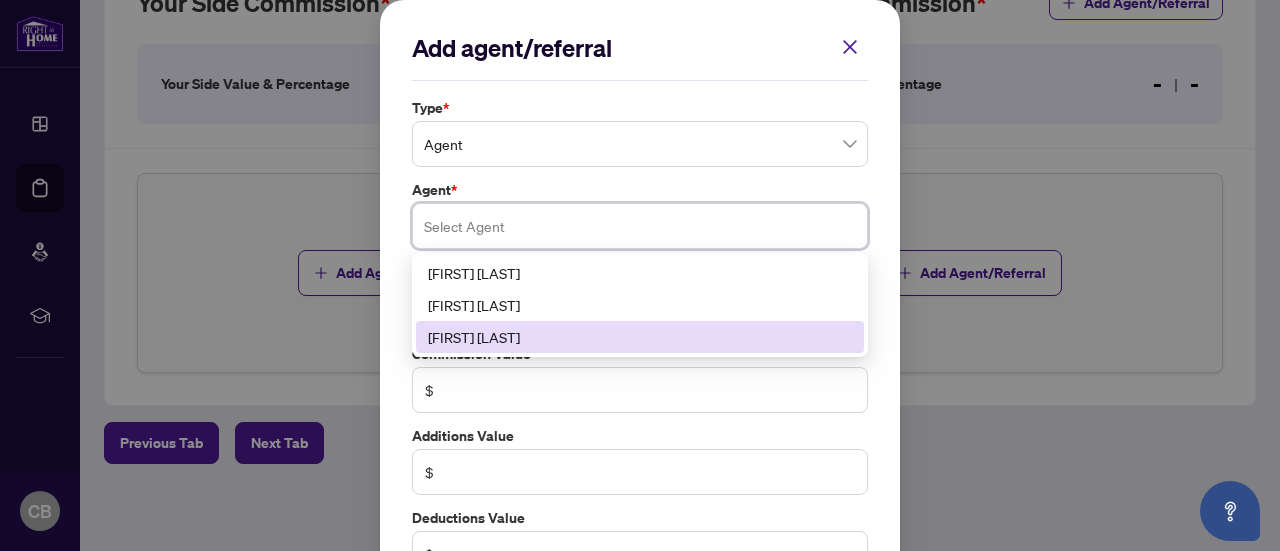 click on "[FIRST] [LAST]" at bounding box center [640, 337] 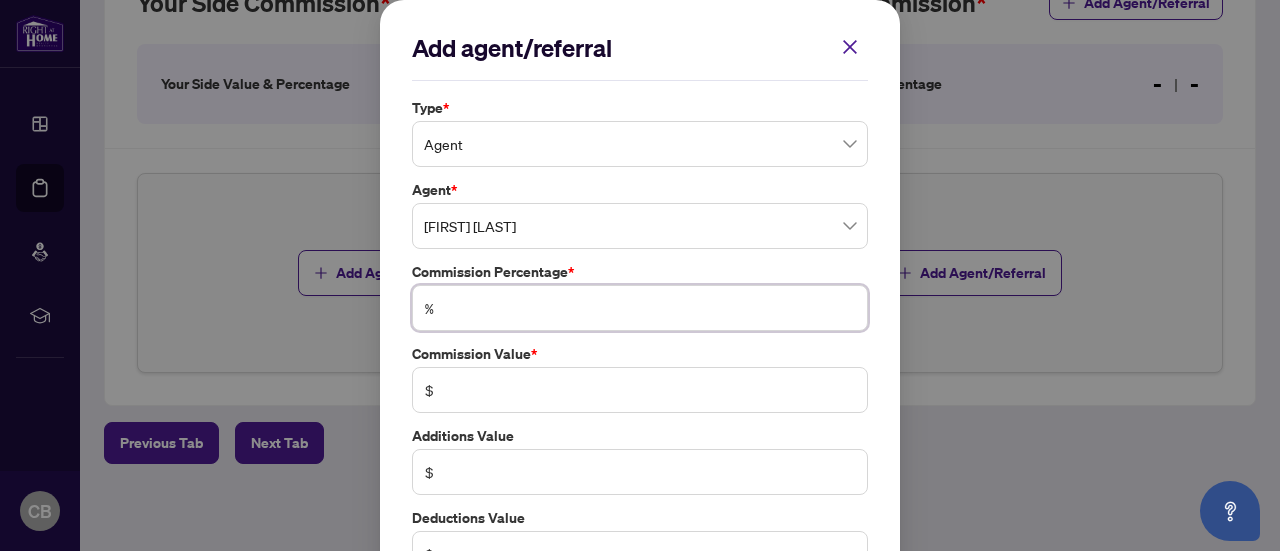 click at bounding box center [650, 308] 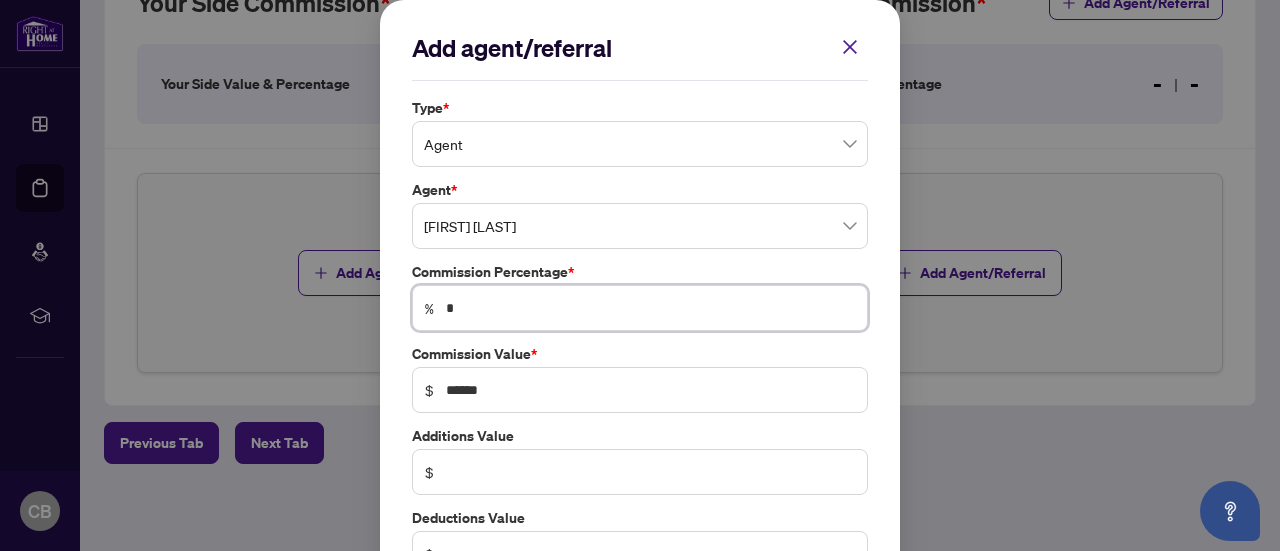 scroll, scrollTop: 136, scrollLeft: 0, axis: vertical 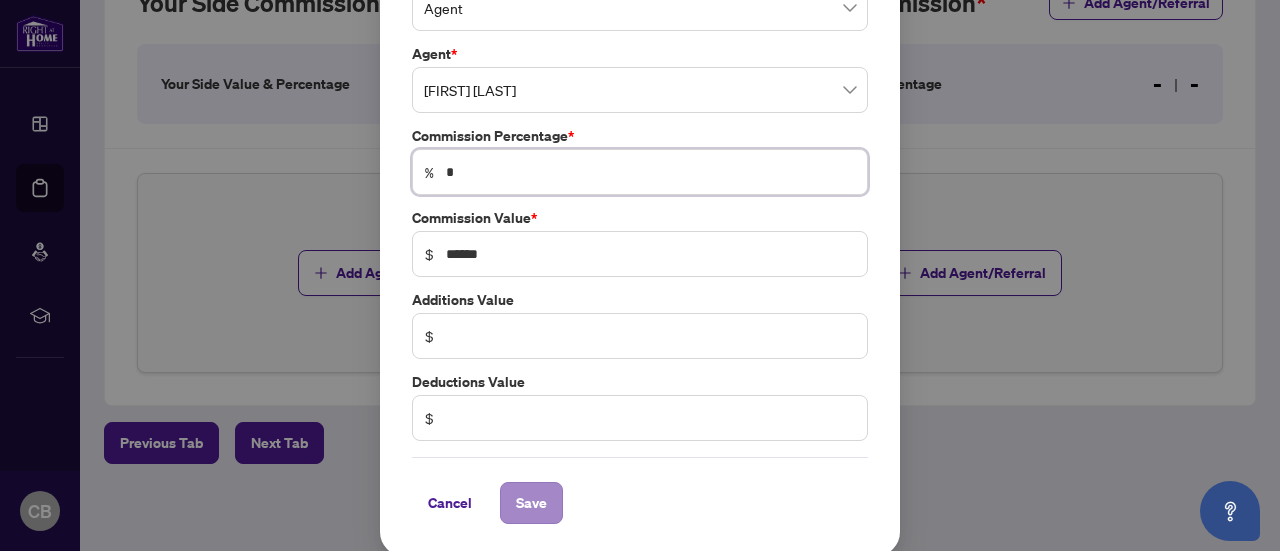 type on "*" 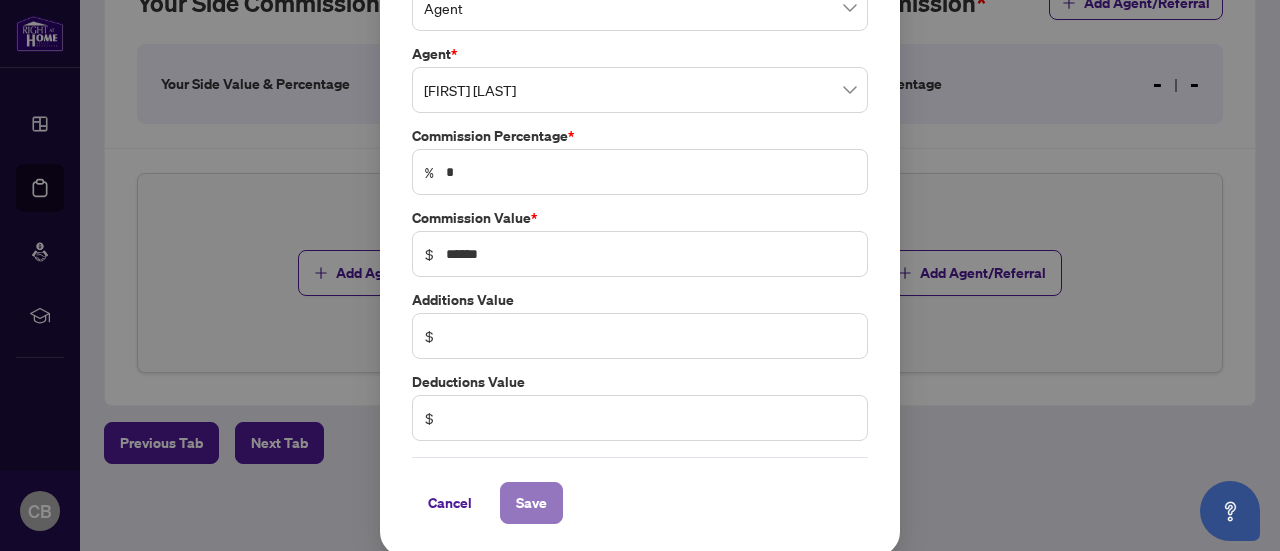 click on "Save" at bounding box center [531, 503] 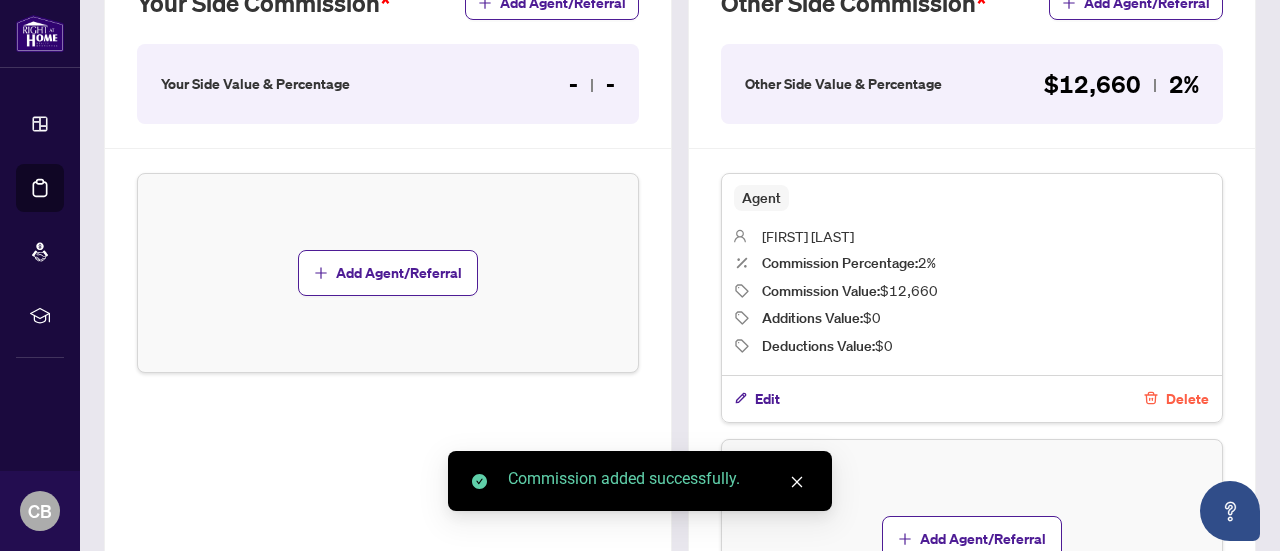 click on "Add Agent/Referral" at bounding box center (388, 273) 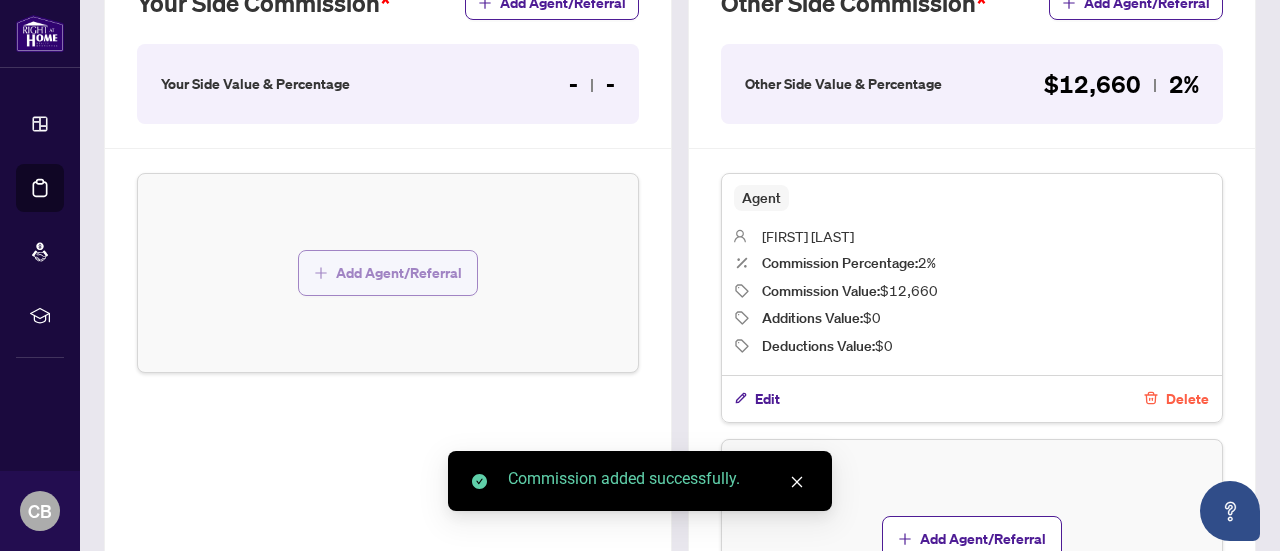 click on "Add Agent/Referral" at bounding box center (399, 273) 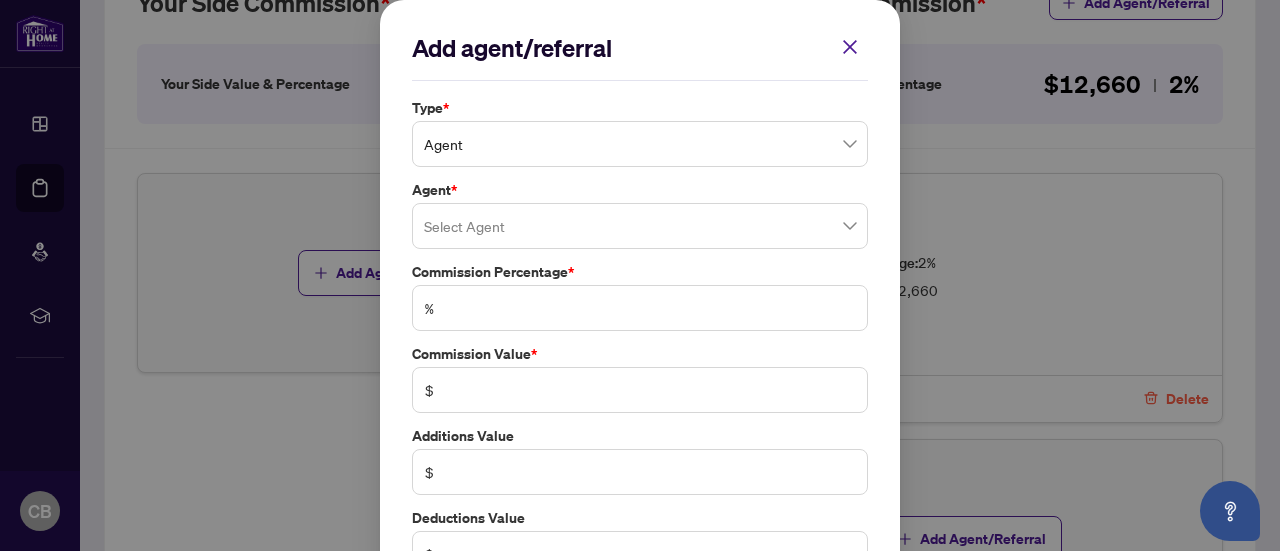 click at bounding box center (640, 226) 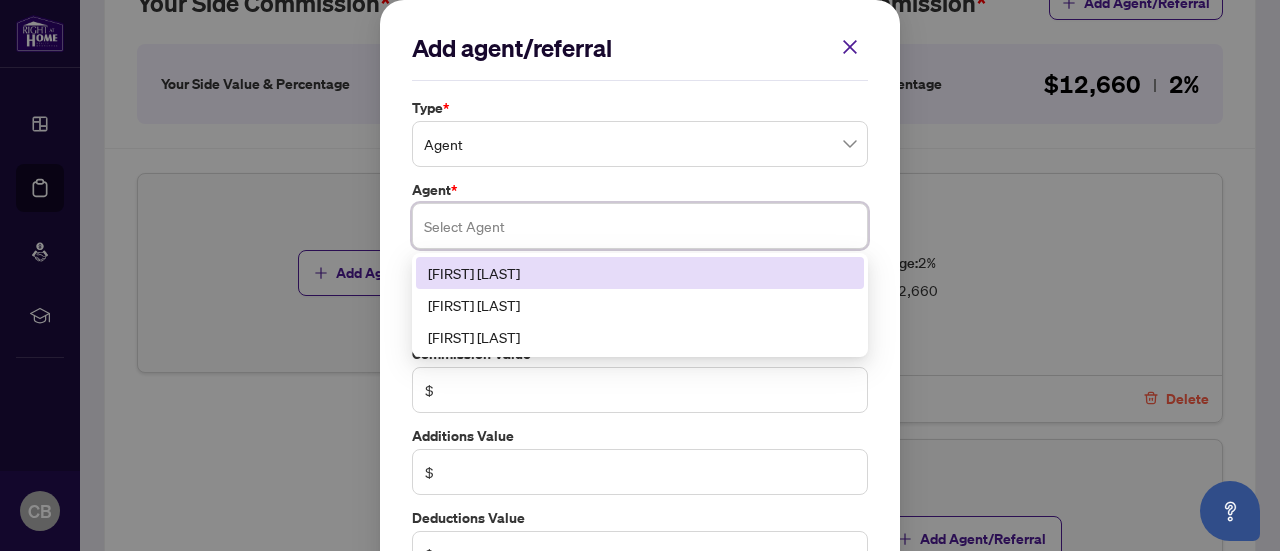 click on "[FIRST] [LAST]" at bounding box center (640, 273) 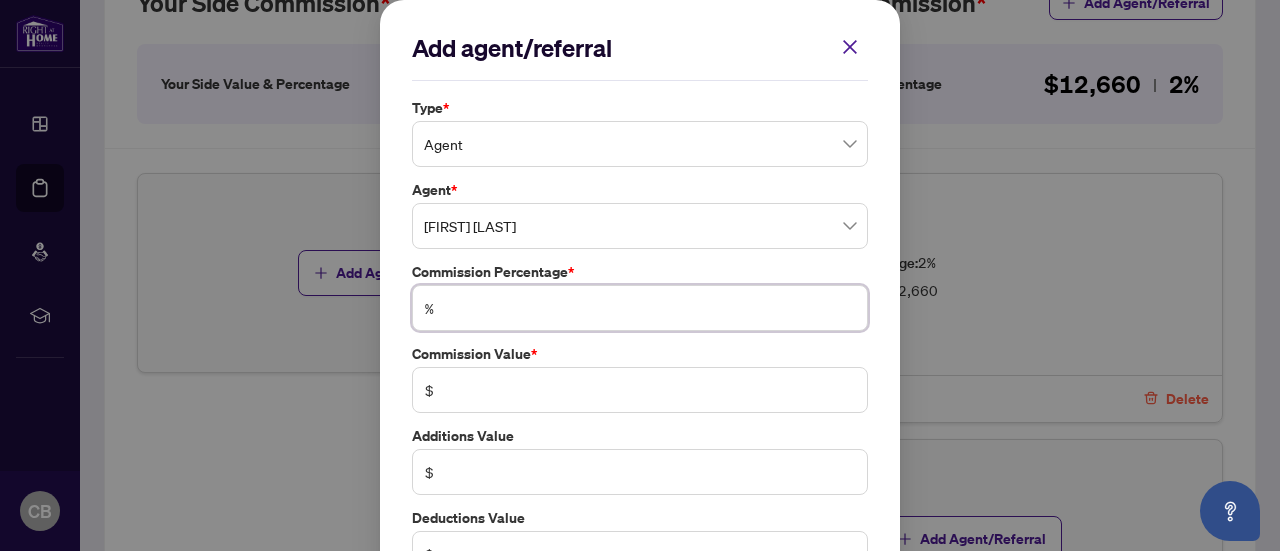 click at bounding box center [650, 308] 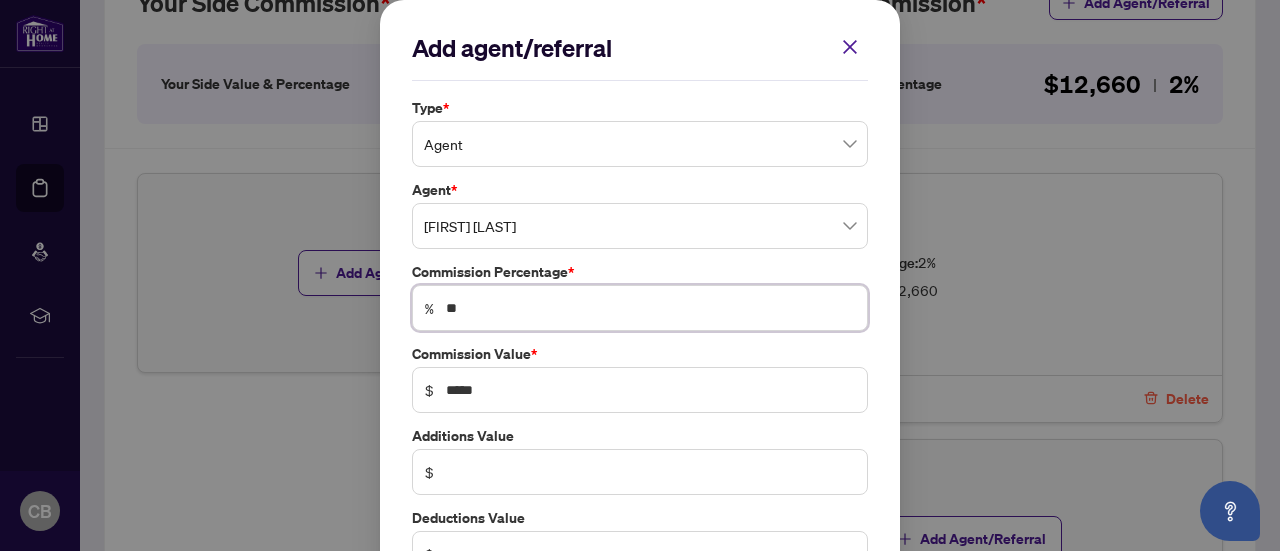 type on "*" 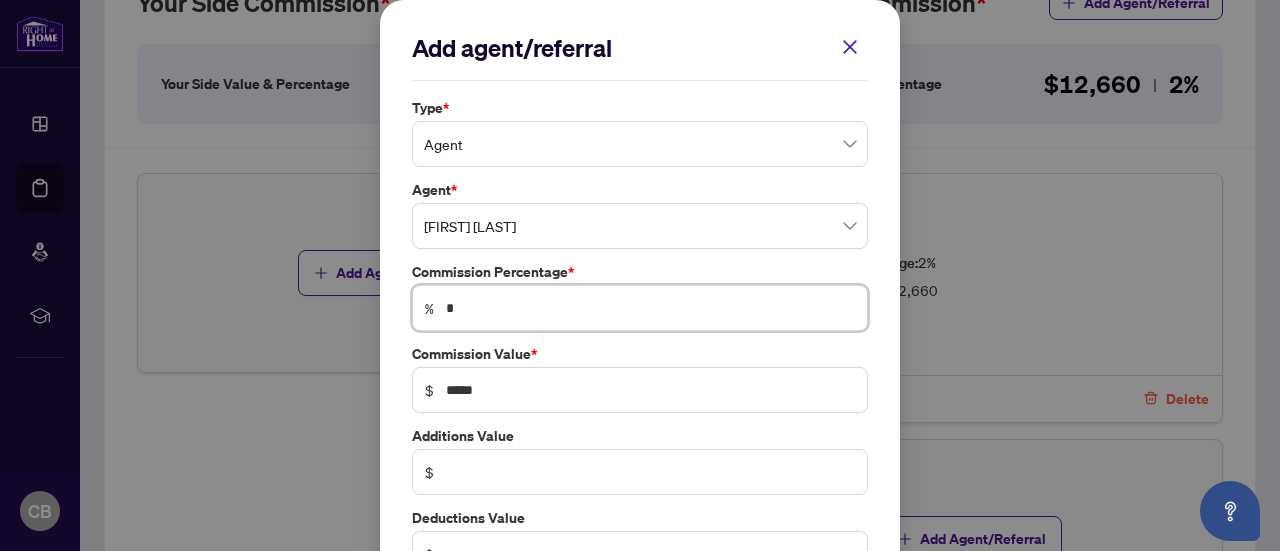 type 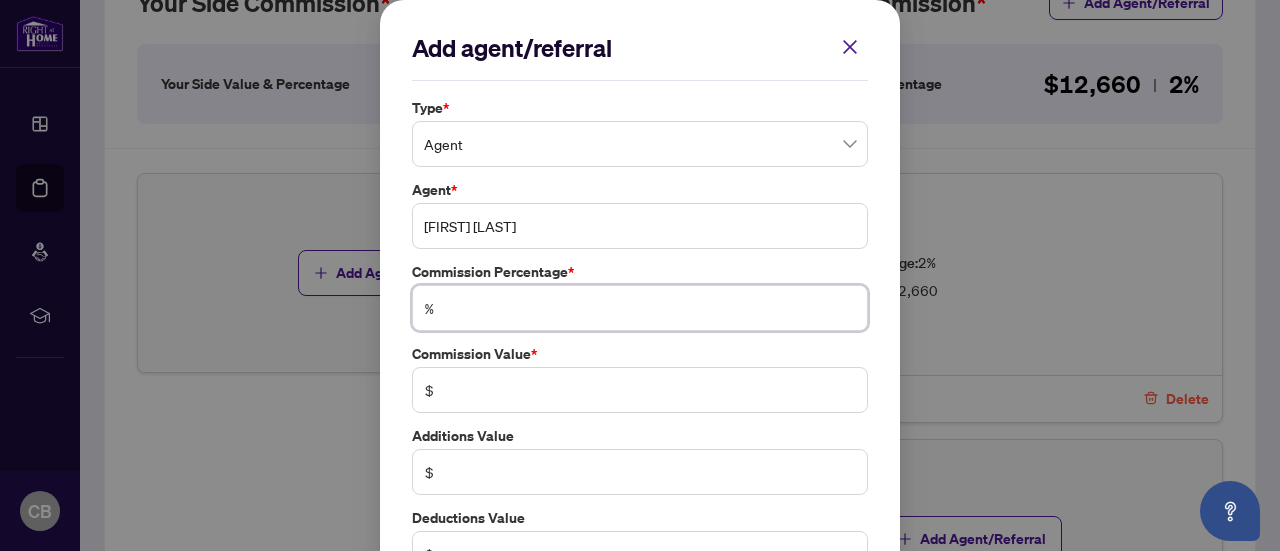 click on "[FIRST] [LAST]" at bounding box center [640, 226] 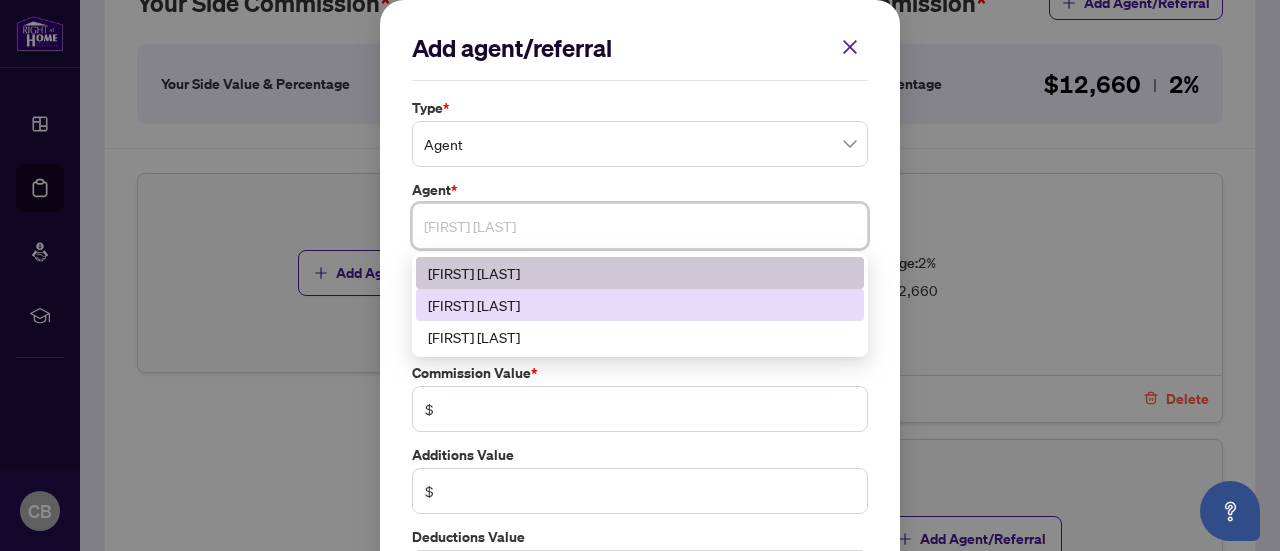 click on "[FIRST] [LAST]" at bounding box center (640, 305) 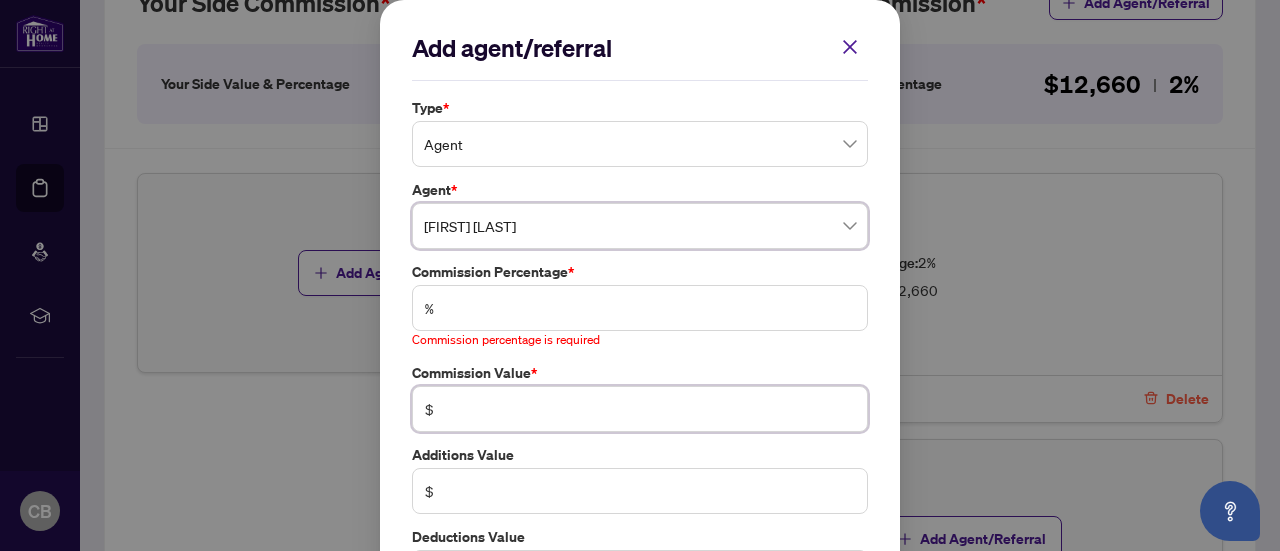 click at bounding box center (650, 409) 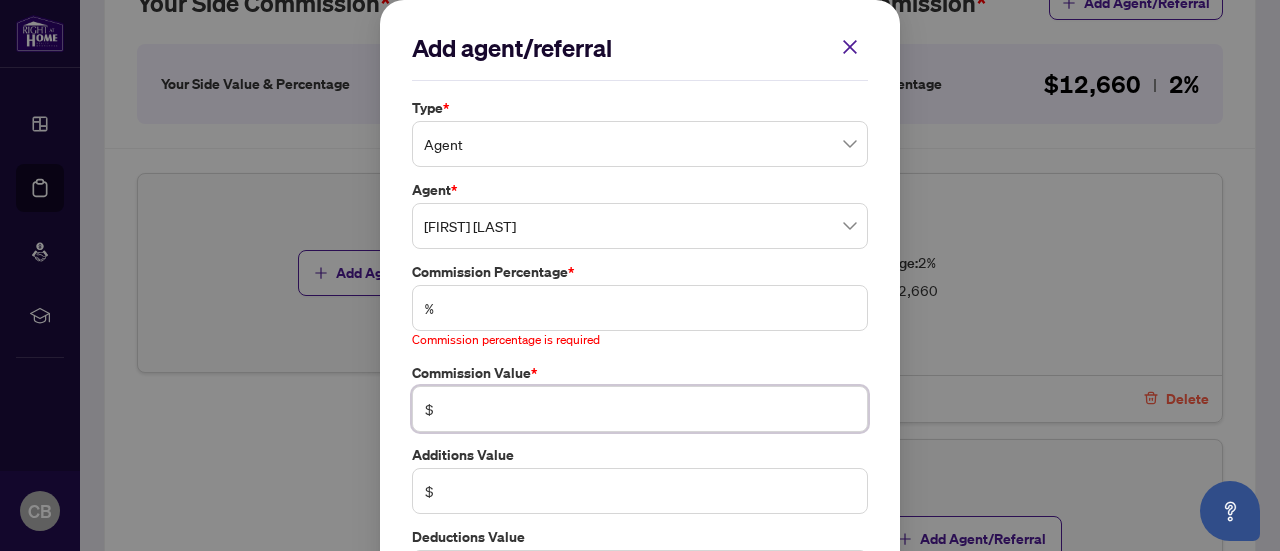 type on "******" 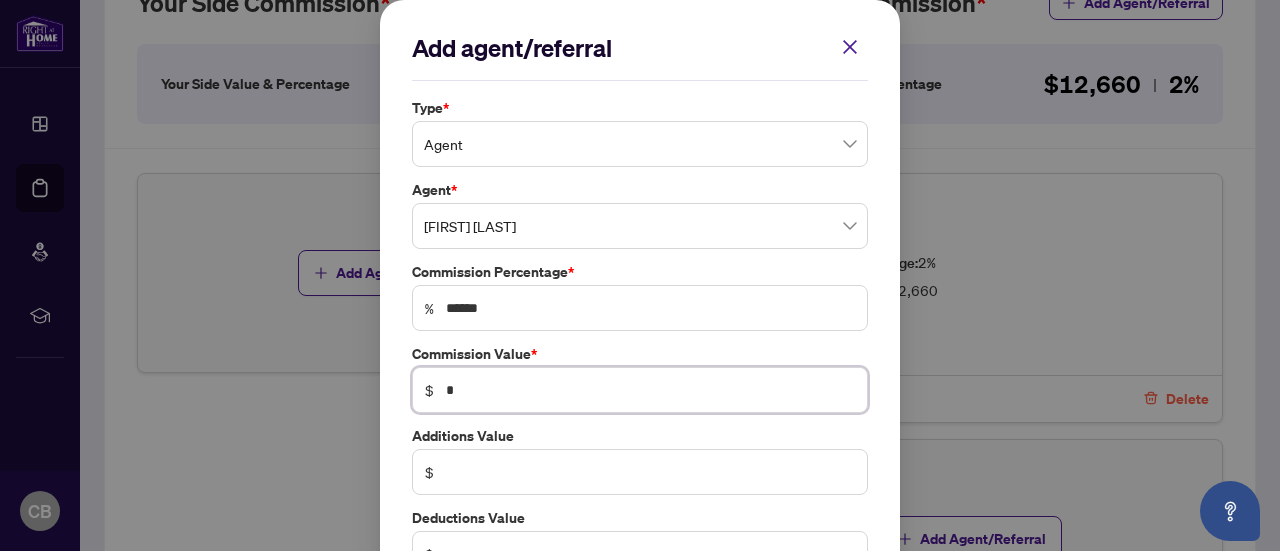 type on "******" 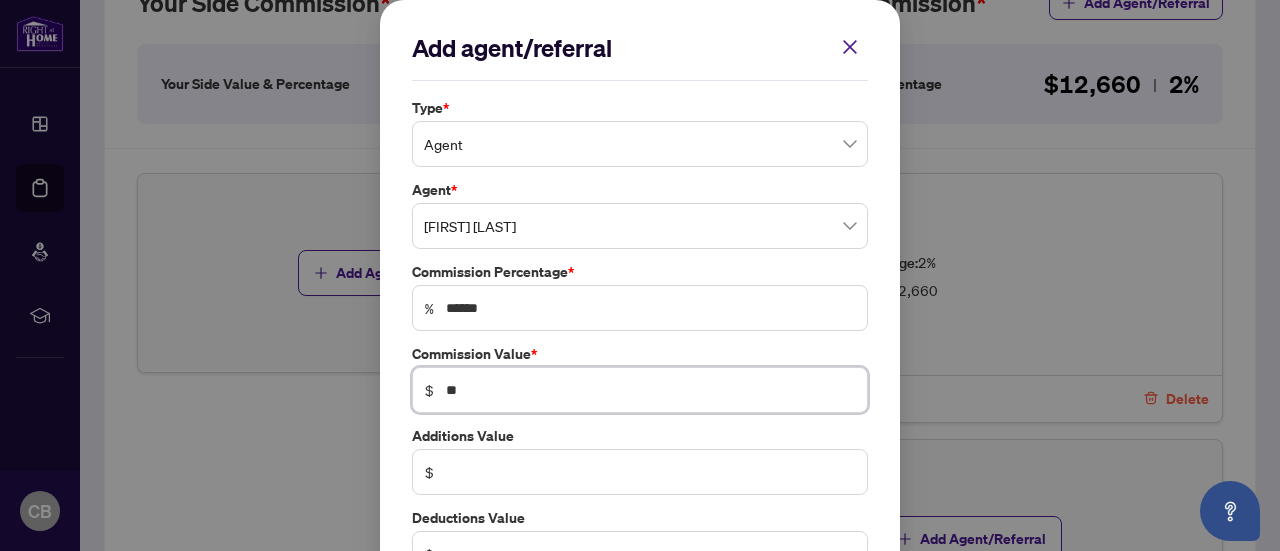 type on "******" 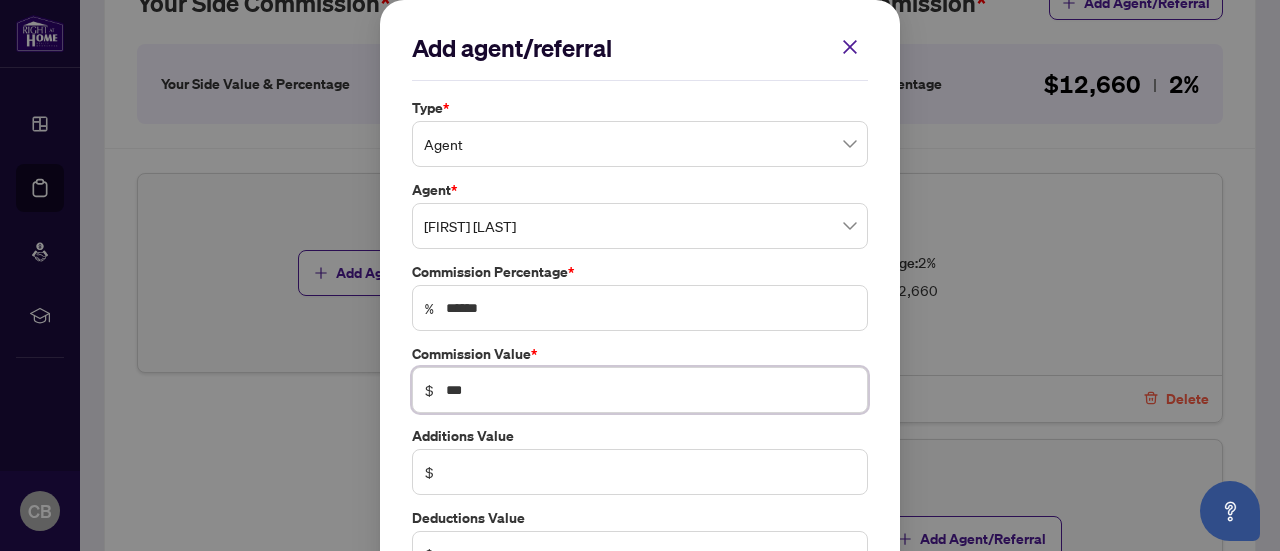 type on "*****" 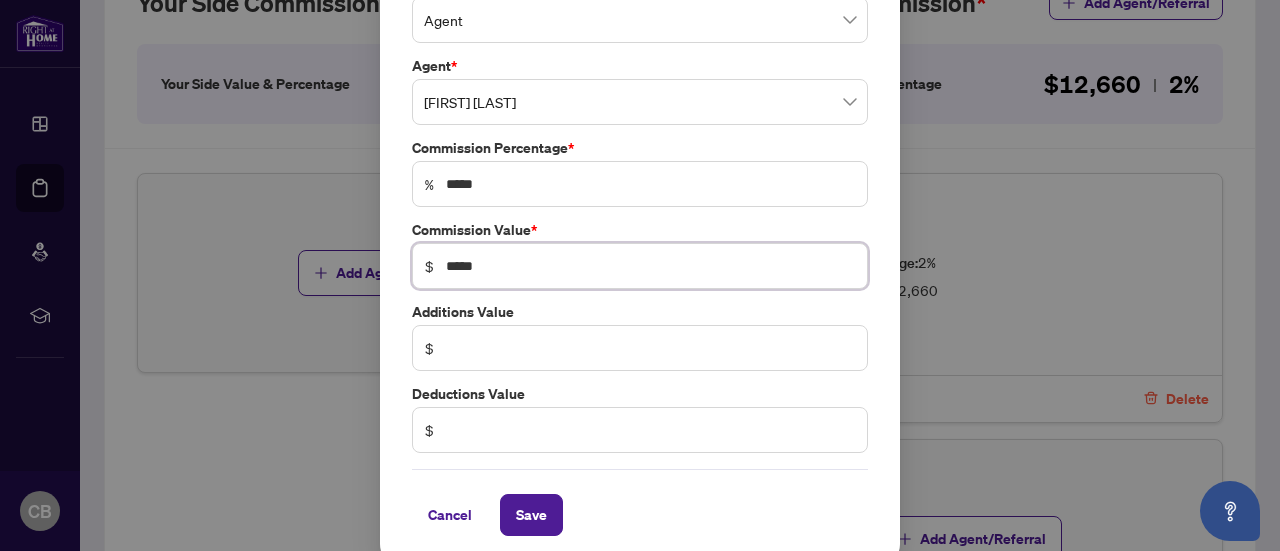 scroll, scrollTop: 128, scrollLeft: 0, axis: vertical 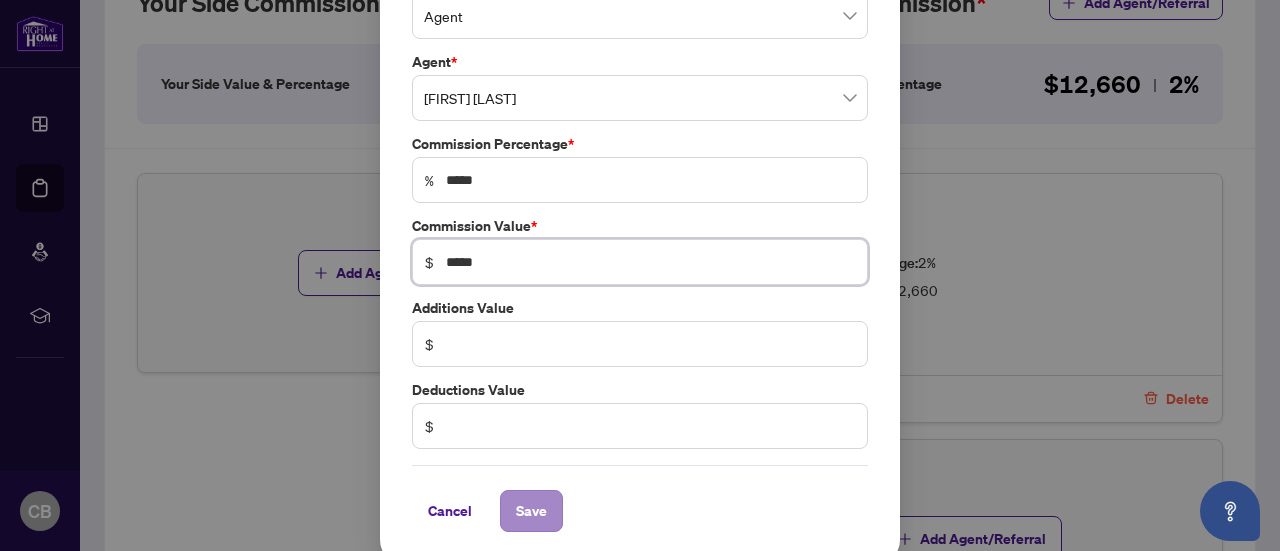 type on "*****" 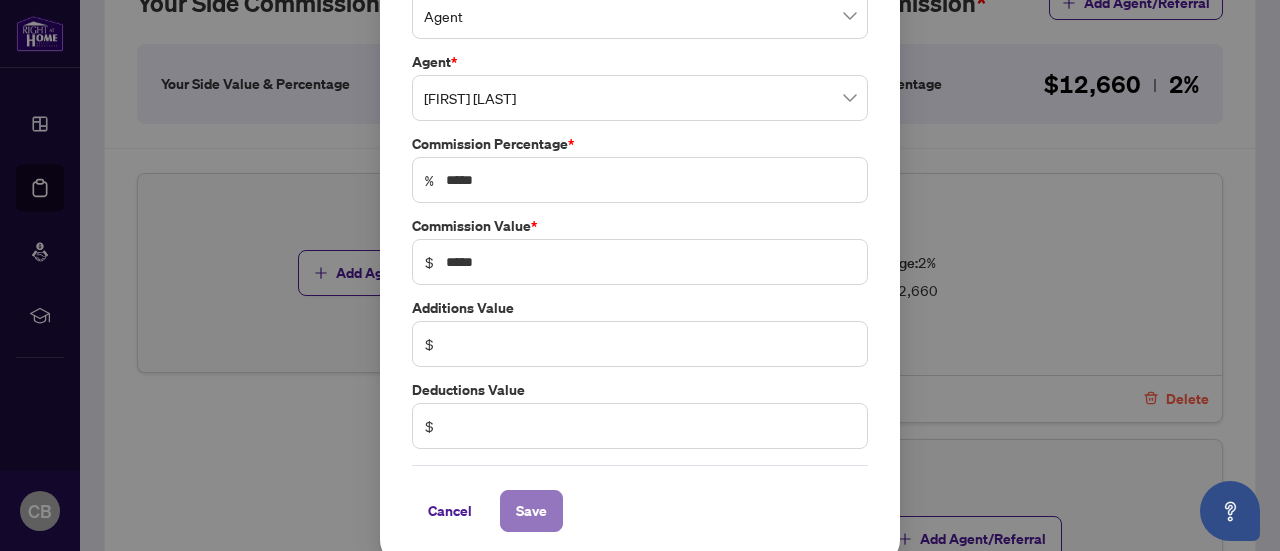 click on "Save" at bounding box center (531, 511) 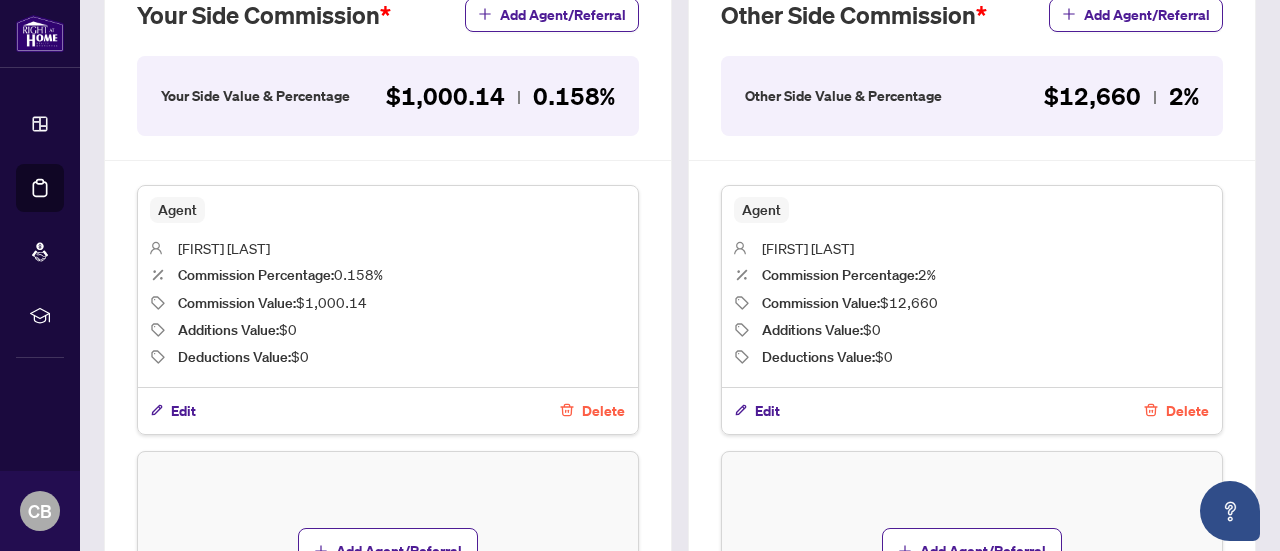 scroll, scrollTop: 645, scrollLeft: 0, axis: vertical 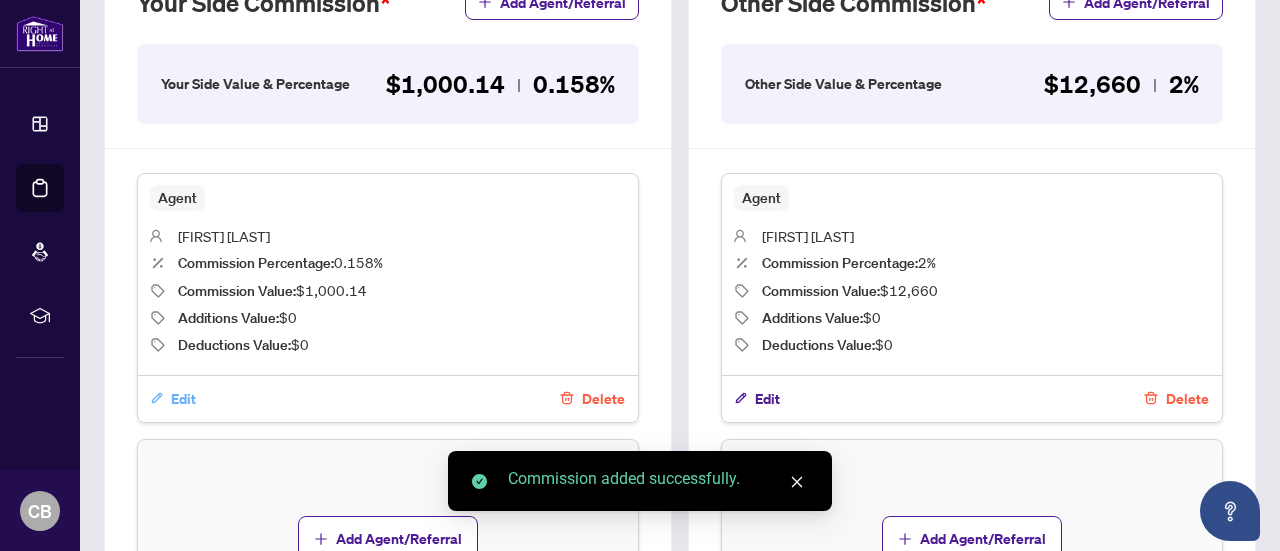 click on "Edit" at bounding box center [173, 399] 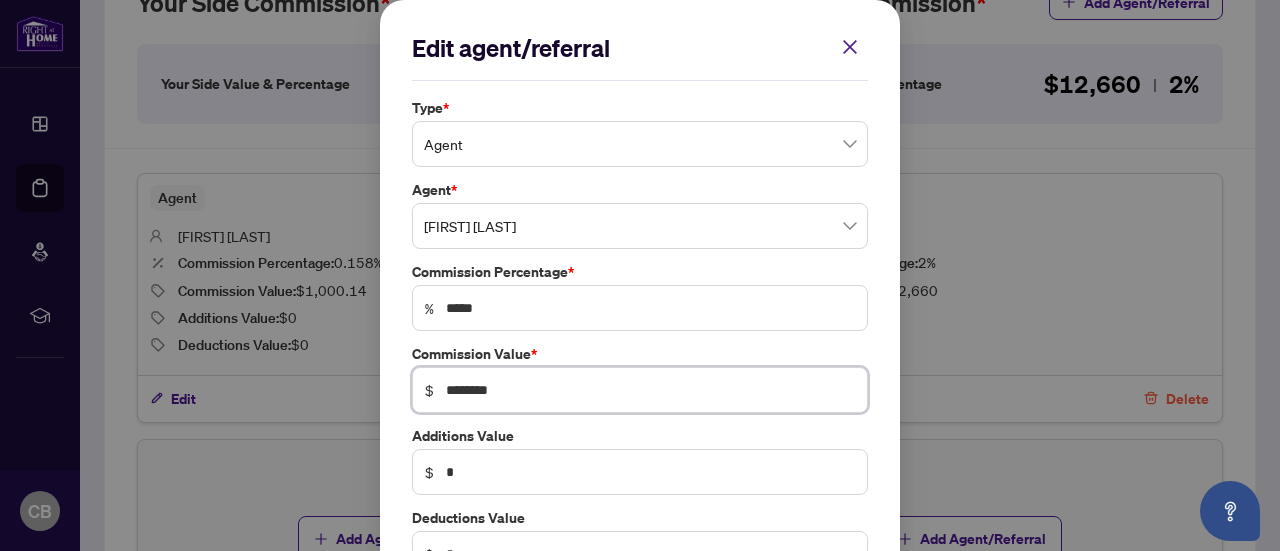 click on "********" at bounding box center (650, 390) 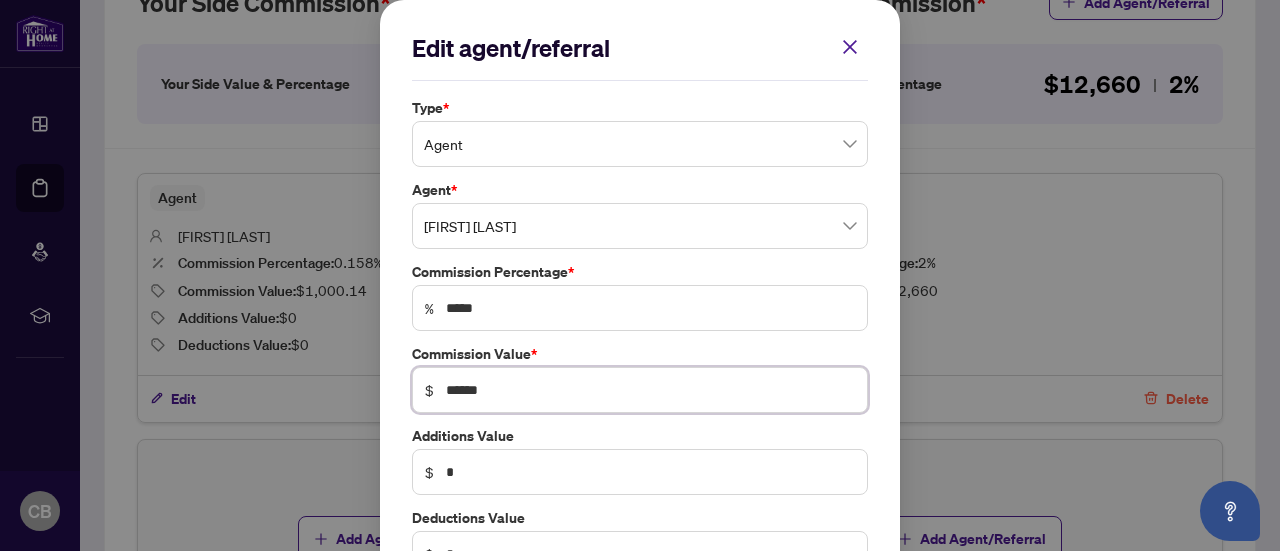 scroll, scrollTop: 136, scrollLeft: 0, axis: vertical 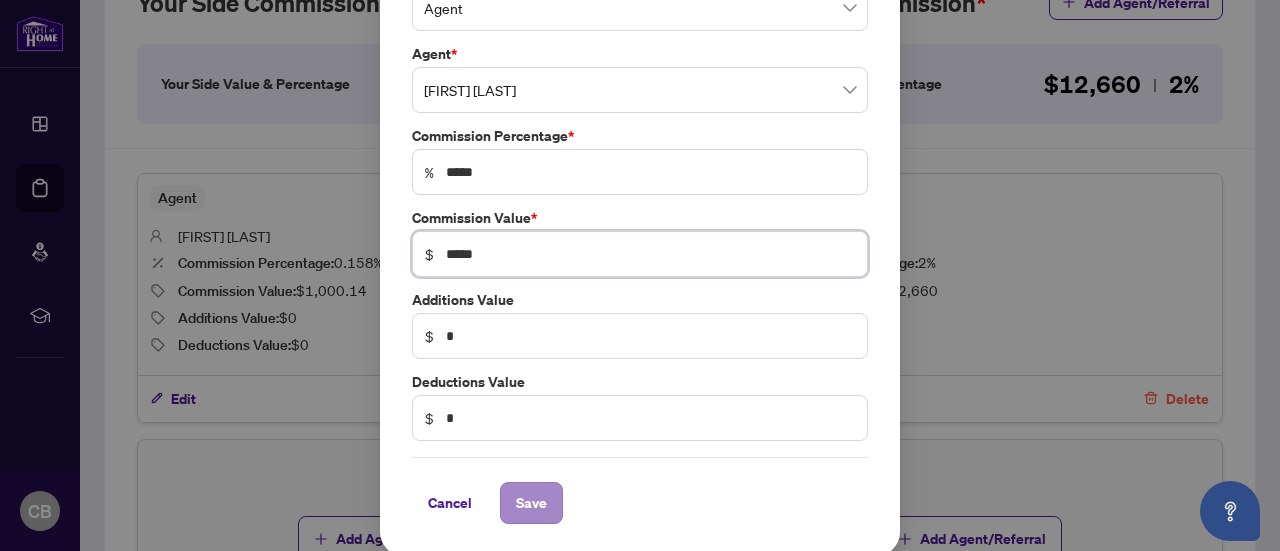 type on "*****" 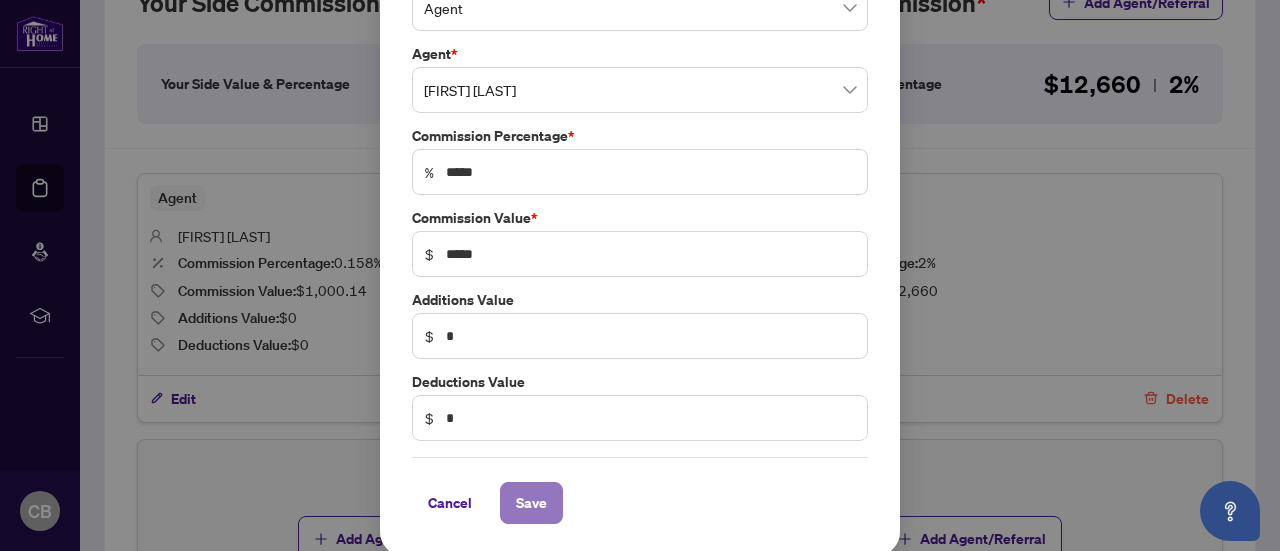 click on "Save" at bounding box center [531, 503] 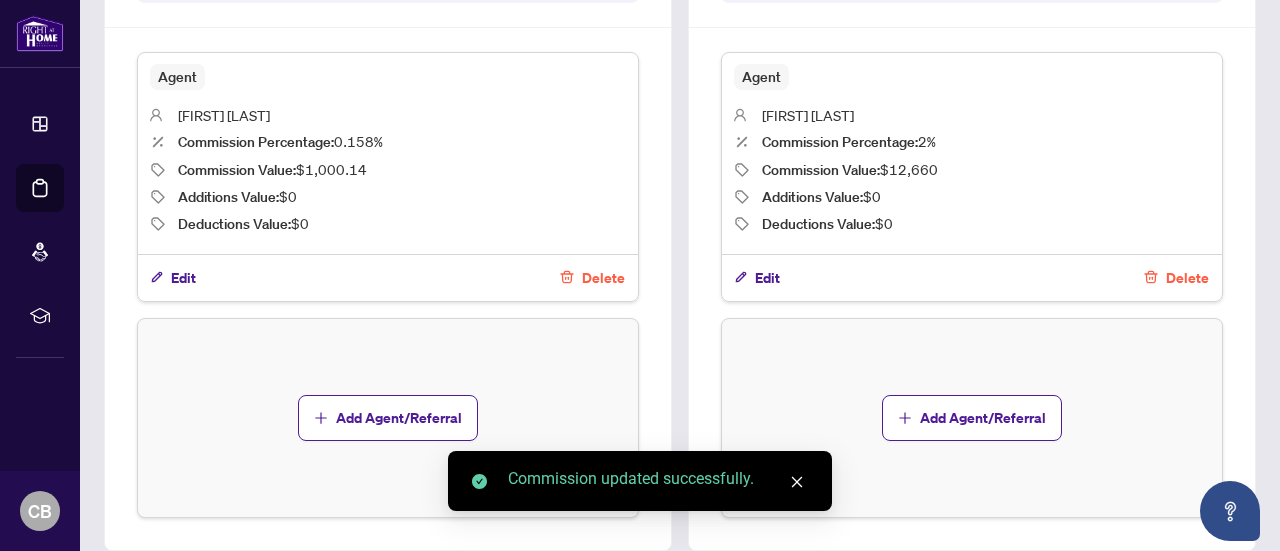 scroll, scrollTop: 772, scrollLeft: 0, axis: vertical 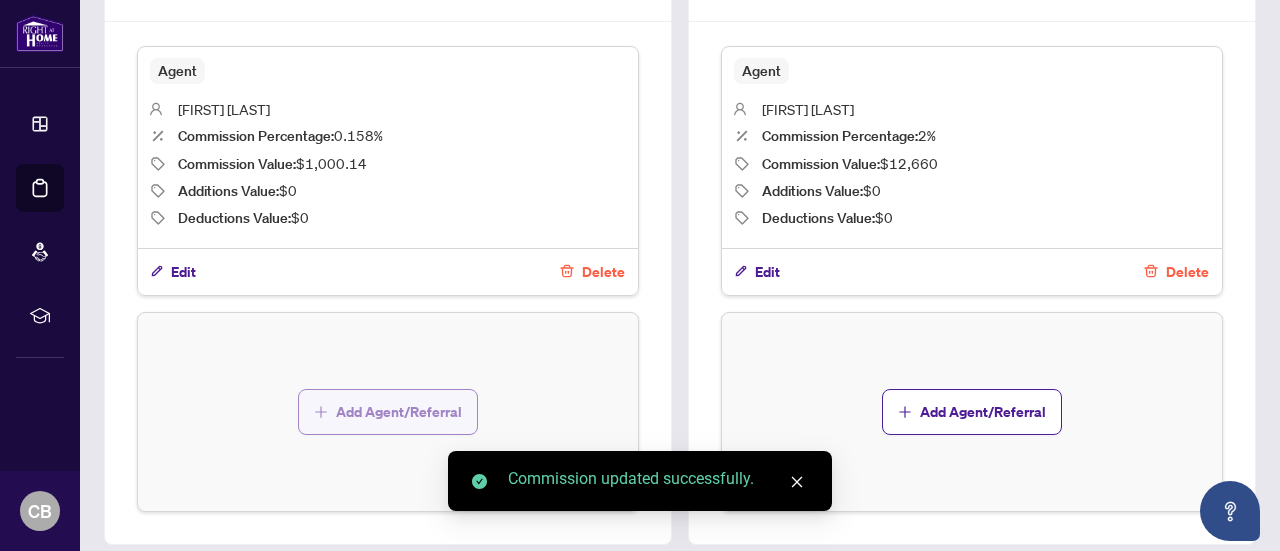 click on "Add Agent/Referral" at bounding box center (399, 412) 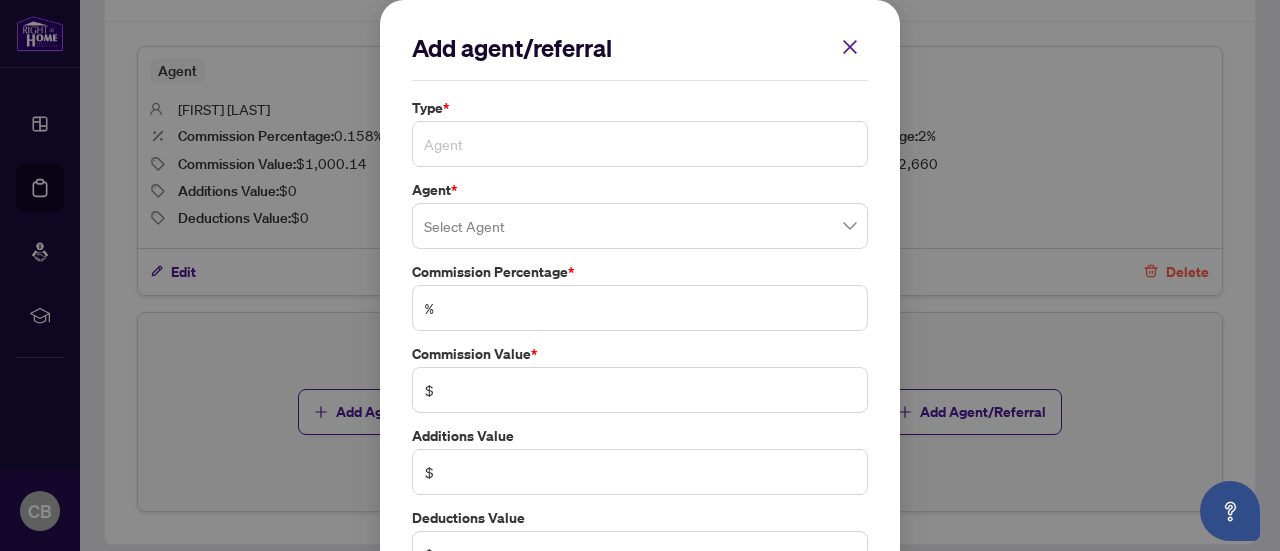 click on "Agent" at bounding box center [640, 144] 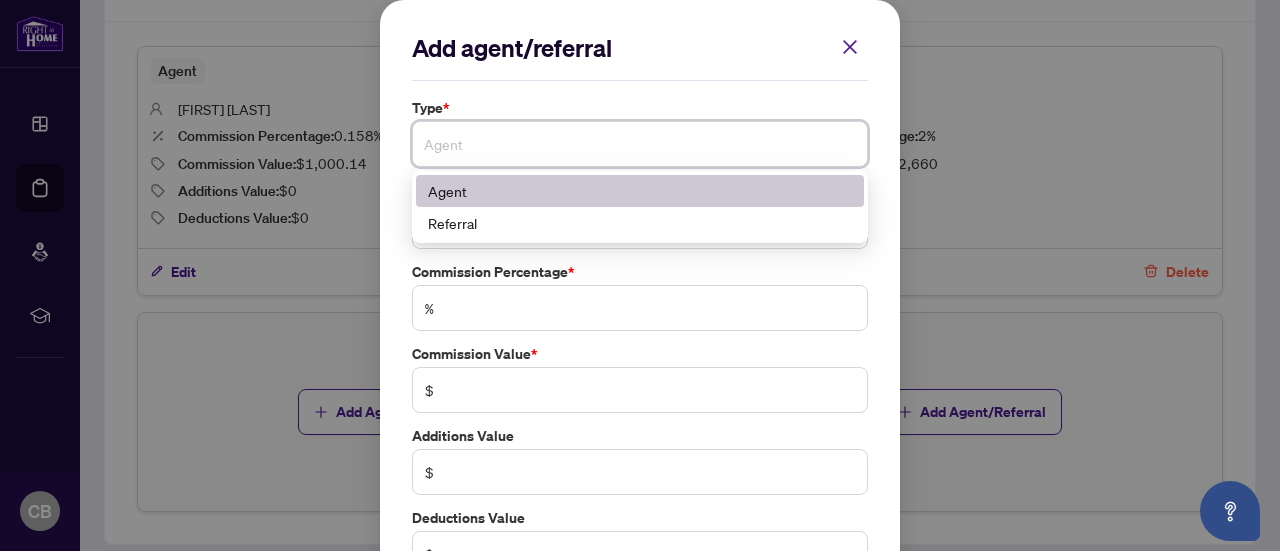 click on "Agent" at bounding box center (640, 144) 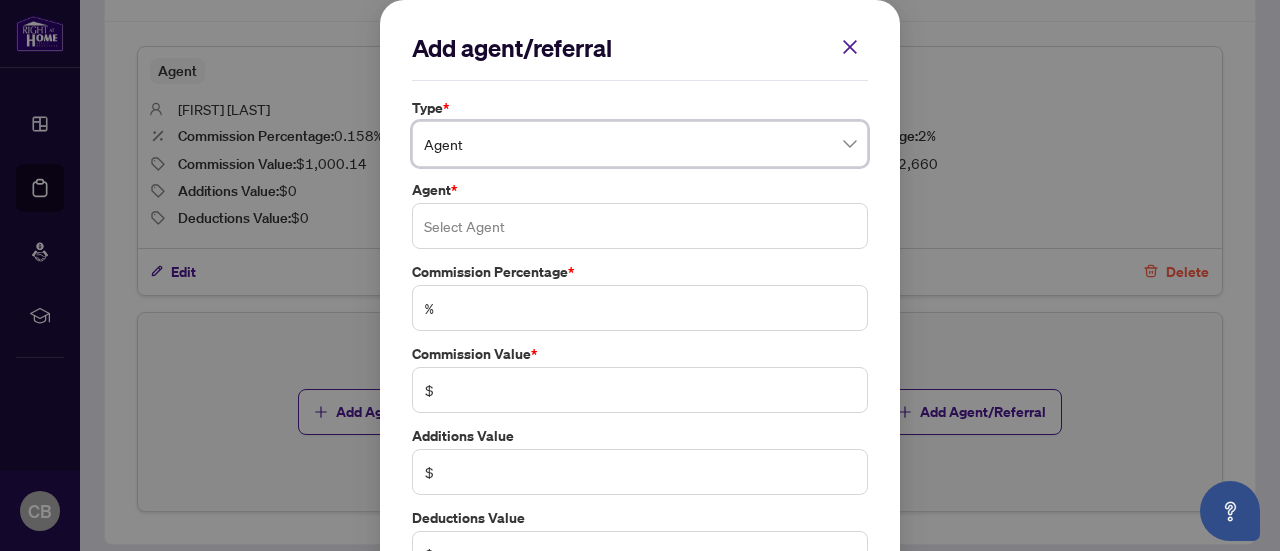 click at bounding box center (640, 226) 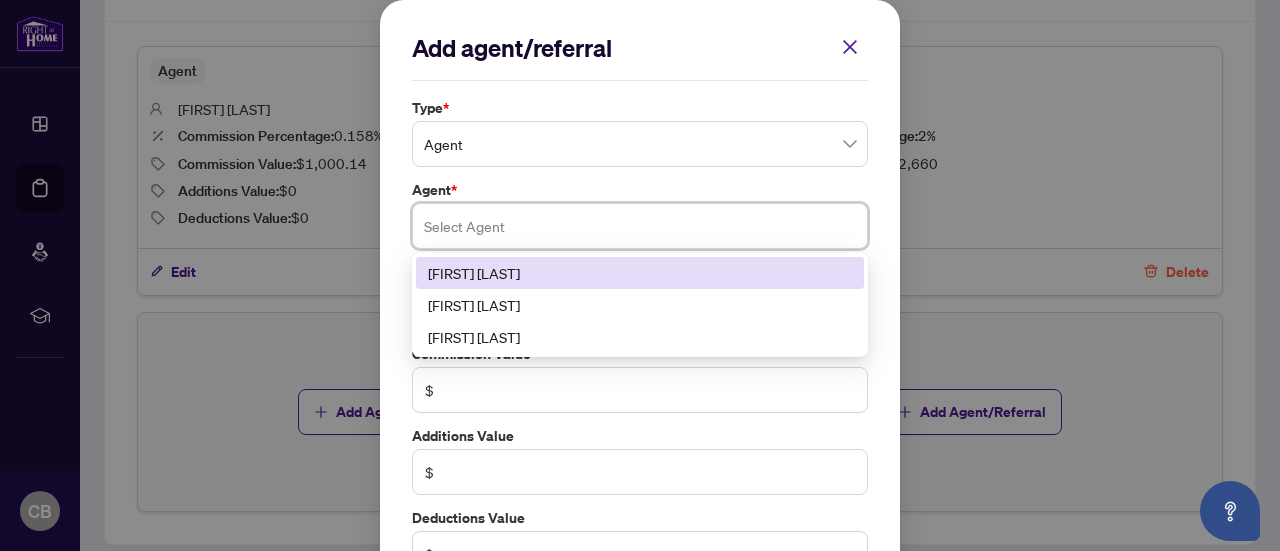 click on "[FIRST] [LAST]" at bounding box center [640, 273] 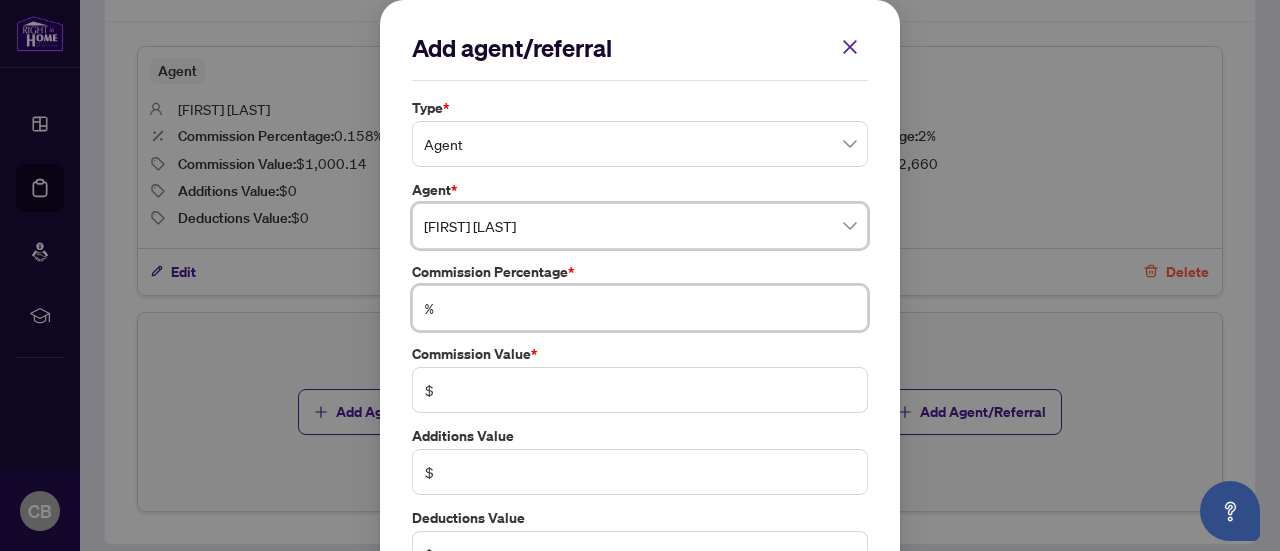 click at bounding box center (650, 308) 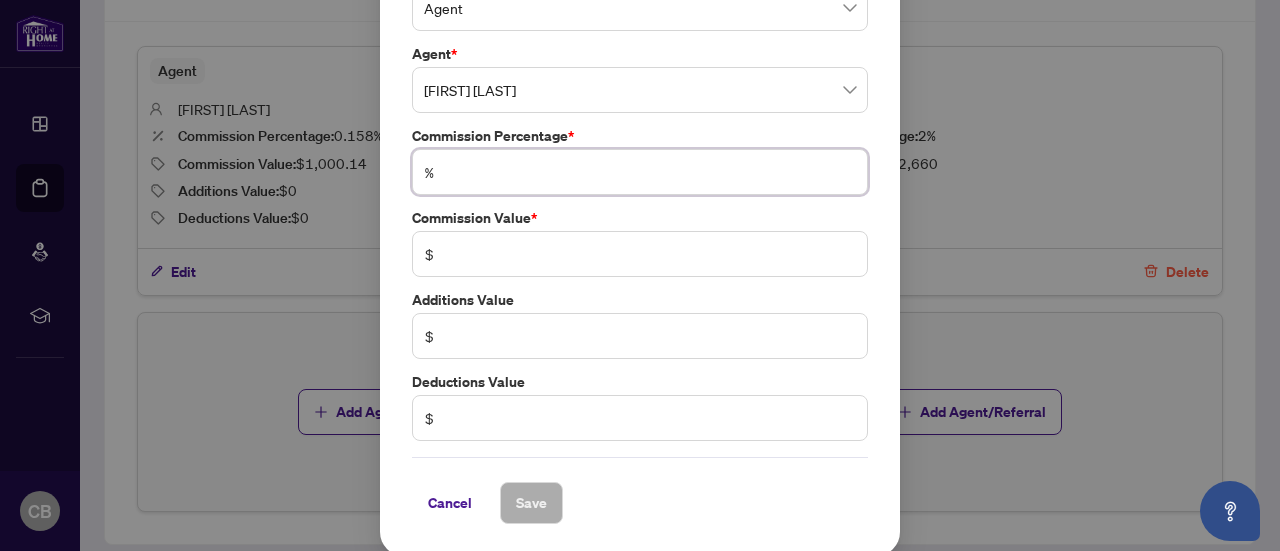 scroll, scrollTop: 118, scrollLeft: 0, axis: vertical 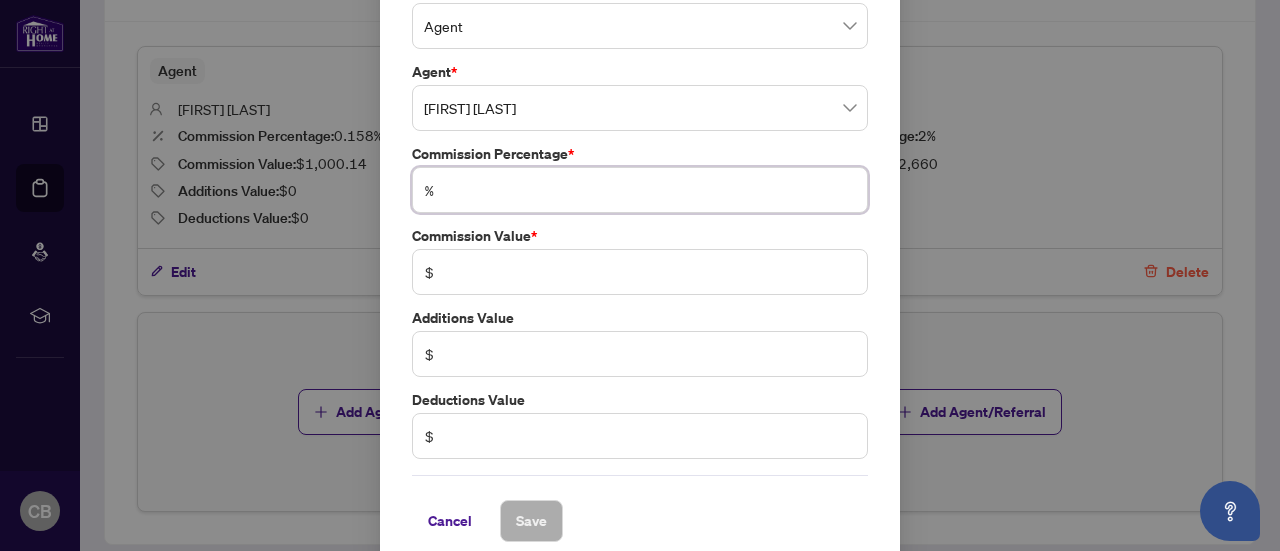 type on "*" 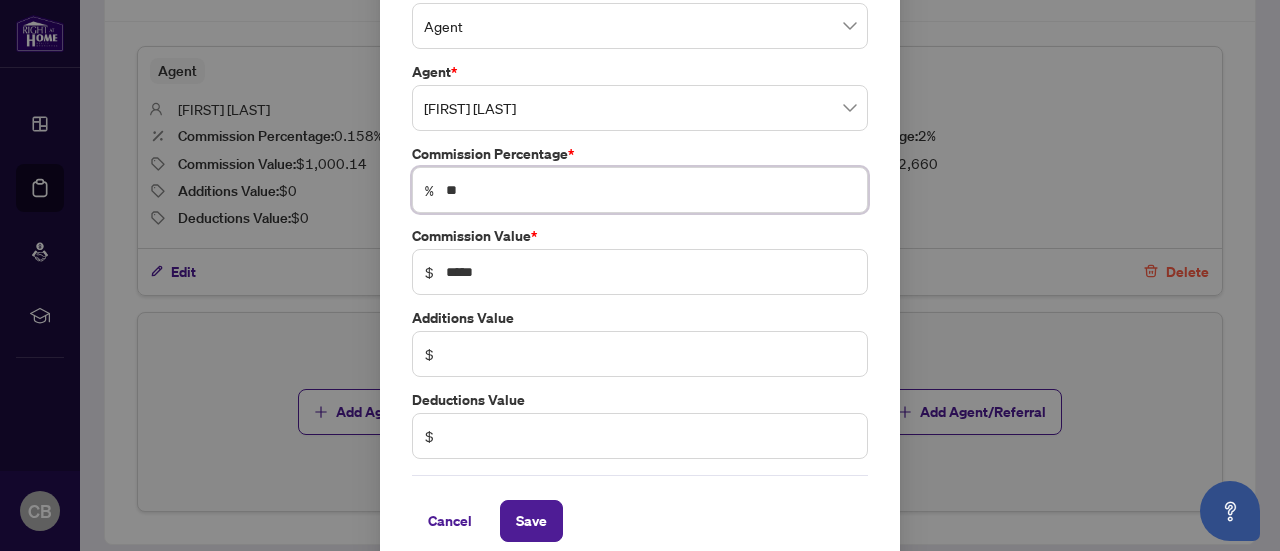 type on "***" 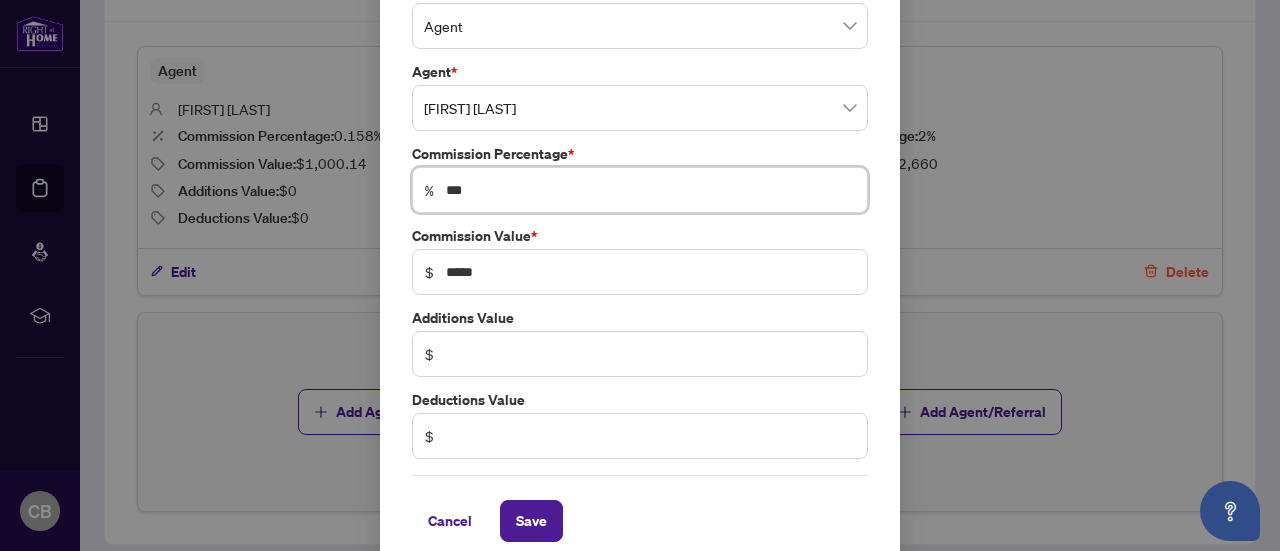 type on "****" 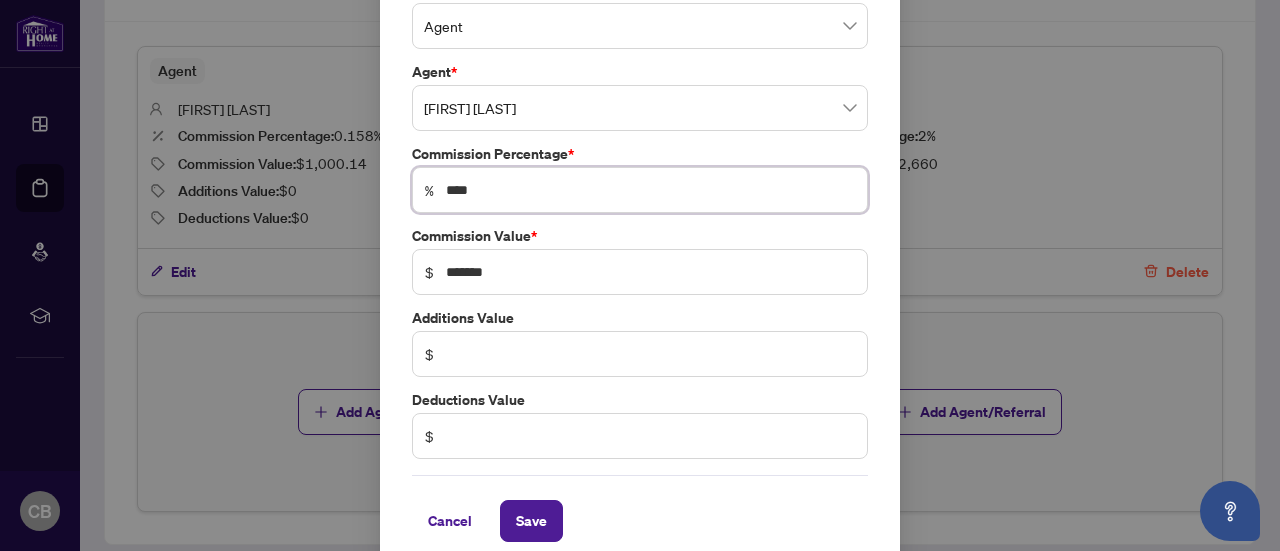 type on "*****" 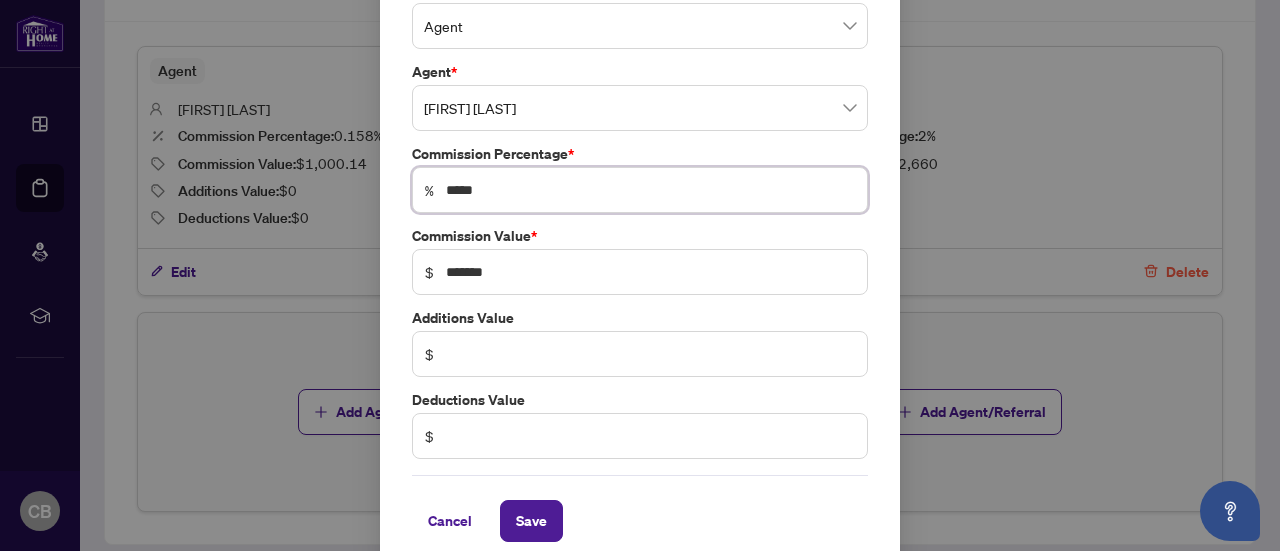 type on "********" 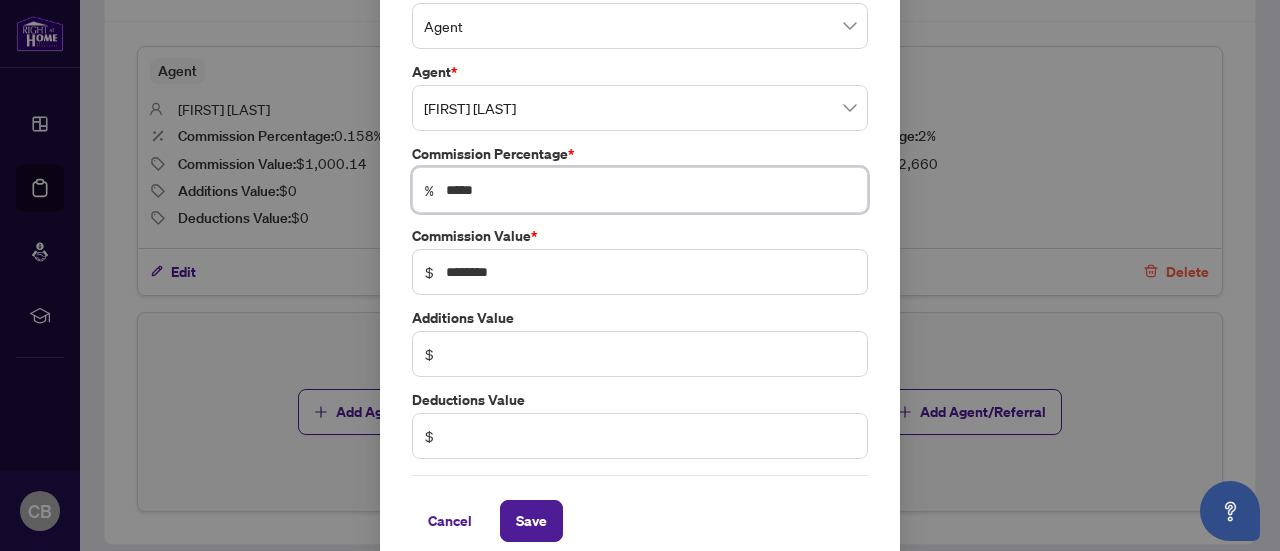 type on "*****" 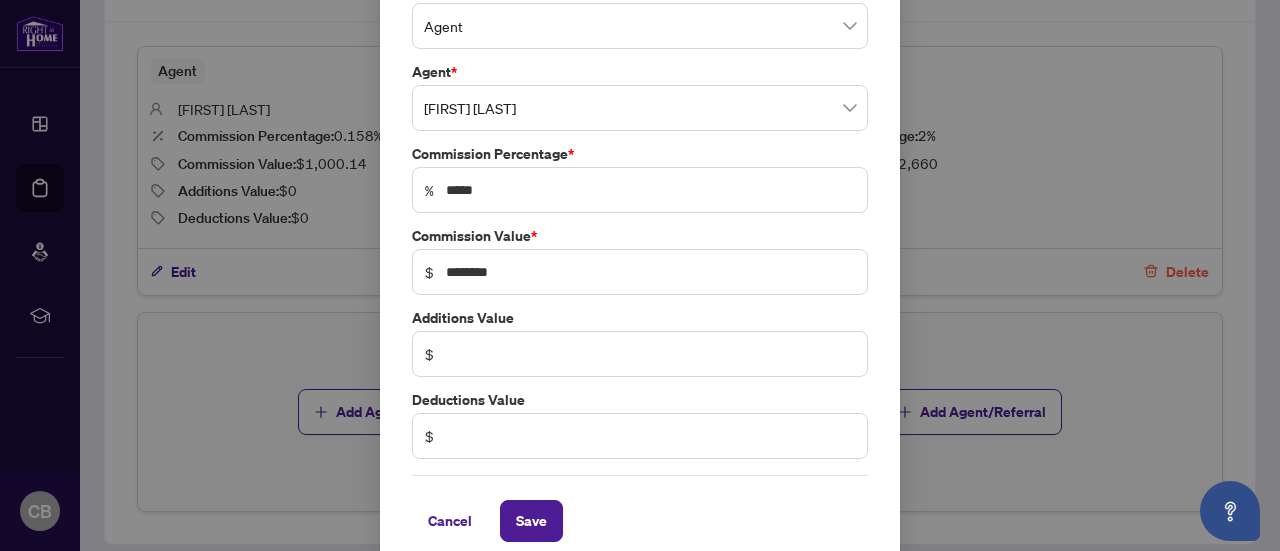 click on "$ ********" at bounding box center (640, 272) 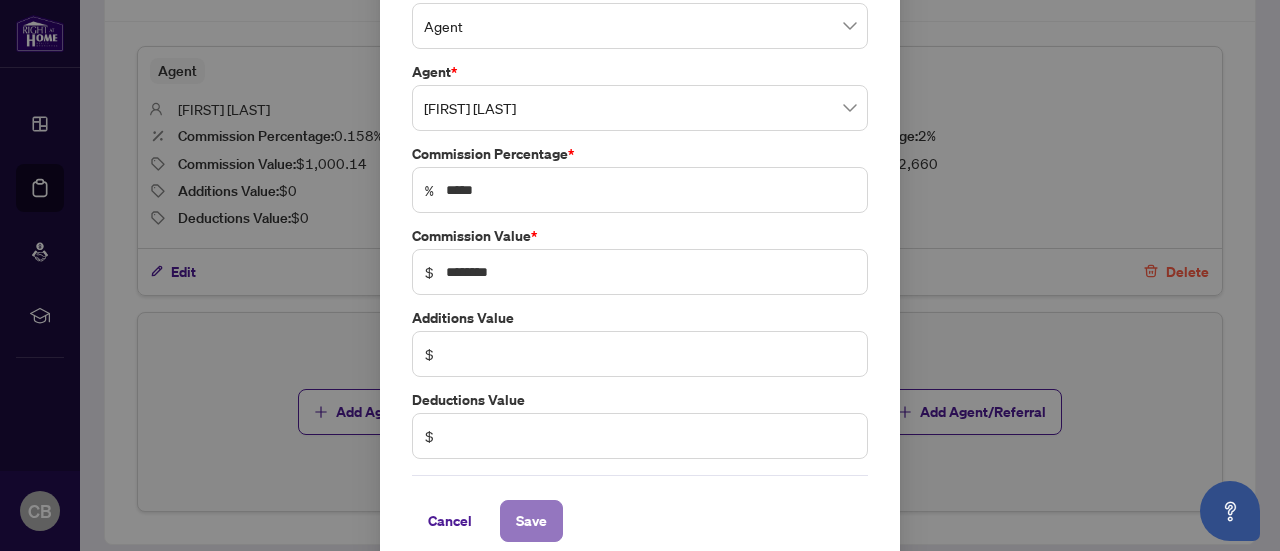 click on "Save" at bounding box center [531, 521] 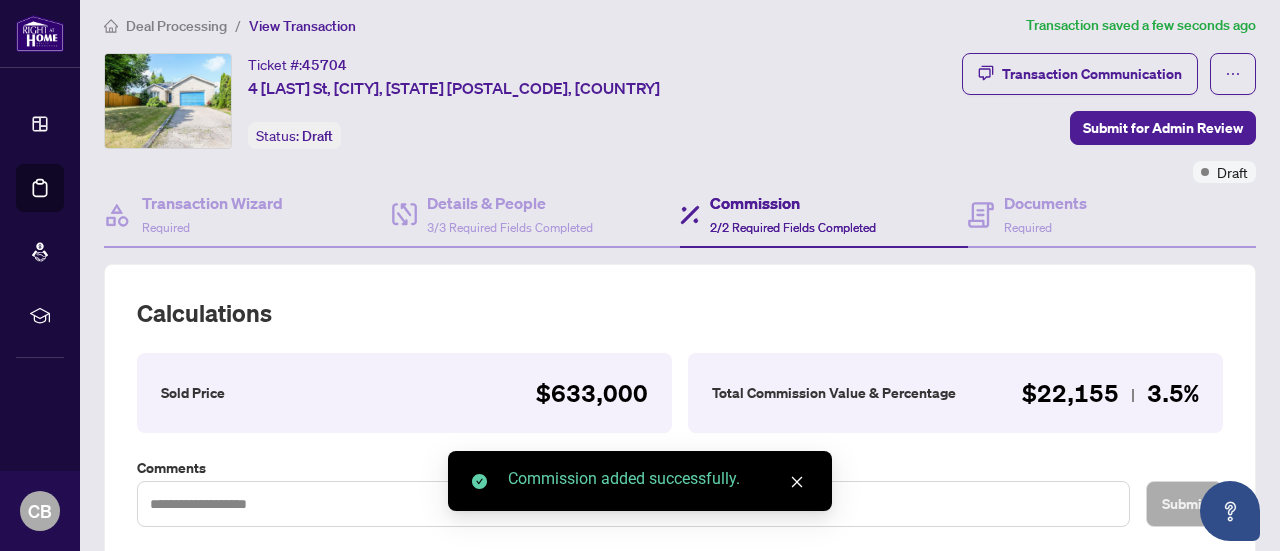 scroll, scrollTop: 0, scrollLeft: 0, axis: both 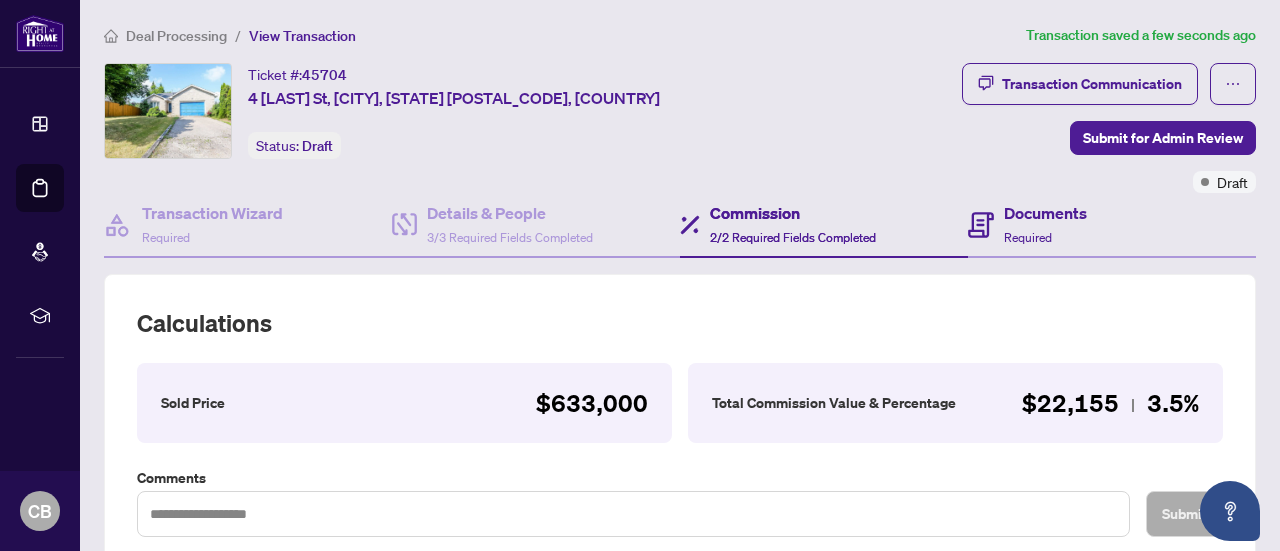 click on "Documents Required" at bounding box center [1112, 225] 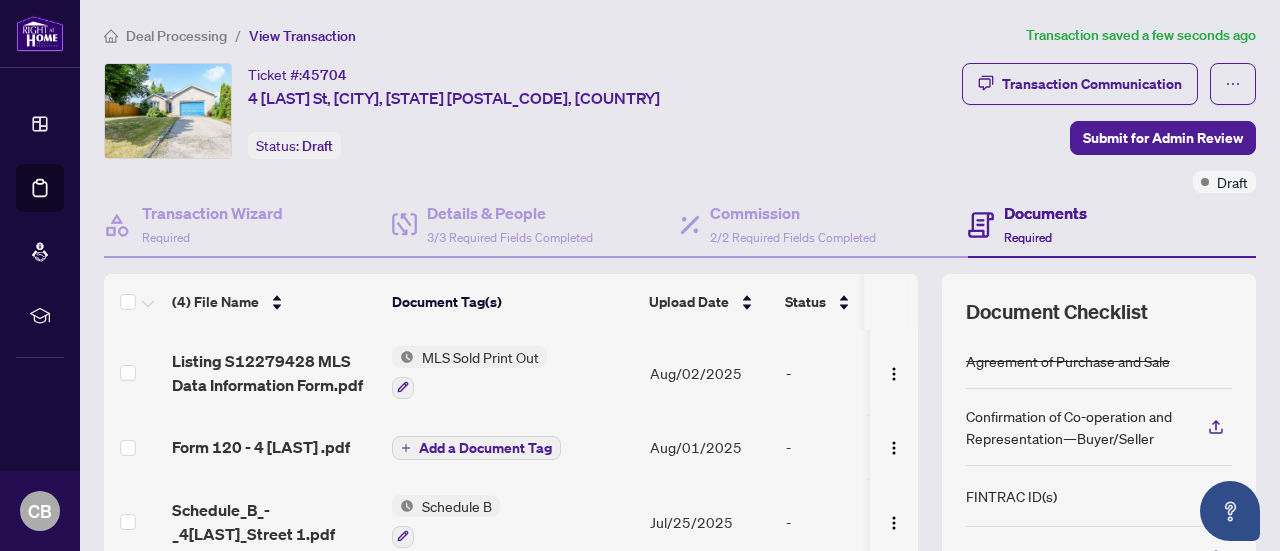 scroll, scrollTop: 321, scrollLeft: 0, axis: vertical 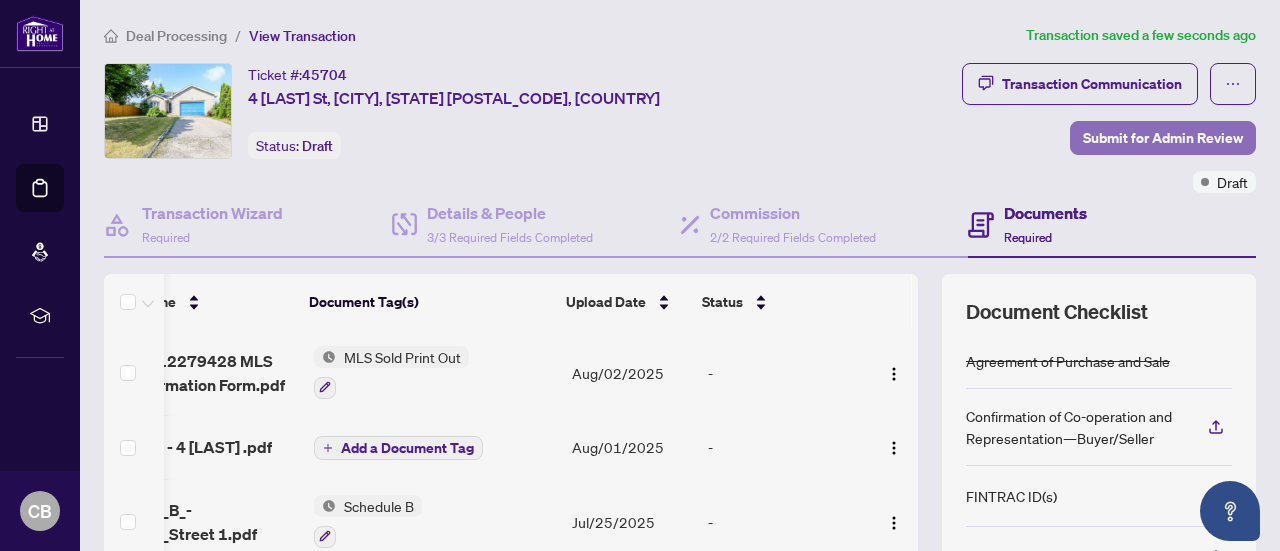 click on "Submit for Admin Review" at bounding box center [1163, 138] 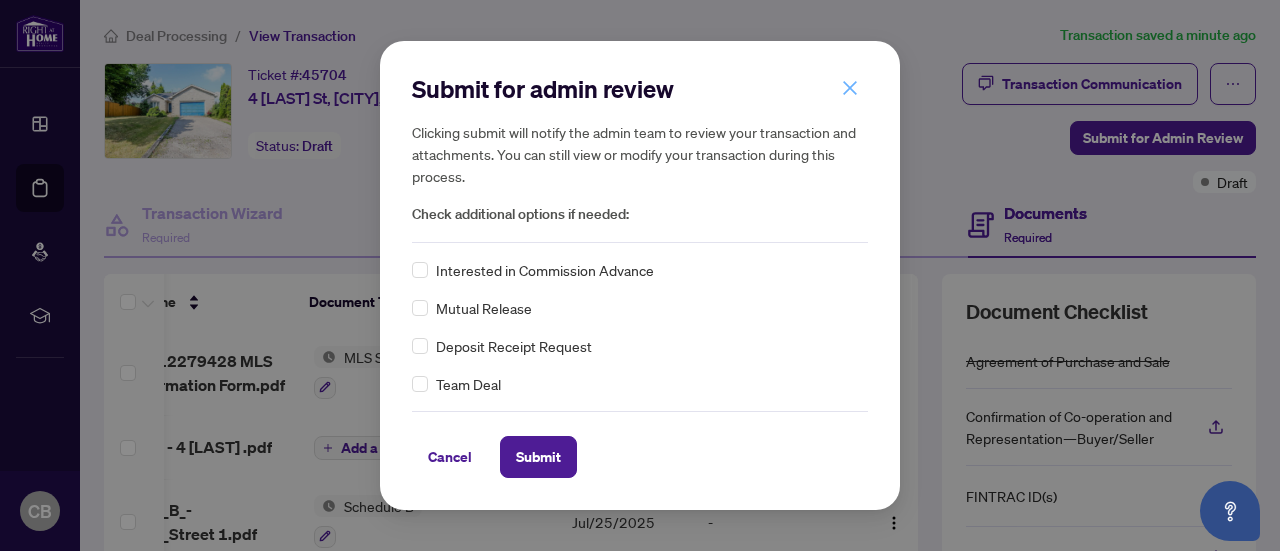 click 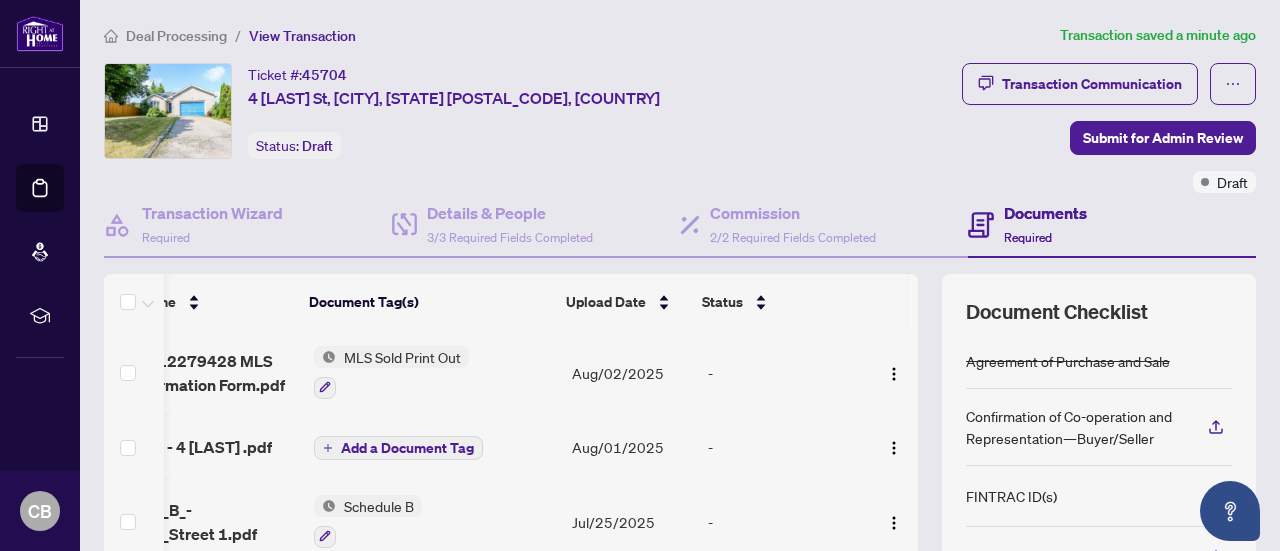 scroll, scrollTop: 0, scrollLeft: 0, axis: both 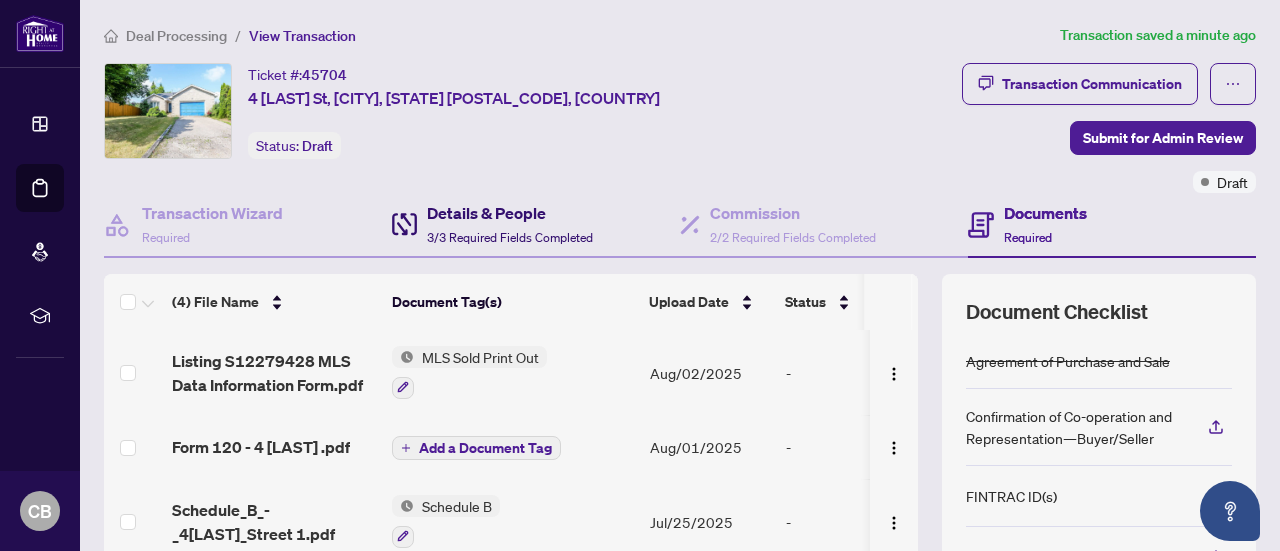 click on "Details & People" at bounding box center [510, 213] 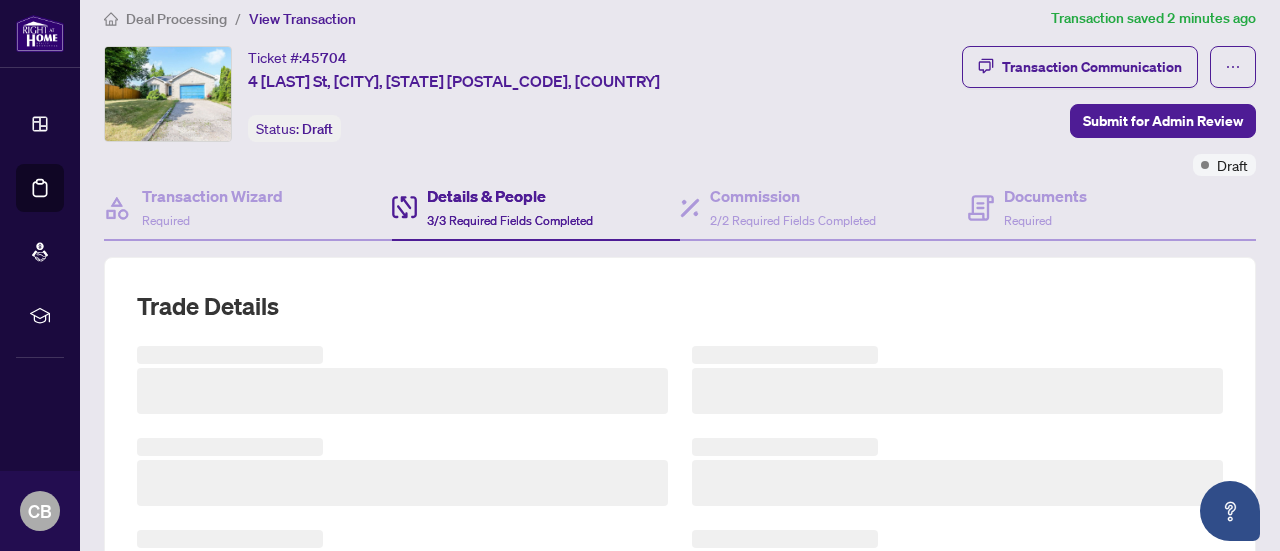 scroll, scrollTop: 0, scrollLeft: 0, axis: both 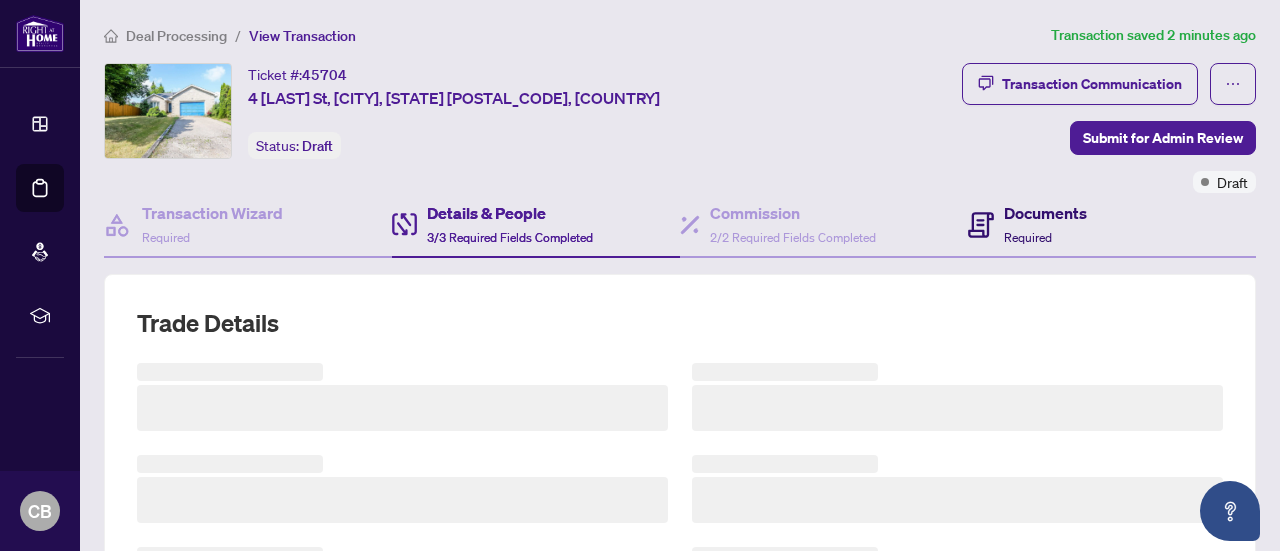 click on "Documents Required" at bounding box center (1027, 224) 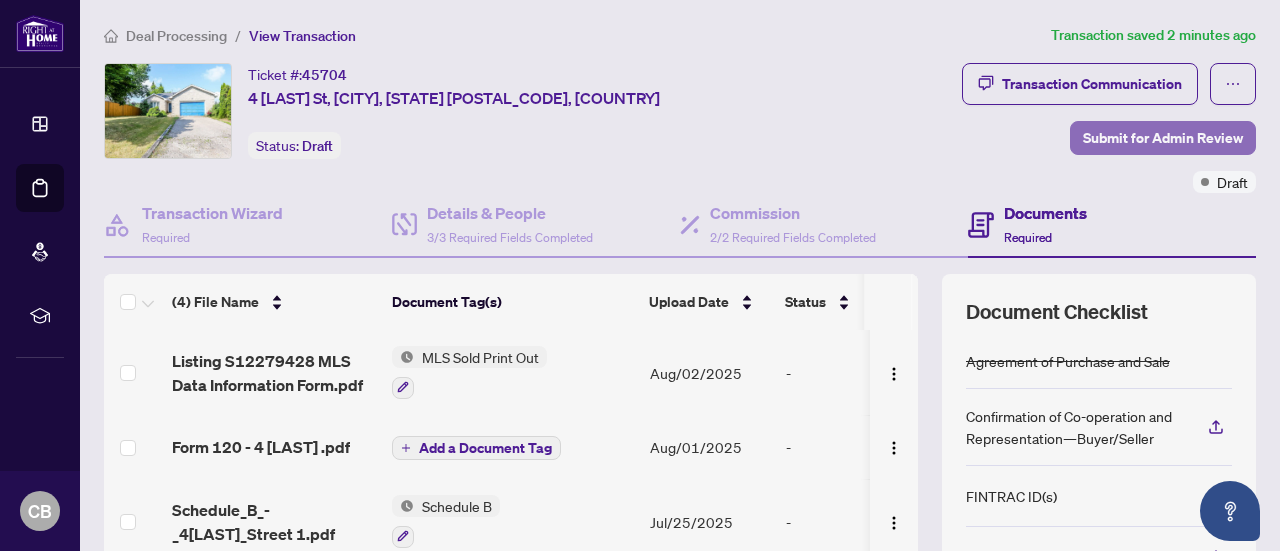 click on "Submit for Admin Review" at bounding box center (1163, 138) 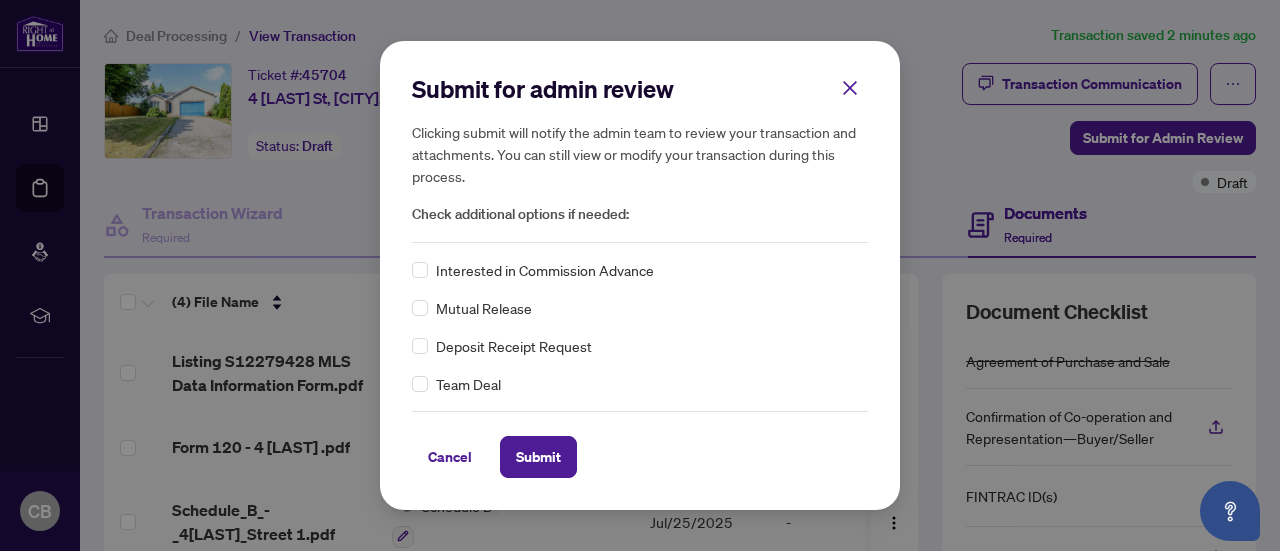 click on "Team Deal" at bounding box center [640, 384] 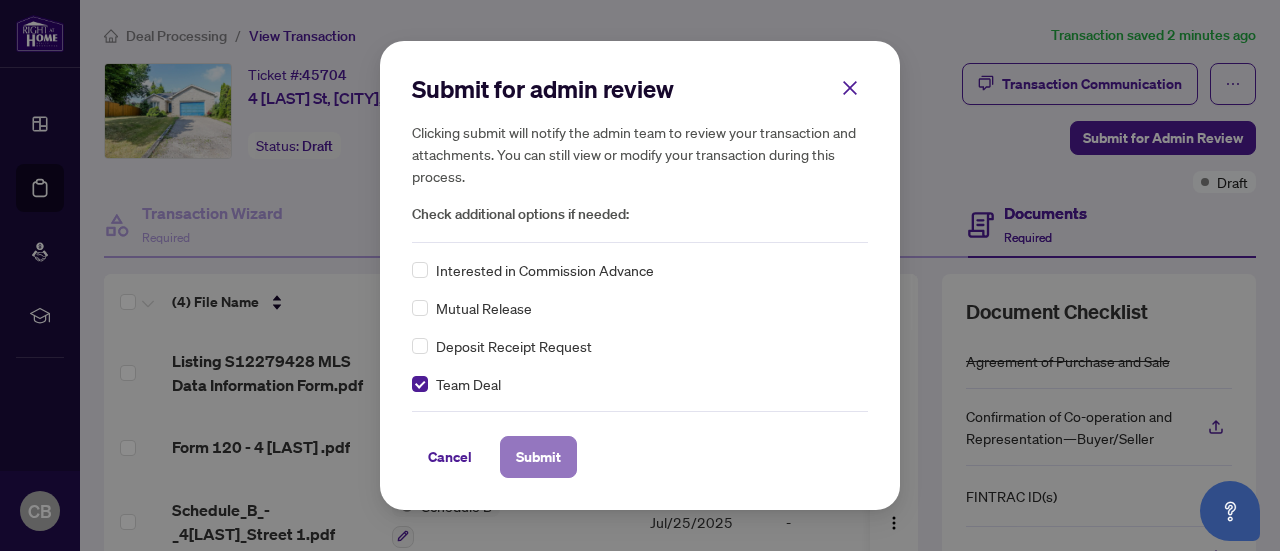 click on "Submit" at bounding box center [538, 457] 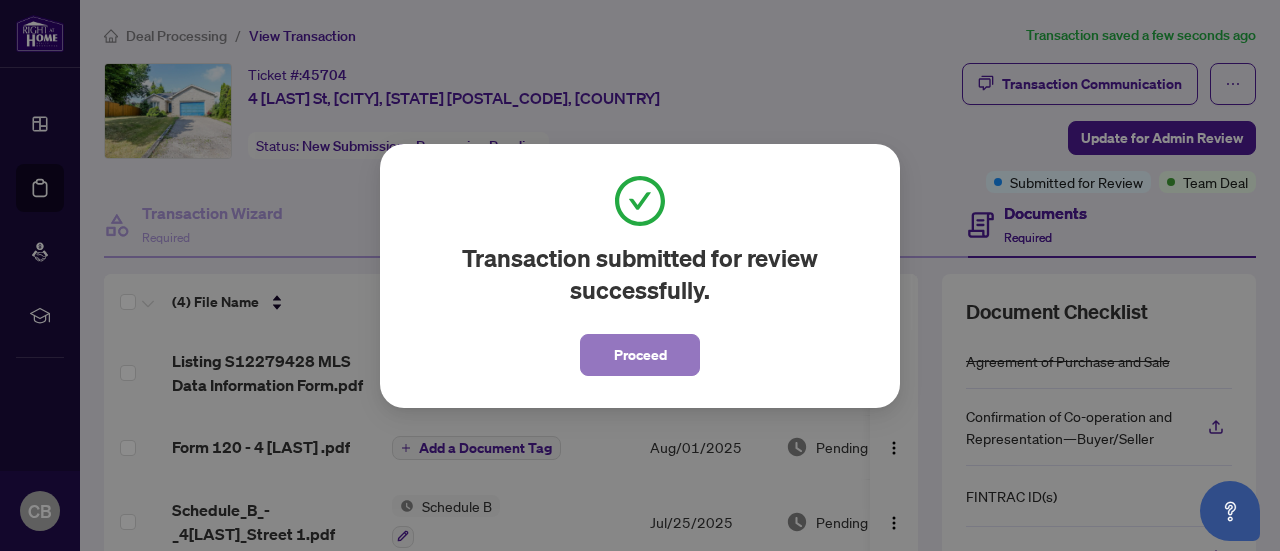click on "Proceed" at bounding box center [640, 355] 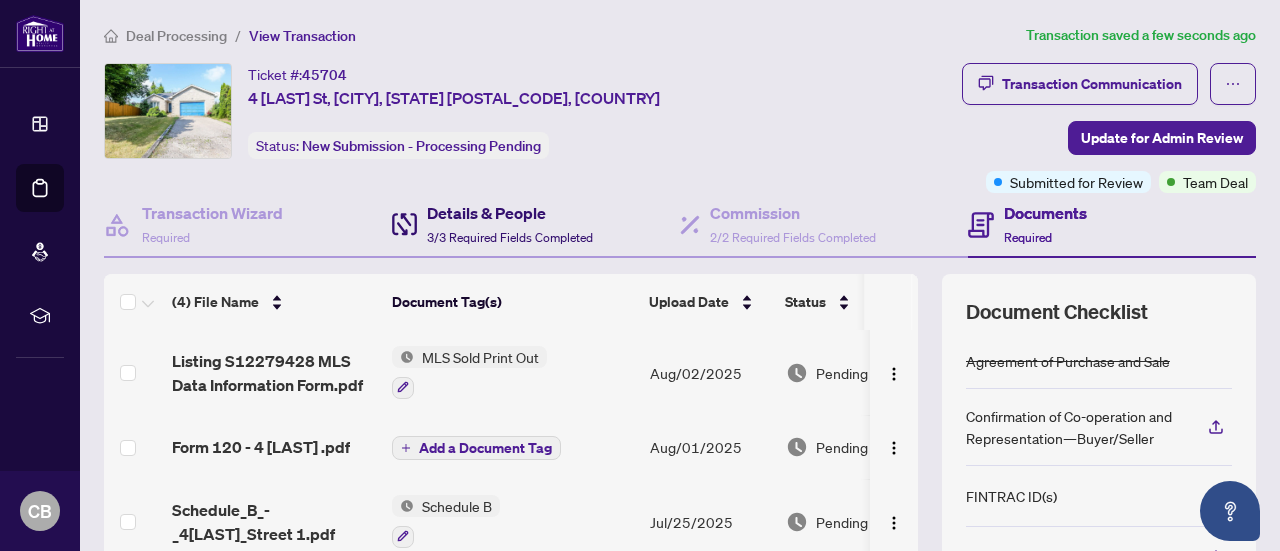 click on "Details & People 3/3 Required Fields Completed" at bounding box center [510, 224] 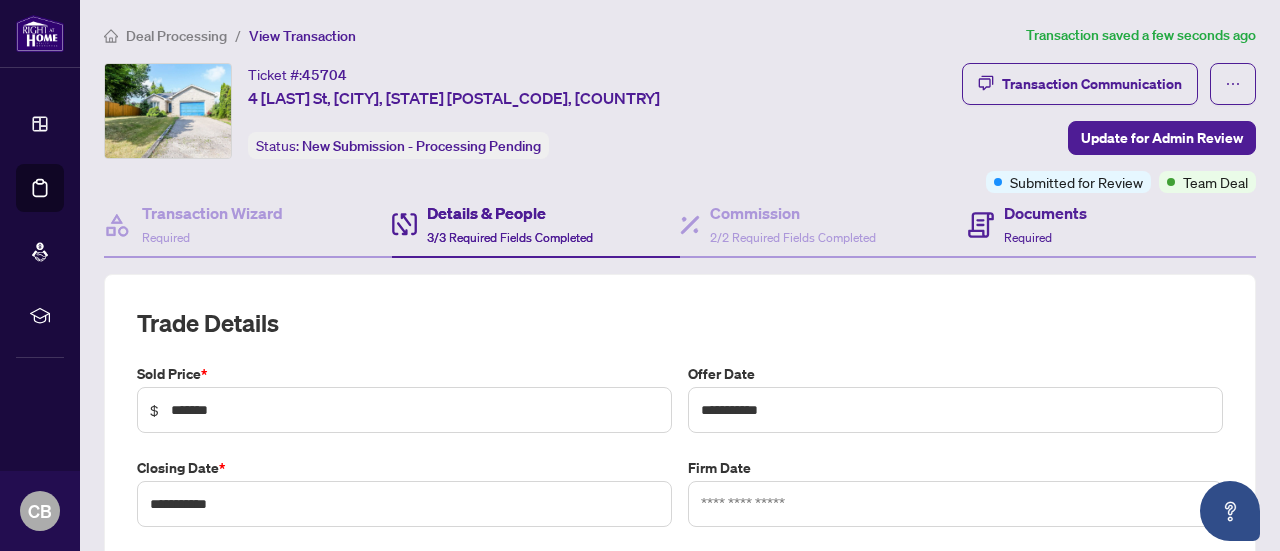 type on "**********" 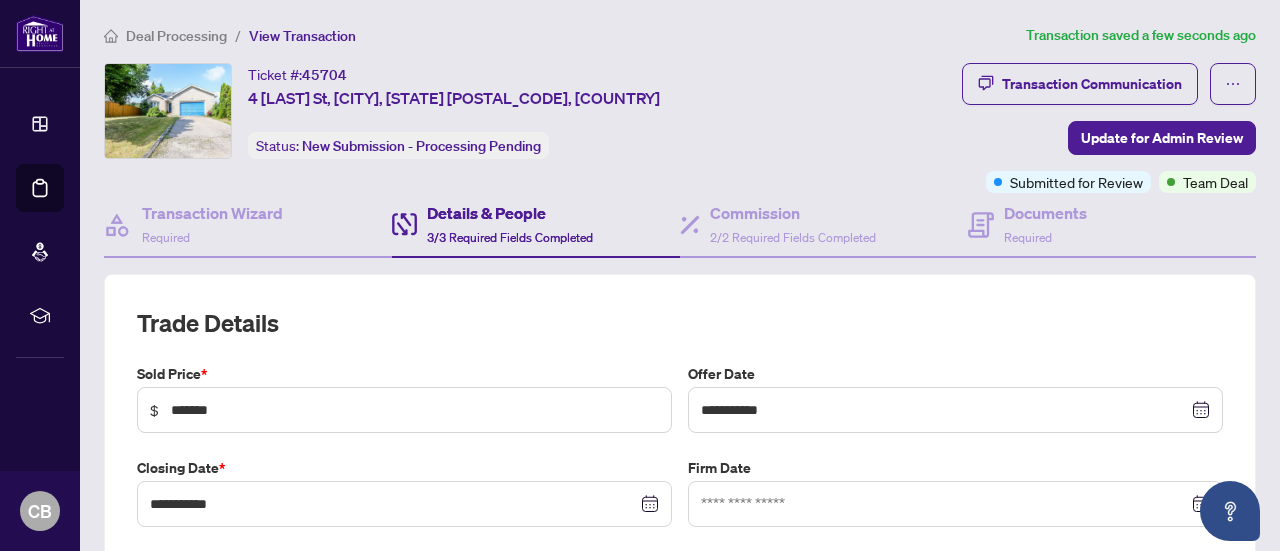 type on "**********" 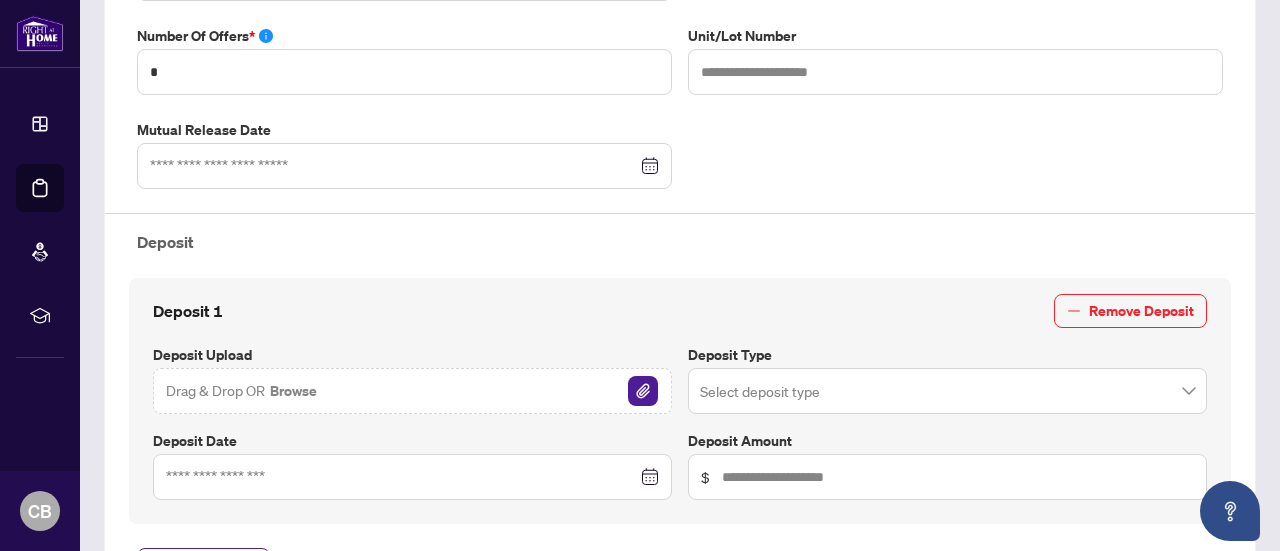 scroll, scrollTop: 783, scrollLeft: 0, axis: vertical 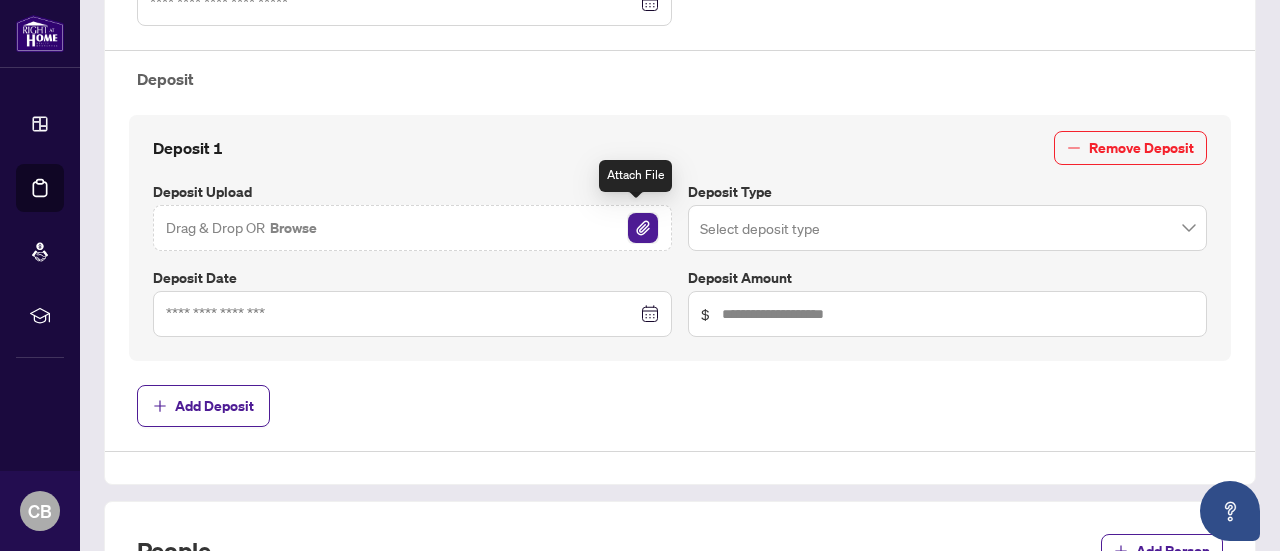 click at bounding box center [643, 228] 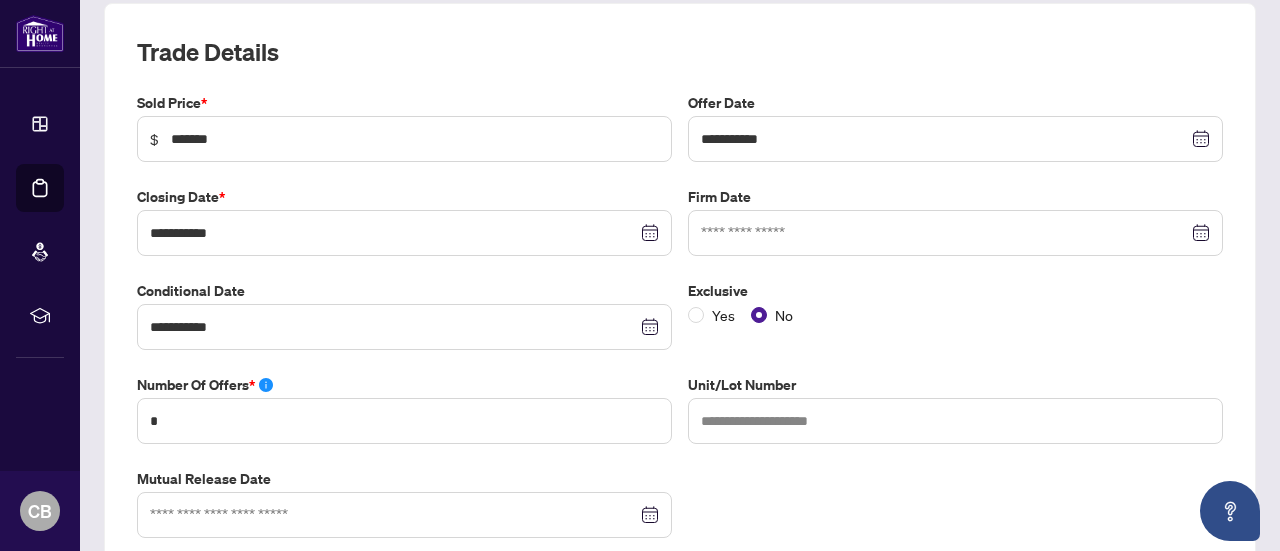 scroll, scrollTop: 0, scrollLeft: 0, axis: both 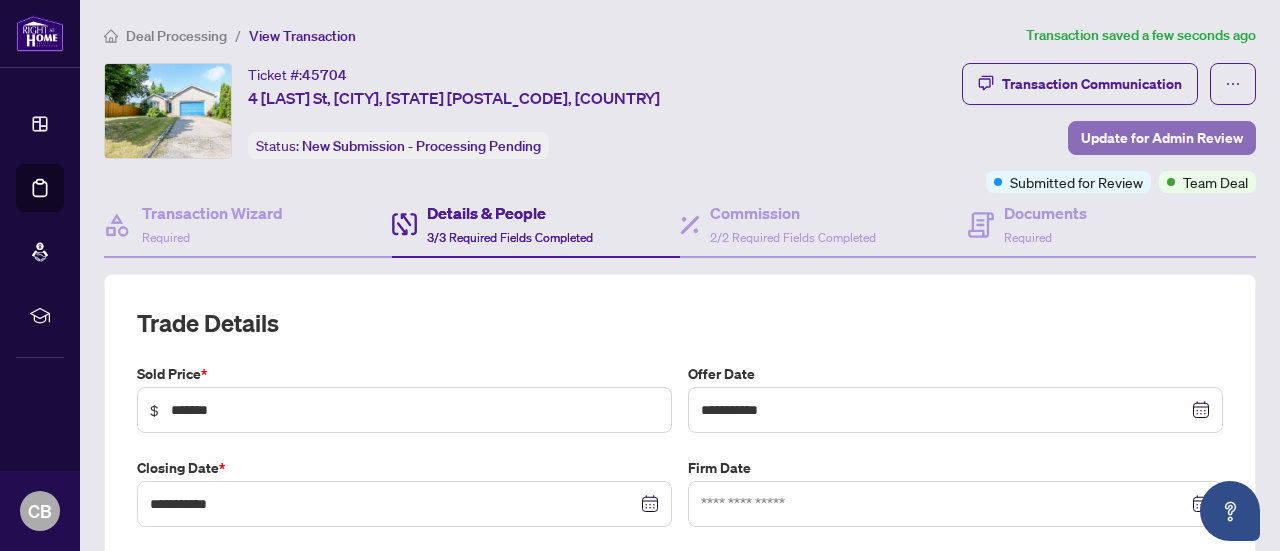 click on "Update for Admin Review" at bounding box center [1162, 138] 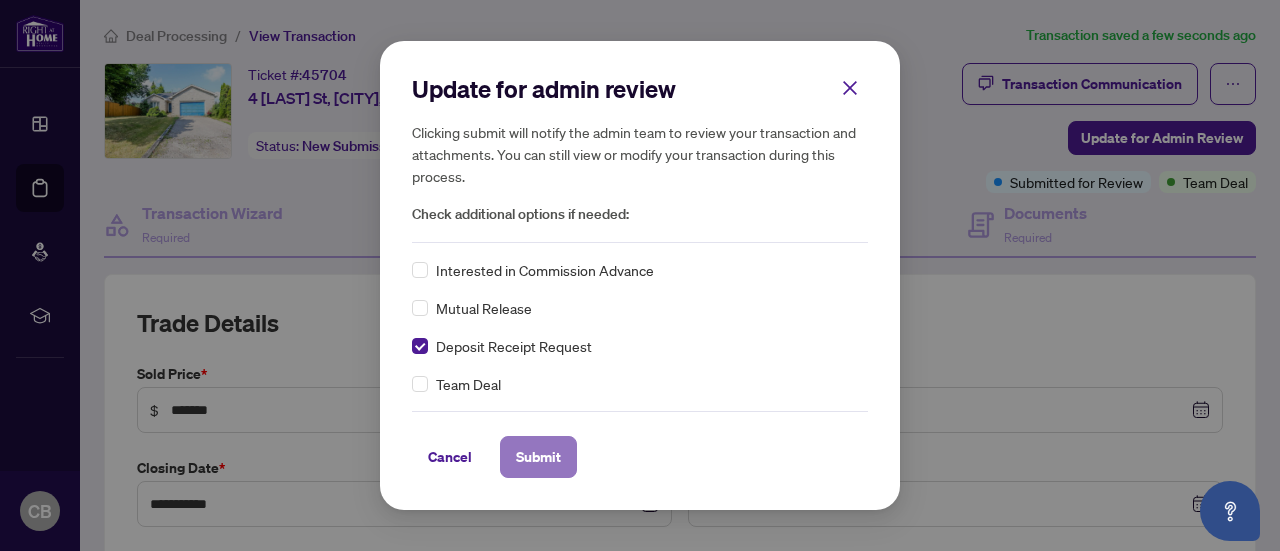 click on "Submit" at bounding box center [538, 457] 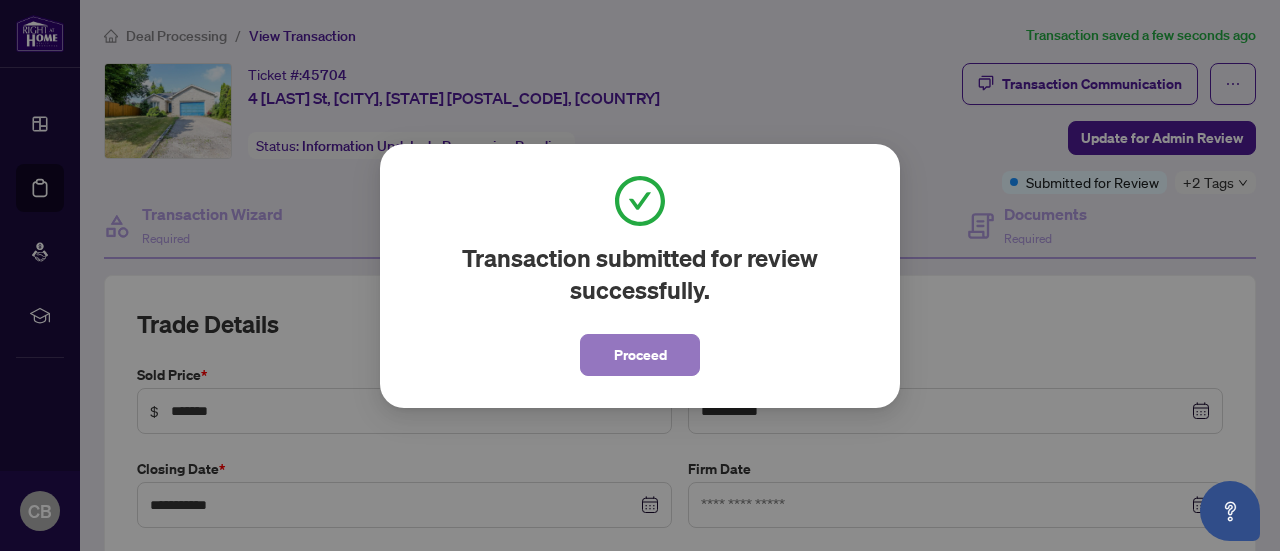 click on "Proceed" at bounding box center (640, 355) 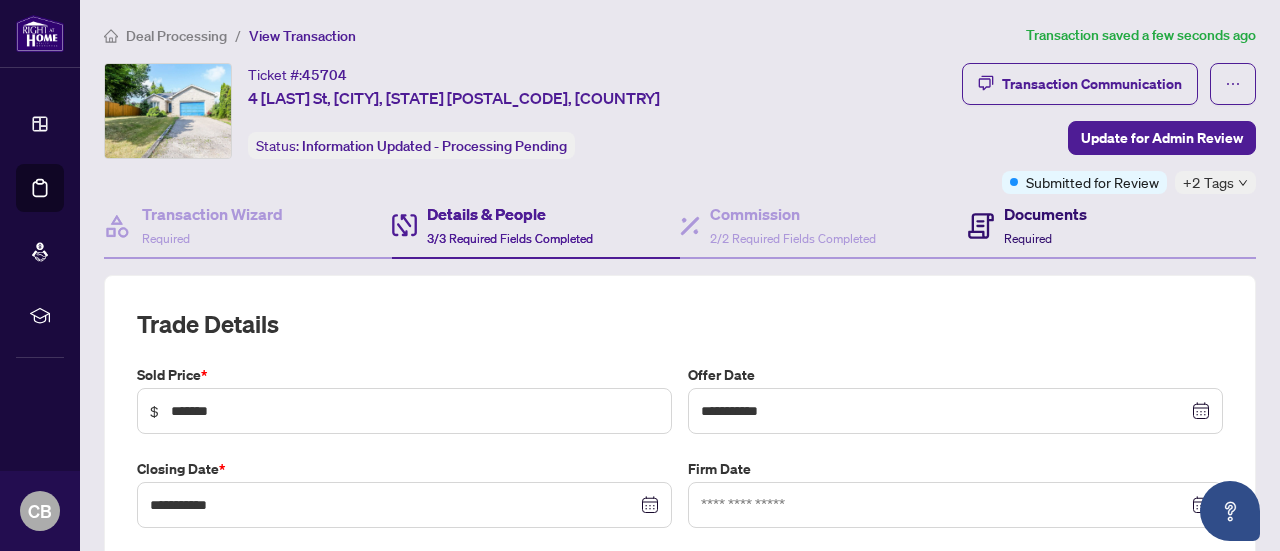 click on "Documents" at bounding box center [1045, 214] 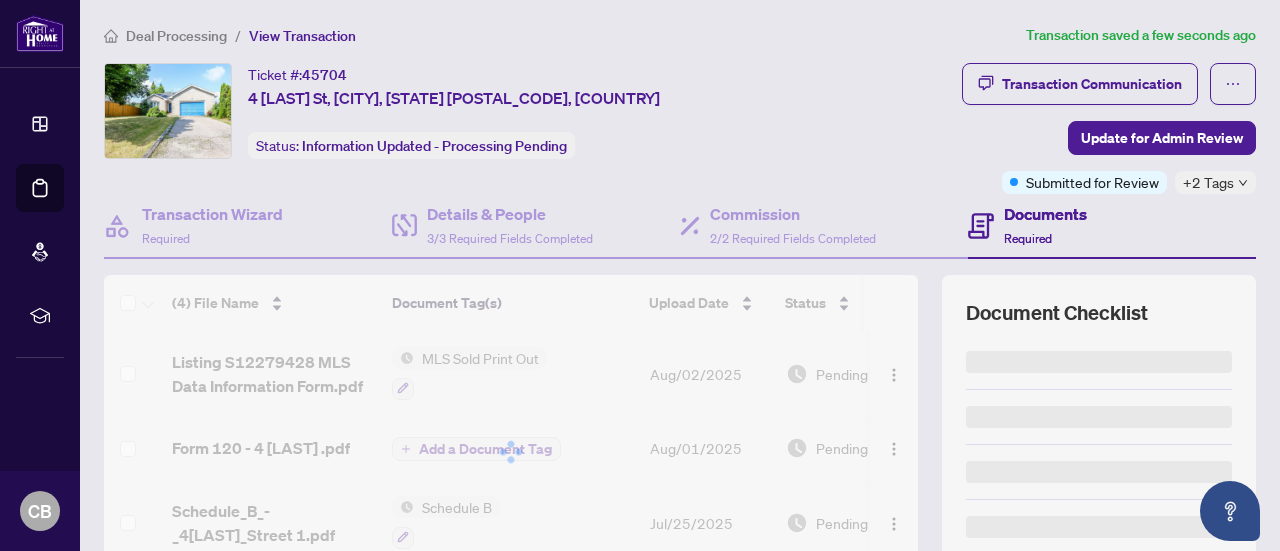 click on "Required" at bounding box center [1028, 238] 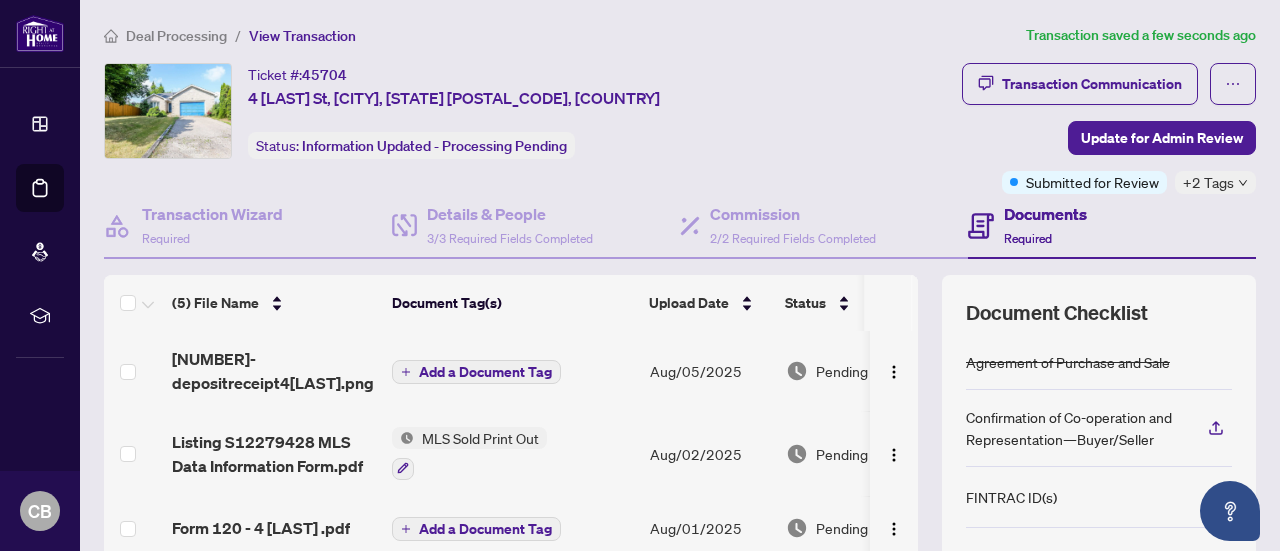 click on "+2 Tags" at bounding box center (1208, 182) 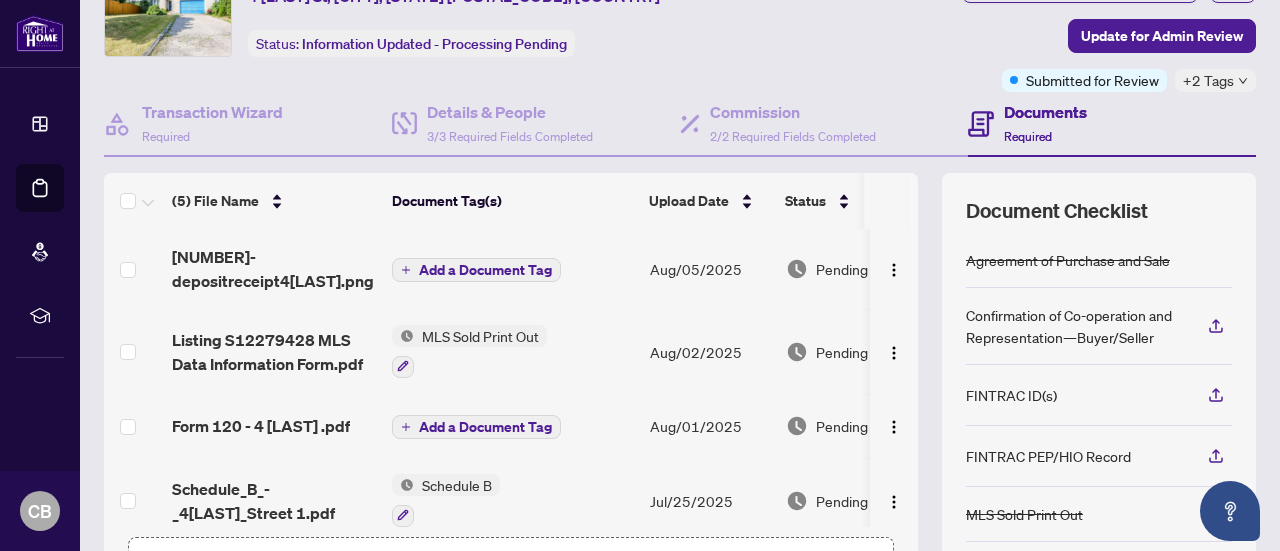 scroll, scrollTop: 112, scrollLeft: 0, axis: vertical 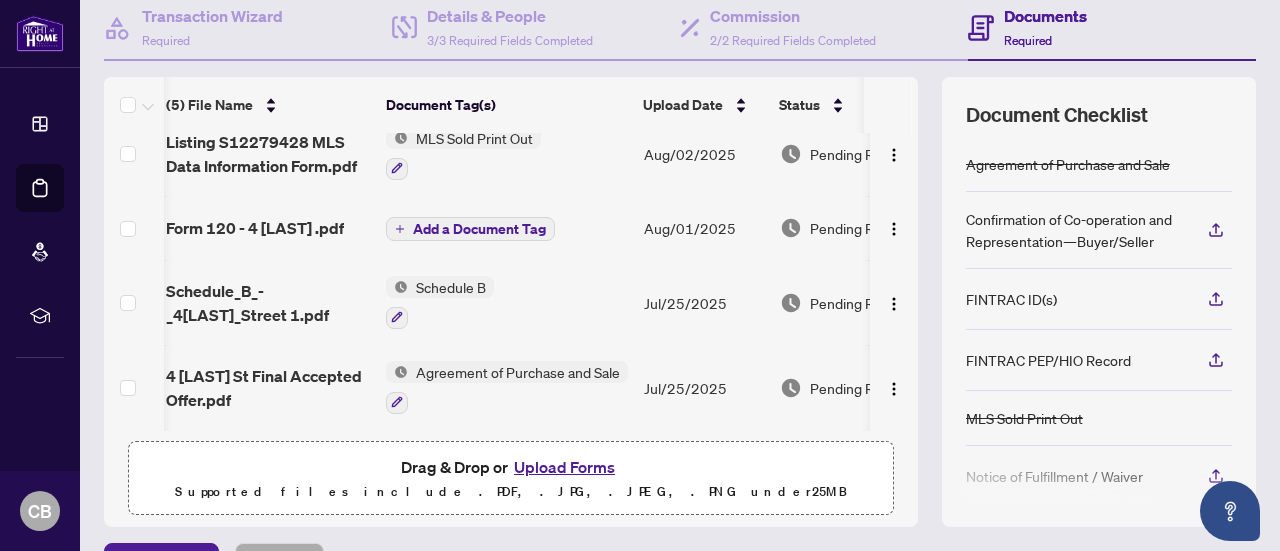 click on "Upload Forms" at bounding box center (564, 467) 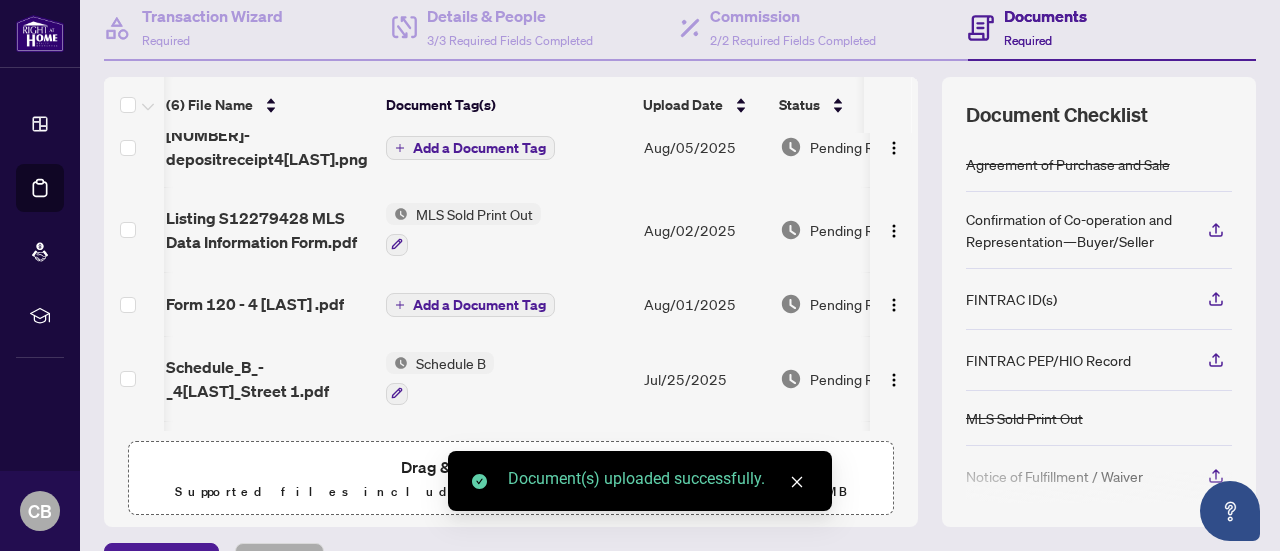 scroll, scrollTop: 0, scrollLeft: 6, axis: horizontal 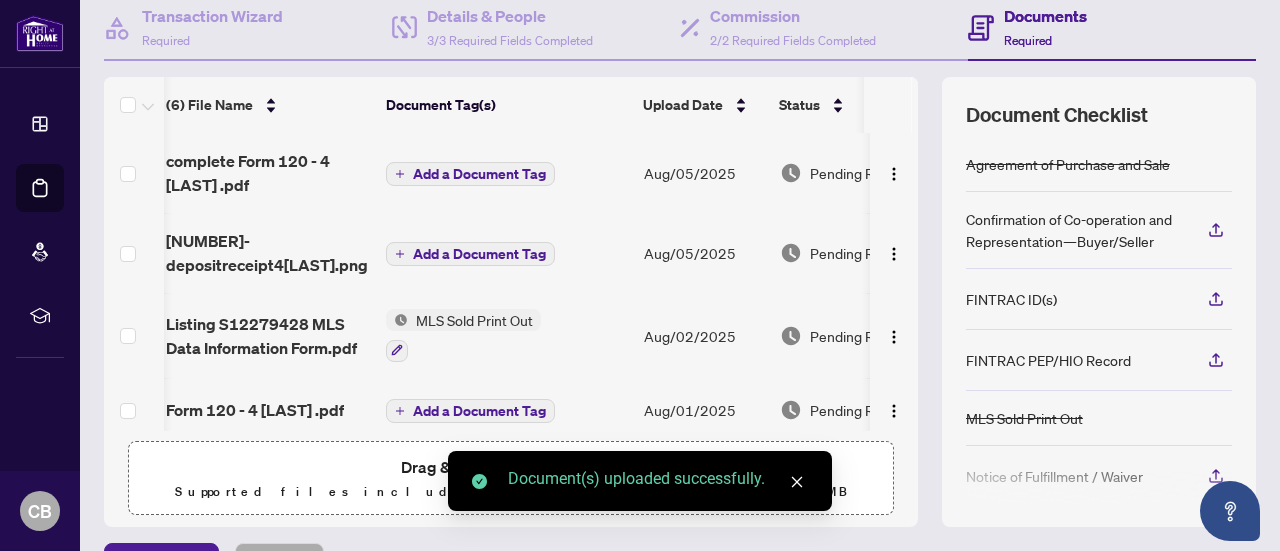 click on "Add a Document Tag" at bounding box center [479, 174] 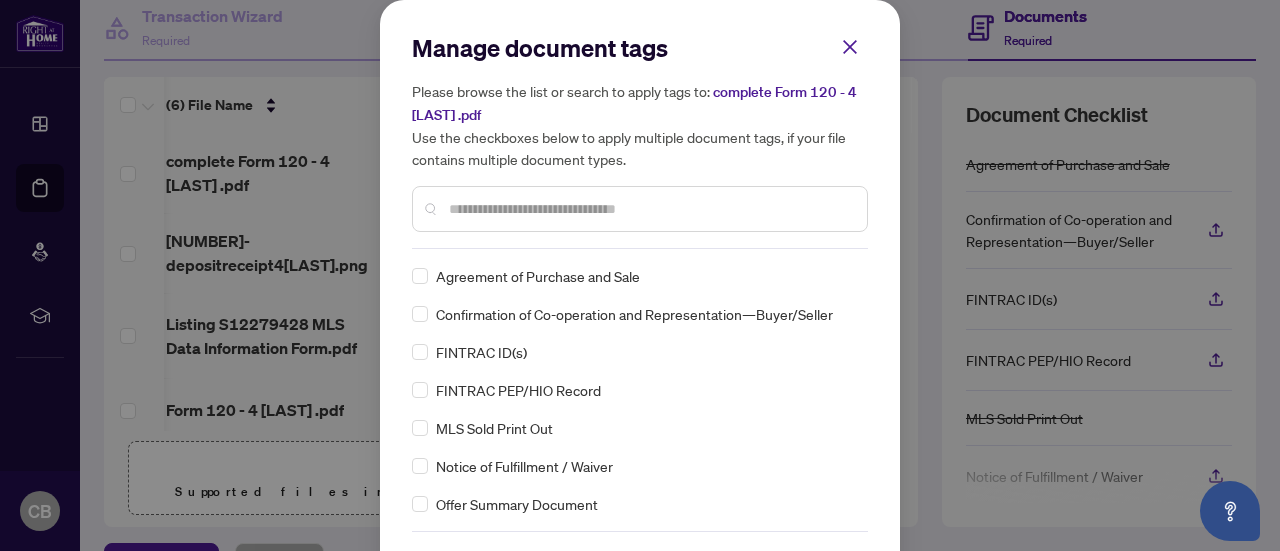 click at bounding box center [650, 209] 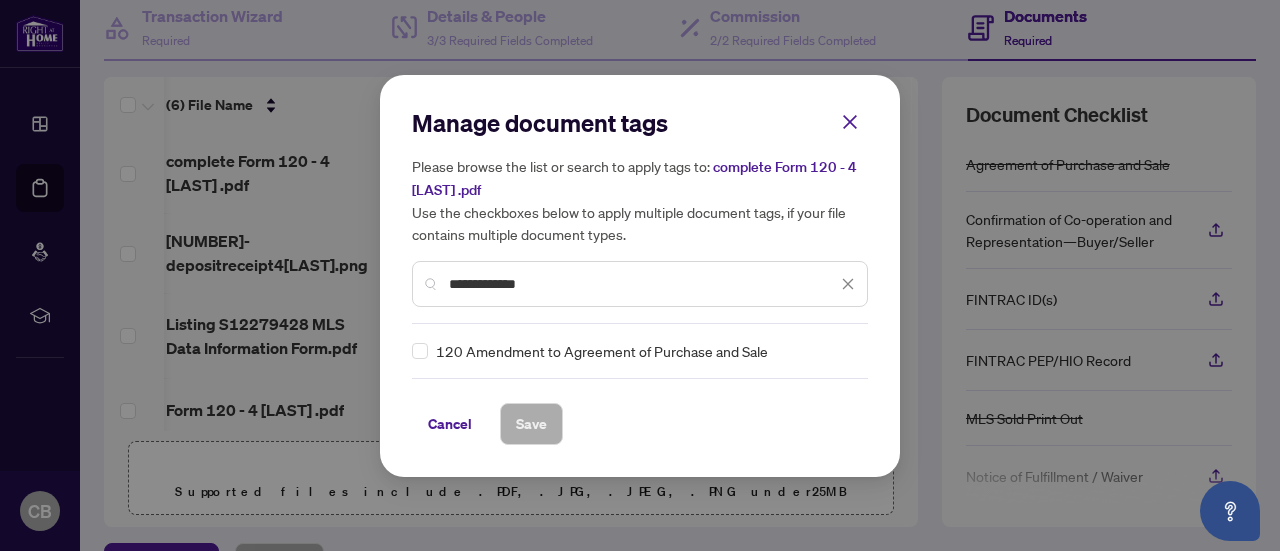 type on "**********" 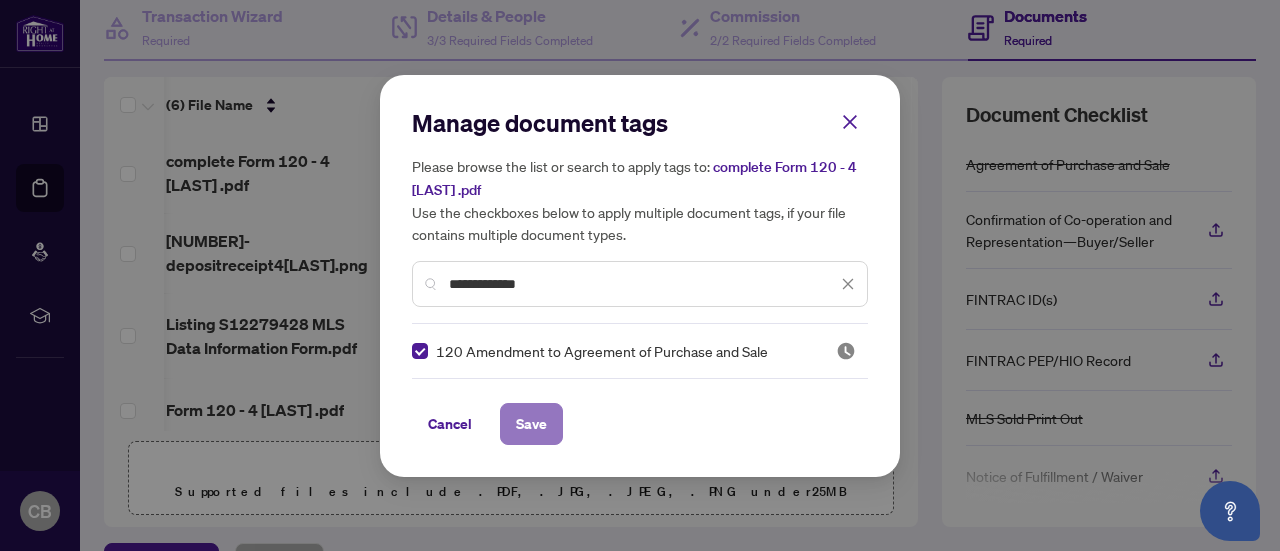 click on "Save" at bounding box center (531, 424) 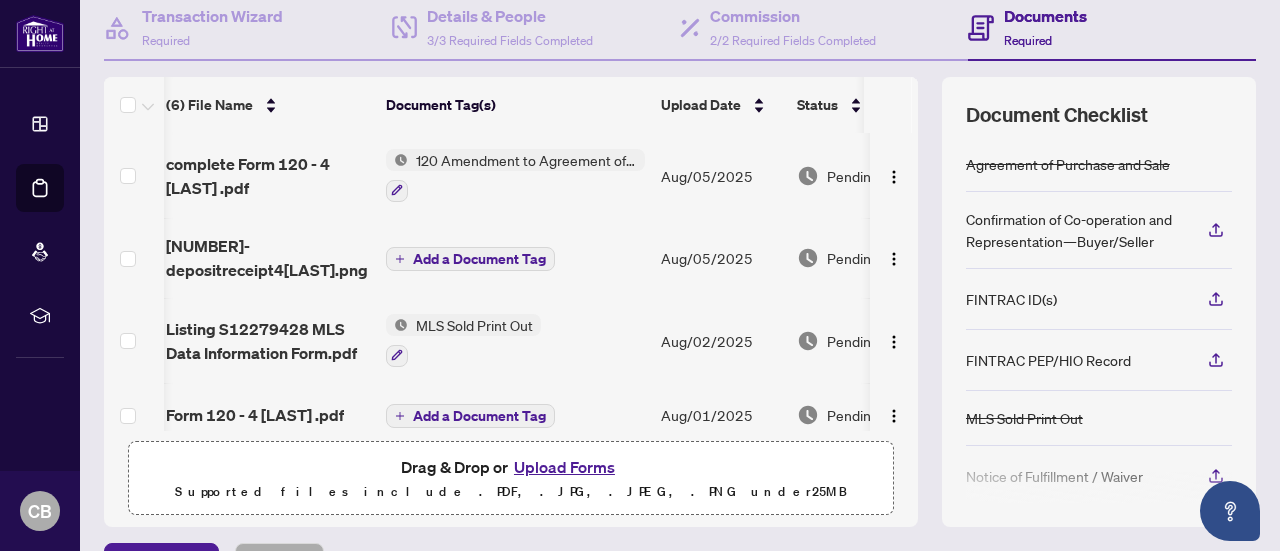 click on "Upload Forms" at bounding box center (564, 467) 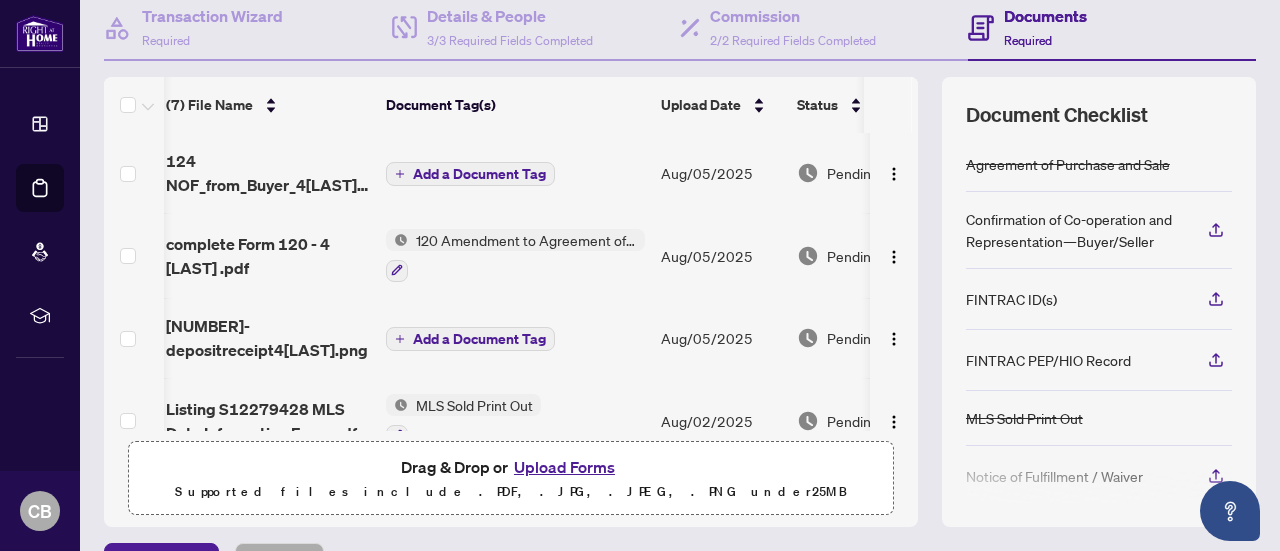 click on "Add a Document Tag" at bounding box center (479, 174) 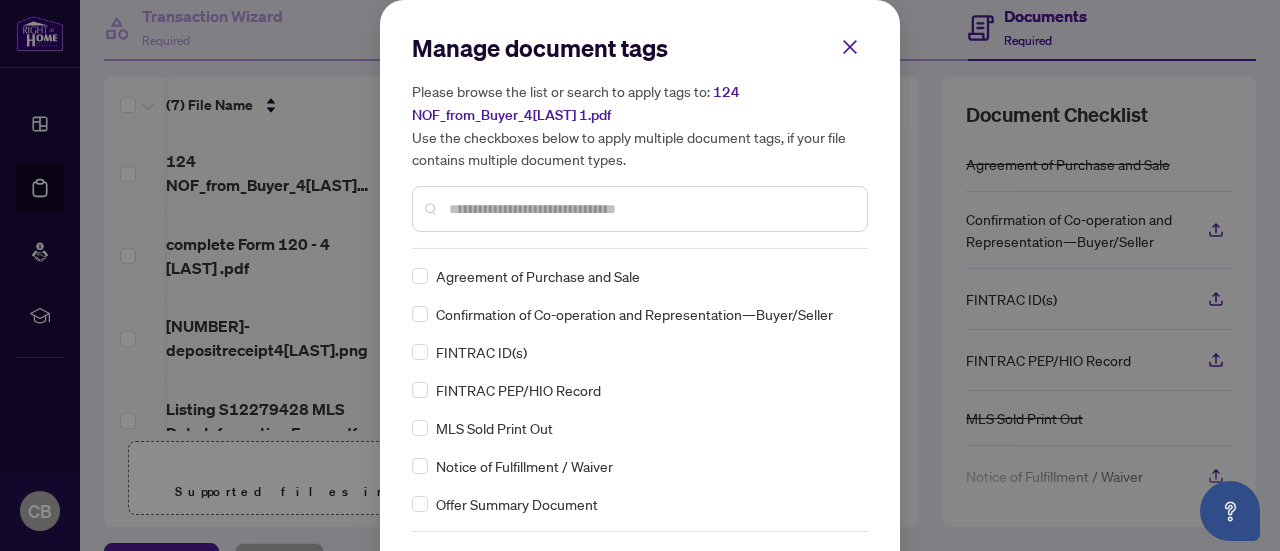 click at bounding box center (650, 209) 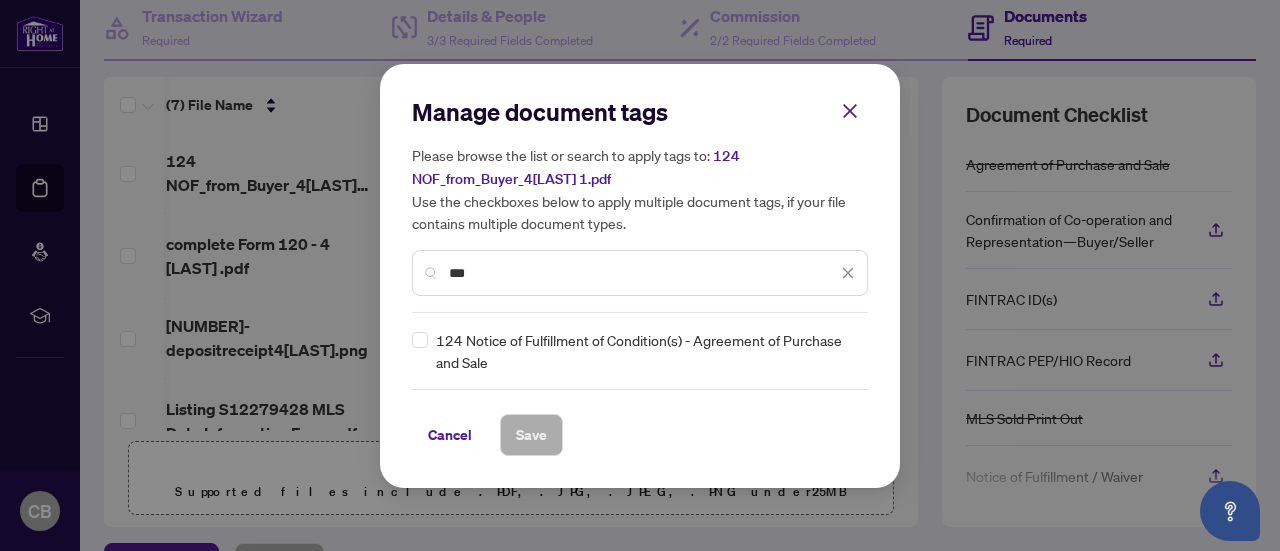 type on "***" 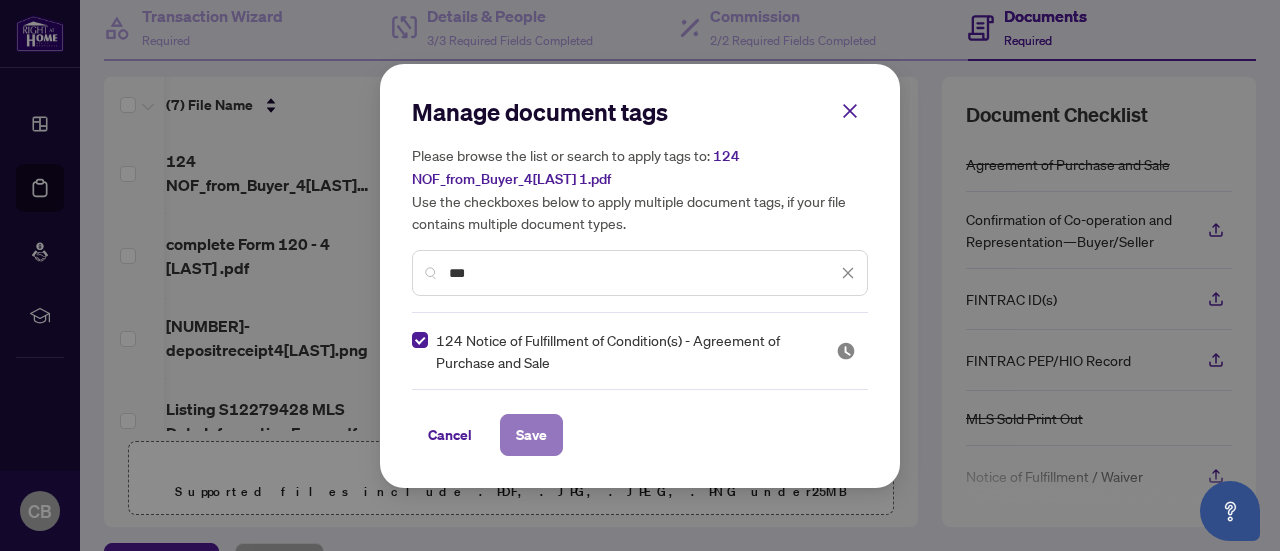 click on "Save" at bounding box center (531, 435) 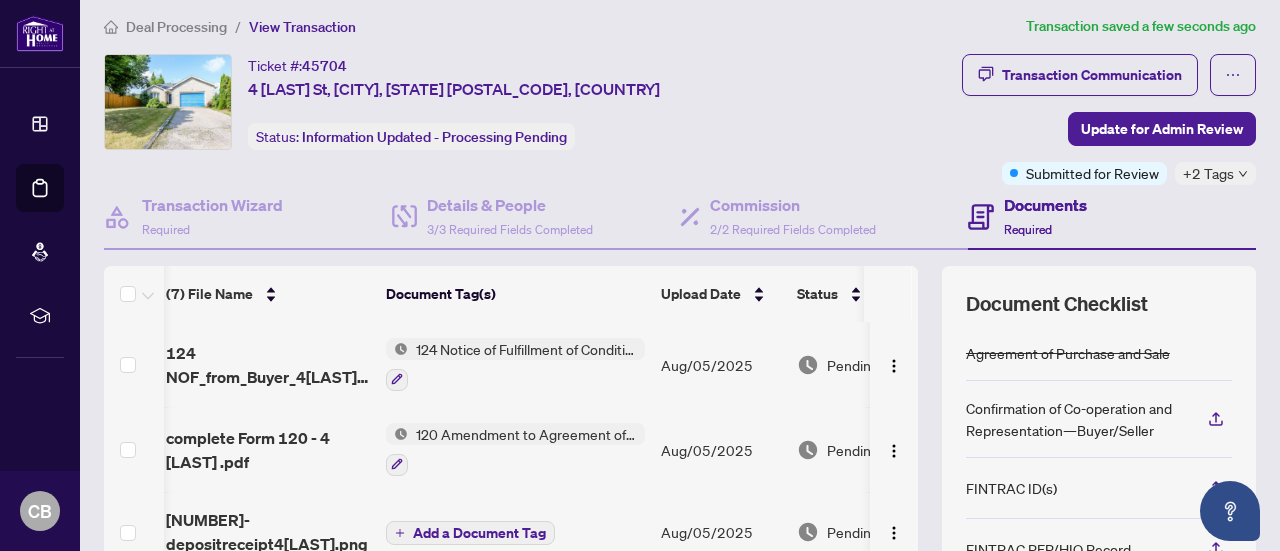 scroll, scrollTop: 0, scrollLeft: 0, axis: both 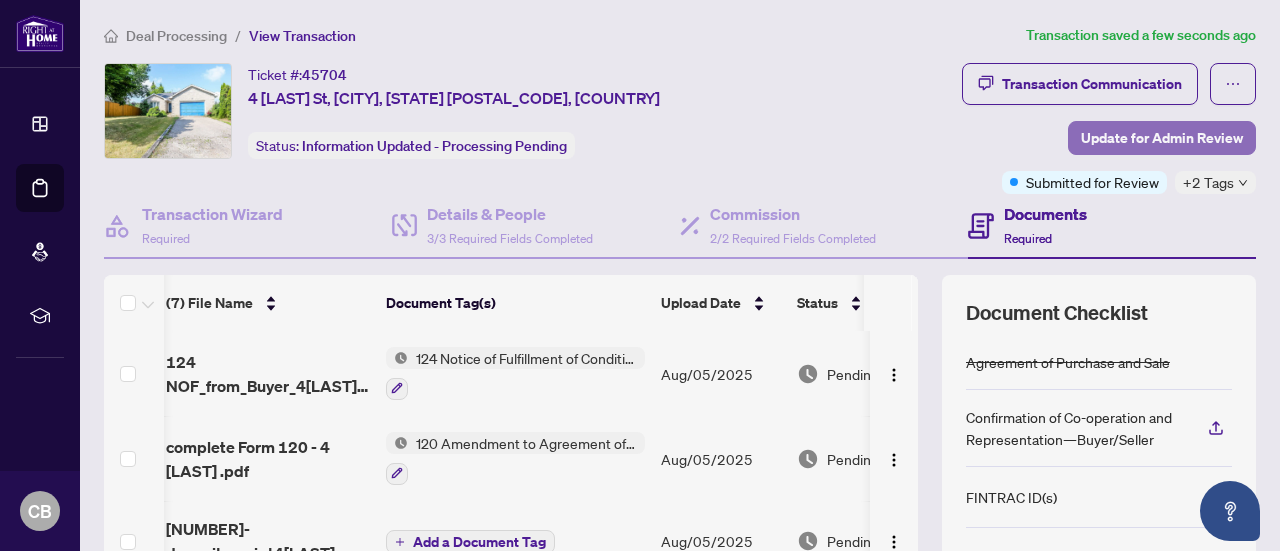 click on "Update for Admin Review" at bounding box center (1162, 138) 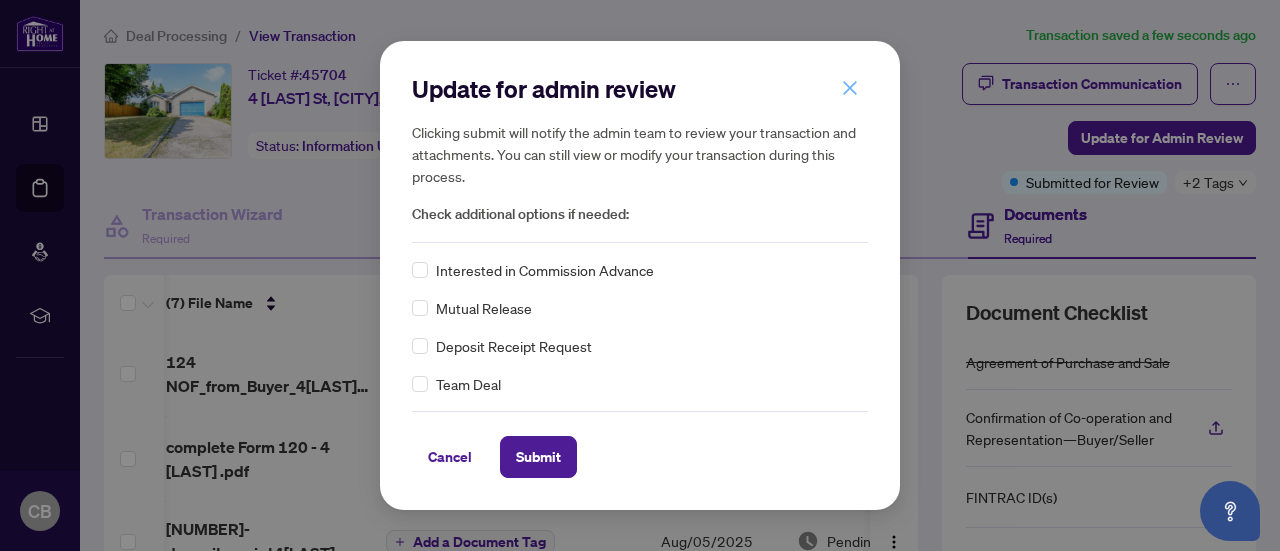 click 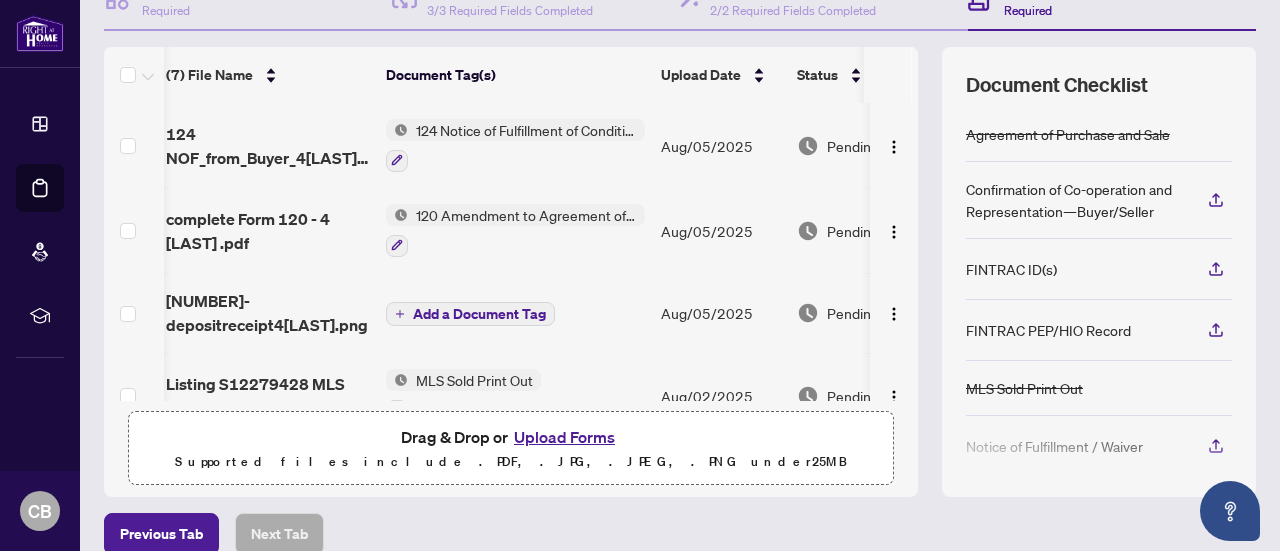 scroll, scrollTop: 229, scrollLeft: 0, axis: vertical 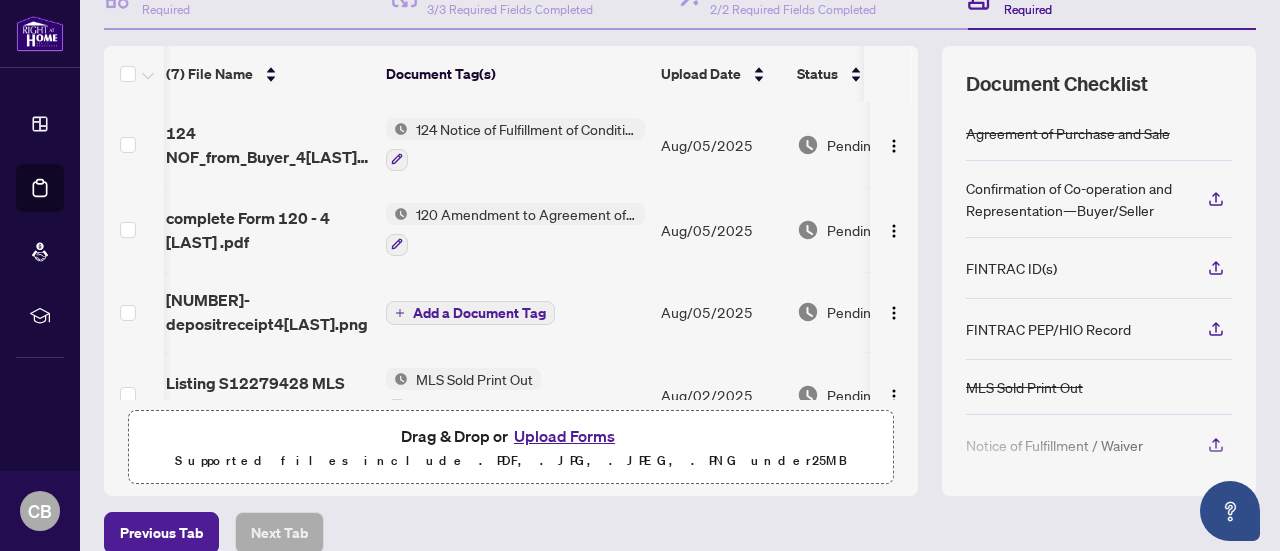 click on "120 Amendment to Agreement of Purchase and Sale" at bounding box center [526, 214] 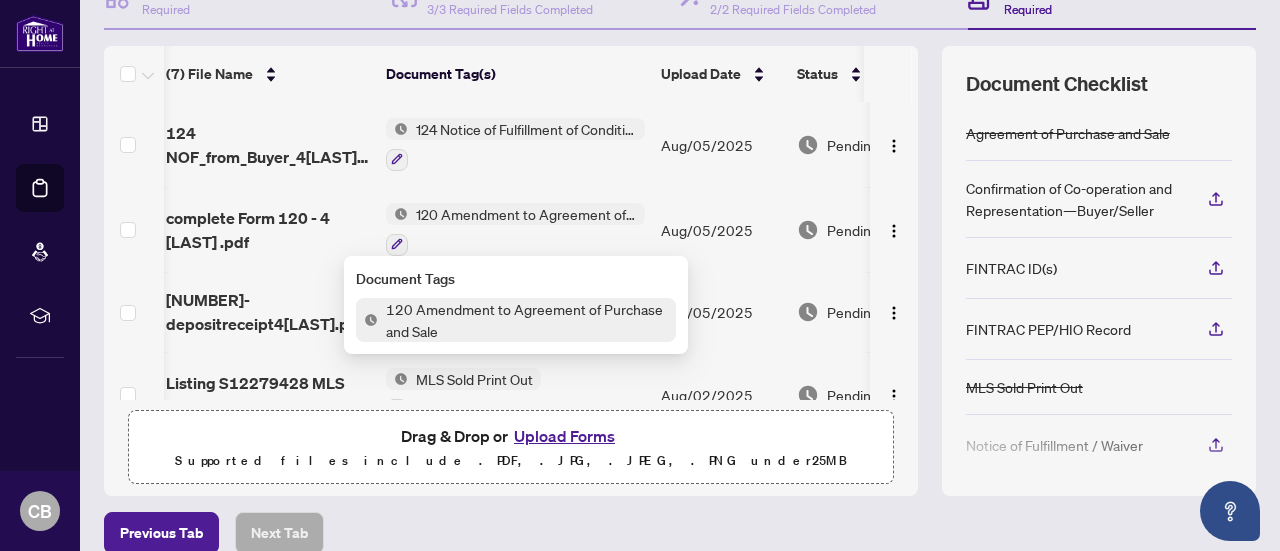 click on "120 Amendment to Agreement of Purchase and Sale" at bounding box center (526, 214) 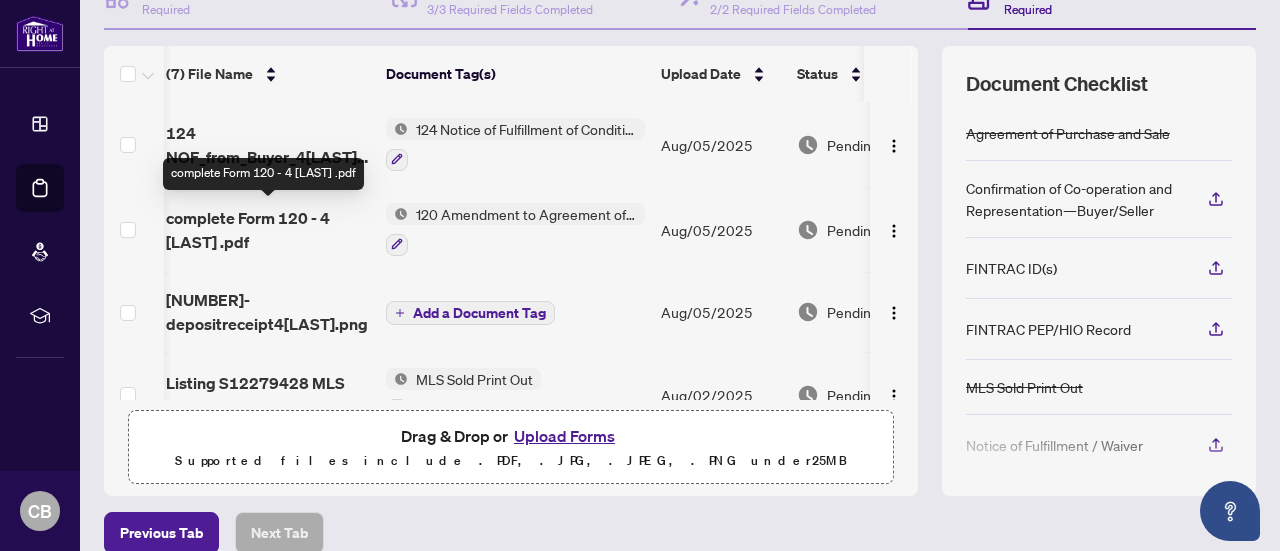 click on "complete Form 120 - 4 [LAST] .pdf" at bounding box center (268, 230) 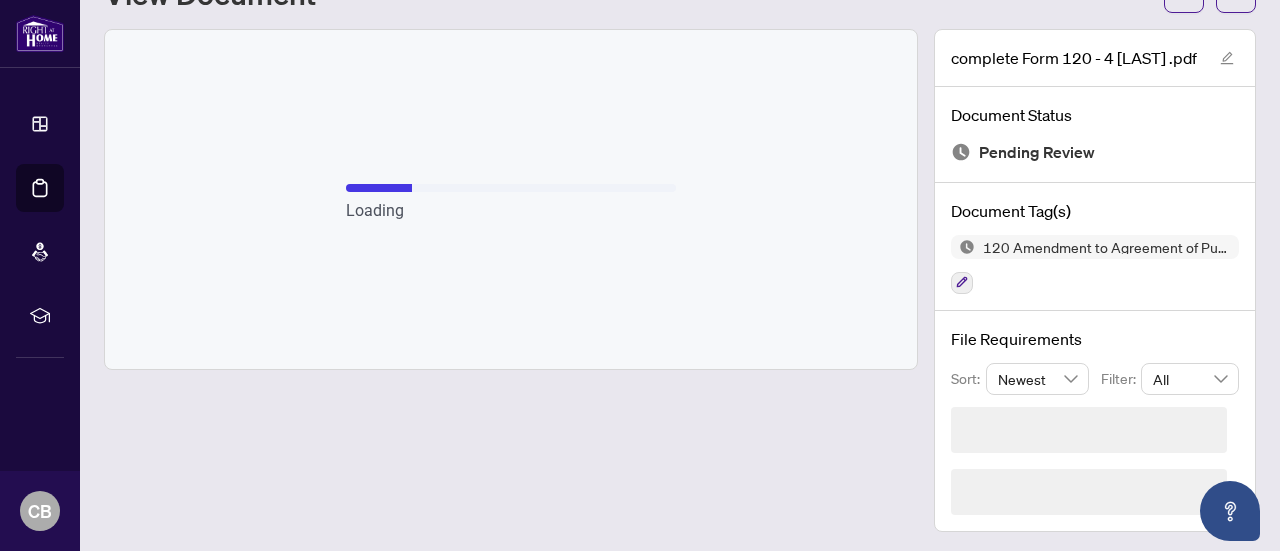 scroll, scrollTop: 28, scrollLeft: 0, axis: vertical 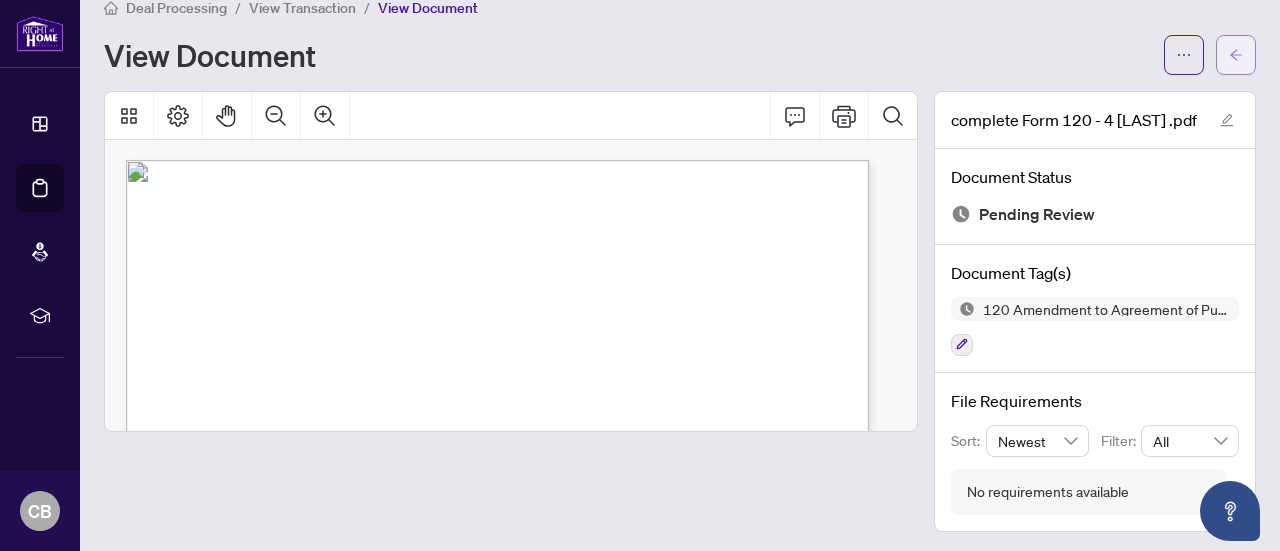 click 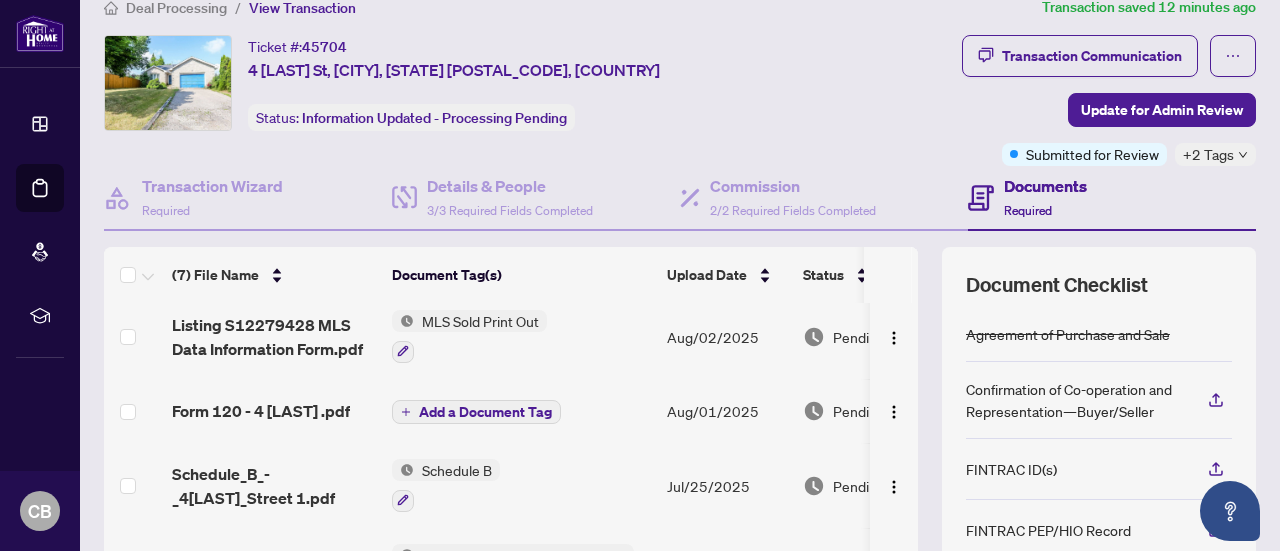 scroll, scrollTop: 274, scrollLeft: 0, axis: vertical 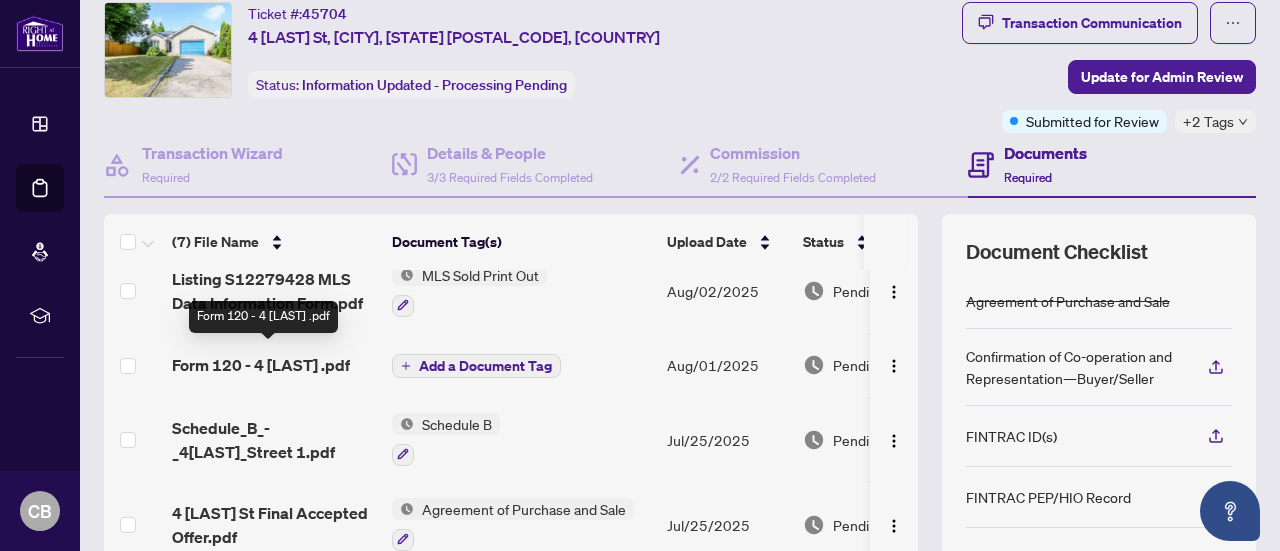 click on "Form 120 - 4 [LAST] .pdf" at bounding box center (261, 365) 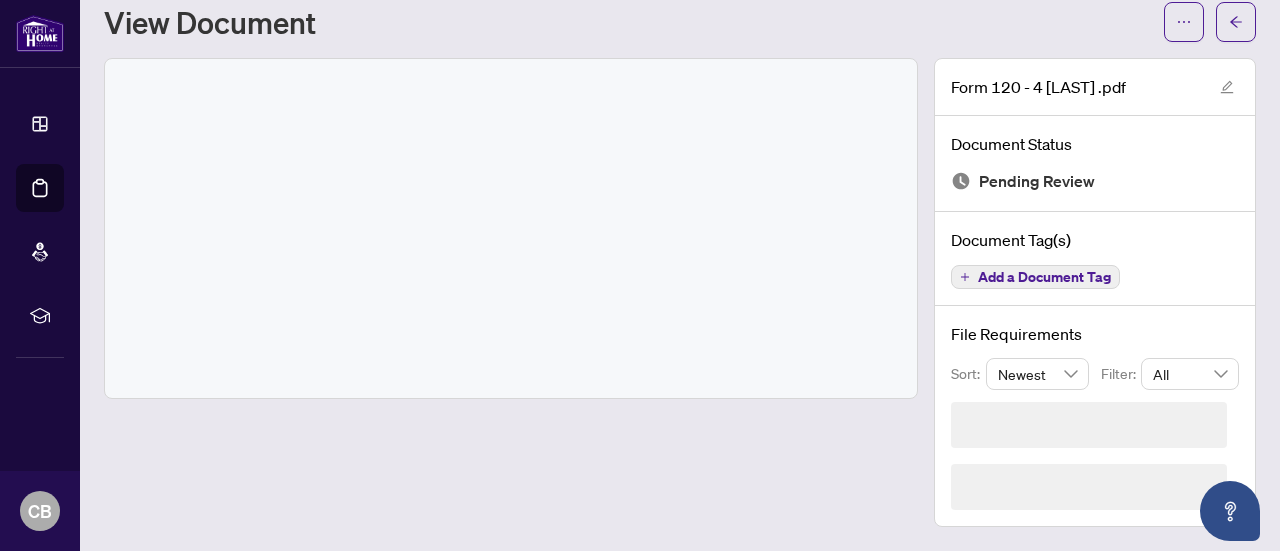 scroll, scrollTop: 0, scrollLeft: 0, axis: both 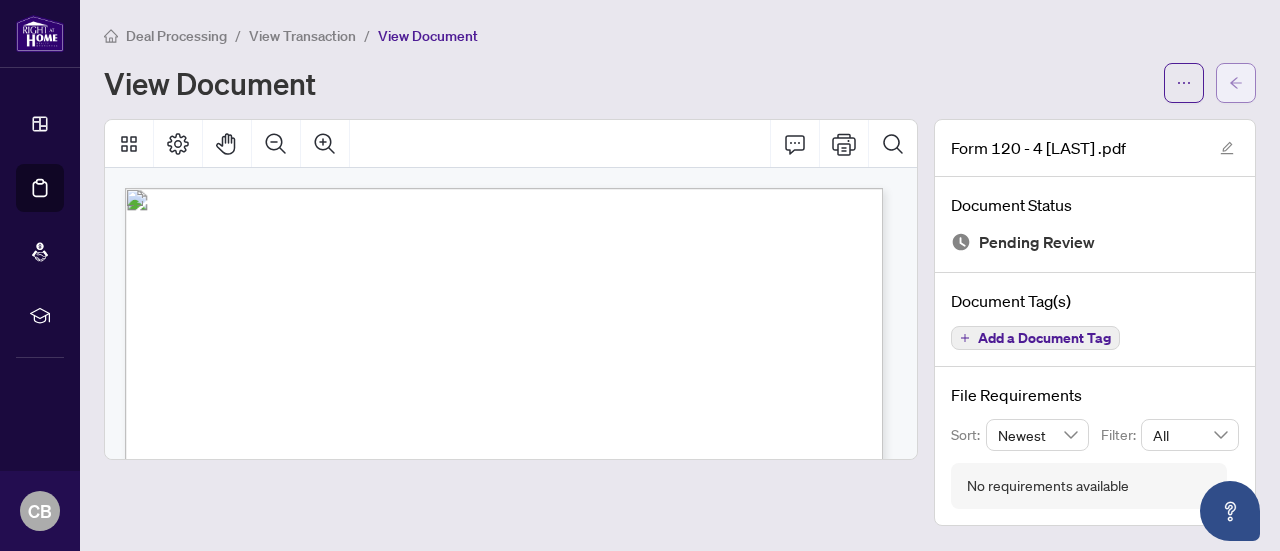 click 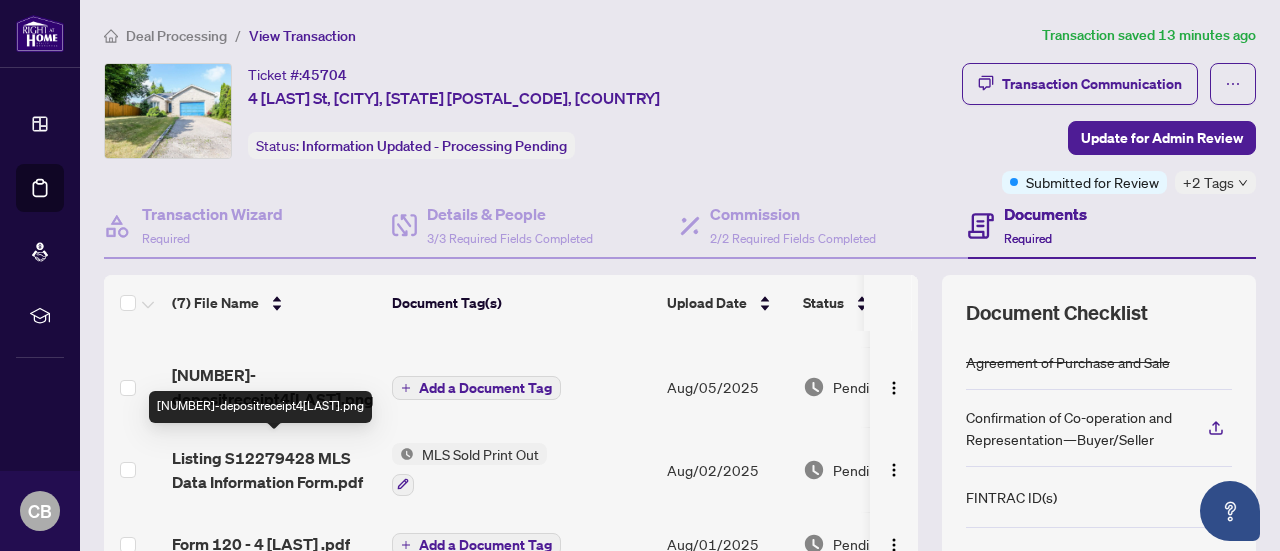 scroll, scrollTop: 76, scrollLeft: 0, axis: vertical 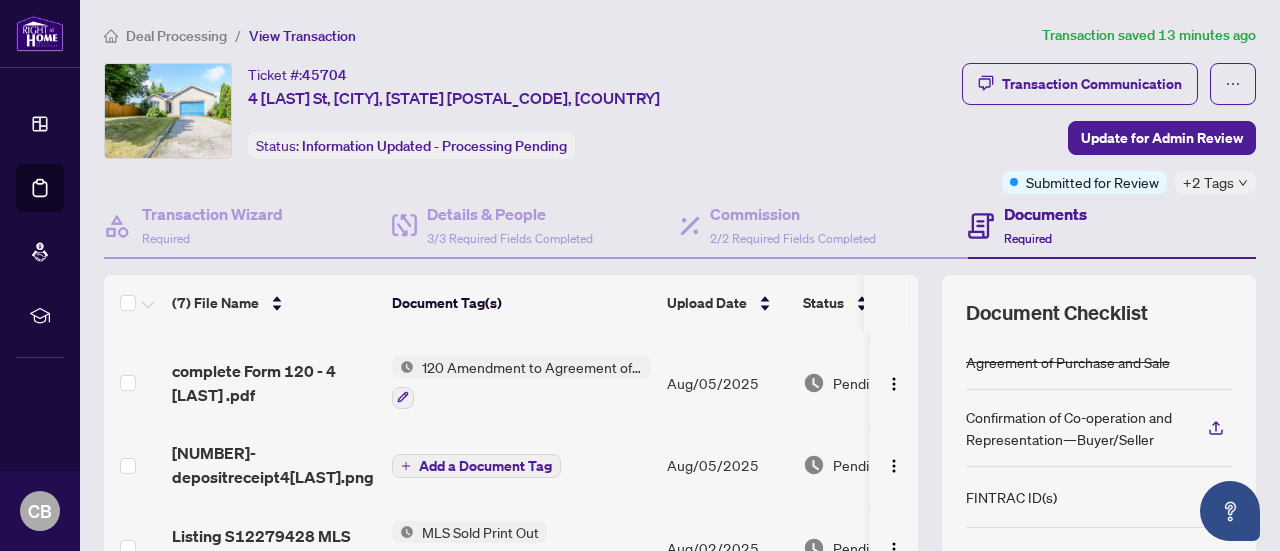 click on "120 Amendment to Agreement of Purchase and Sale" at bounding box center (532, 367) 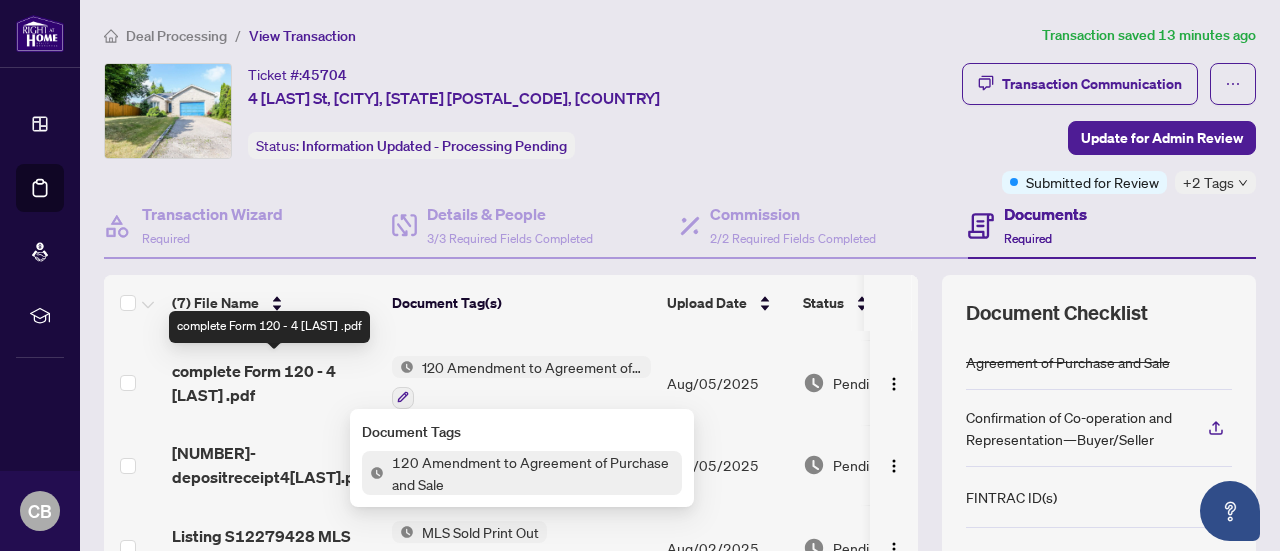 click on "complete Form 120 - 4 [LAST] .pdf" at bounding box center [274, 383] 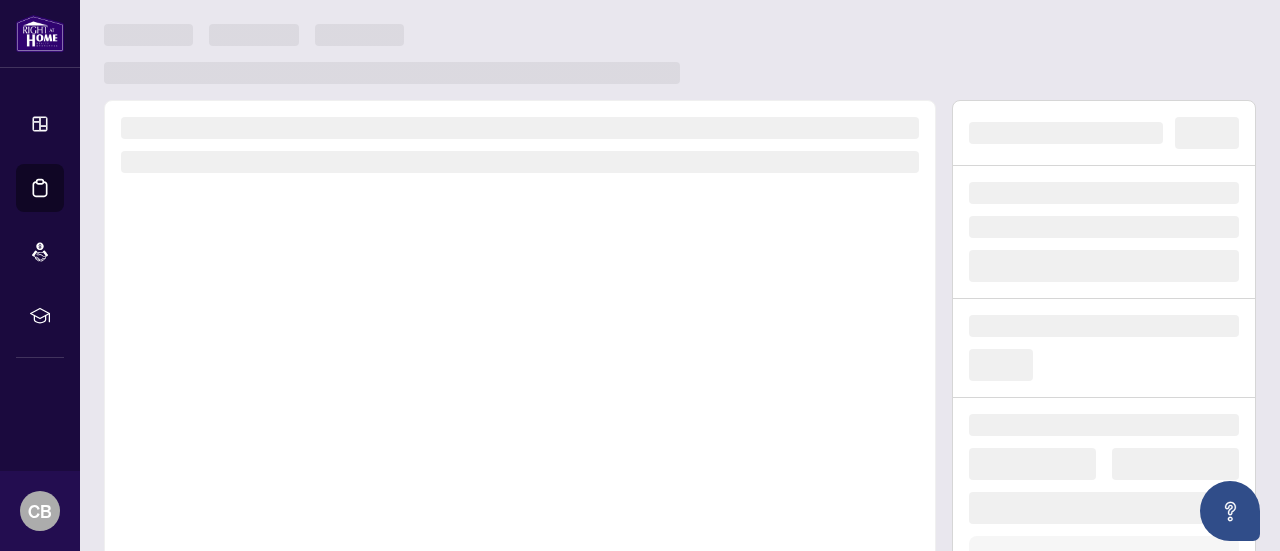 click at bounding box center (520, 378) 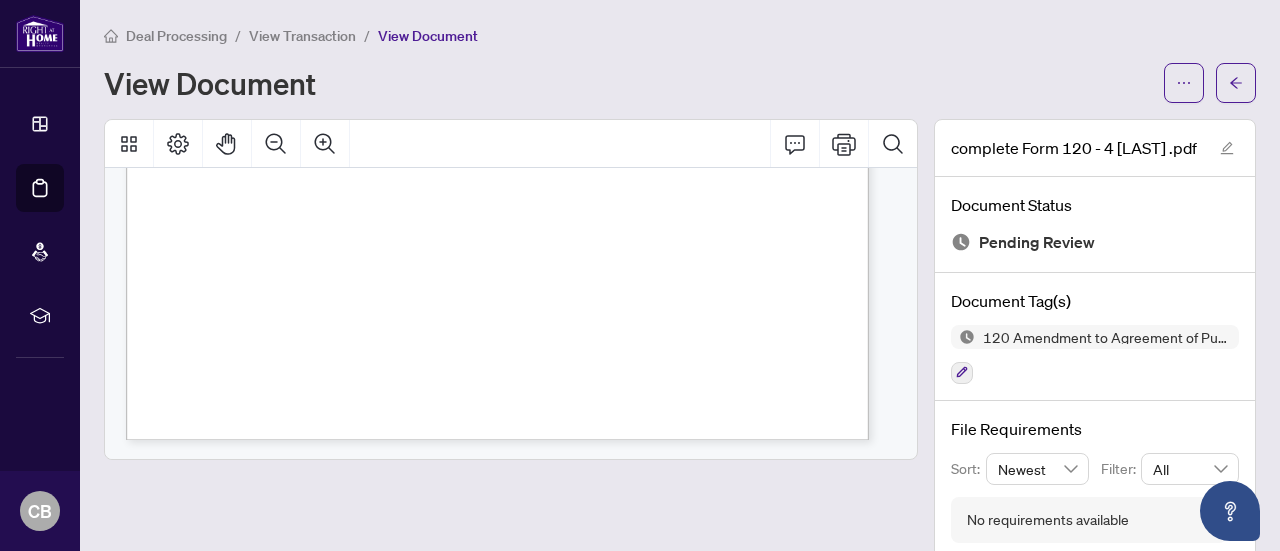 scroll, scrollTop: 1710, scrollLeft: 0, axis: vertical 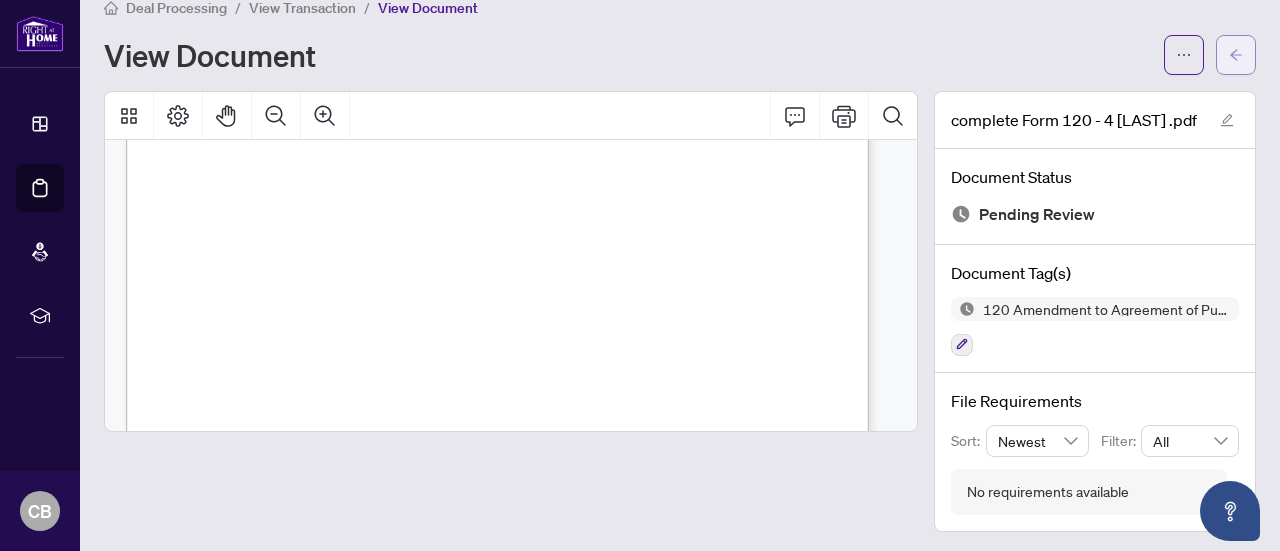click 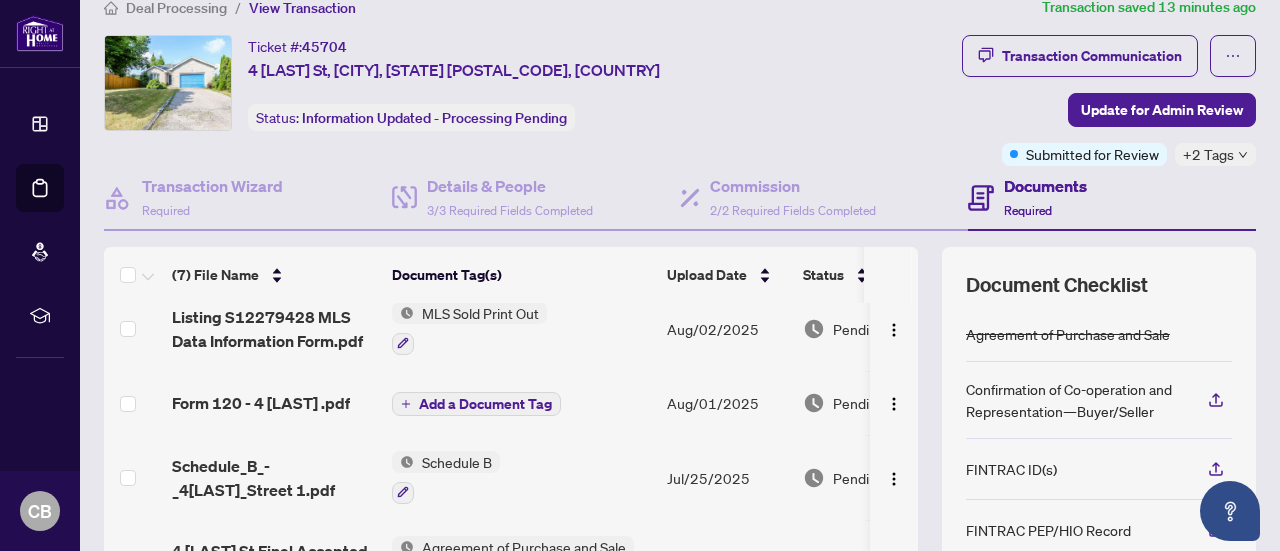 scroll, scrollTop: 274, scrollLeft: 0, axis: vertical 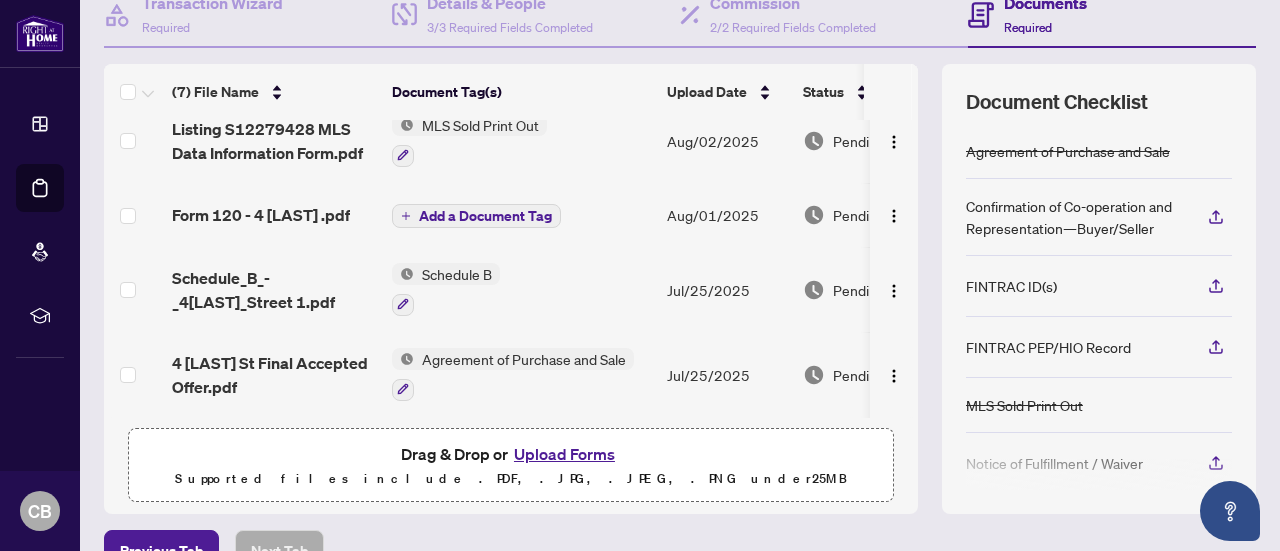 click on "Upload Forms" at bounding box center (564, 454) 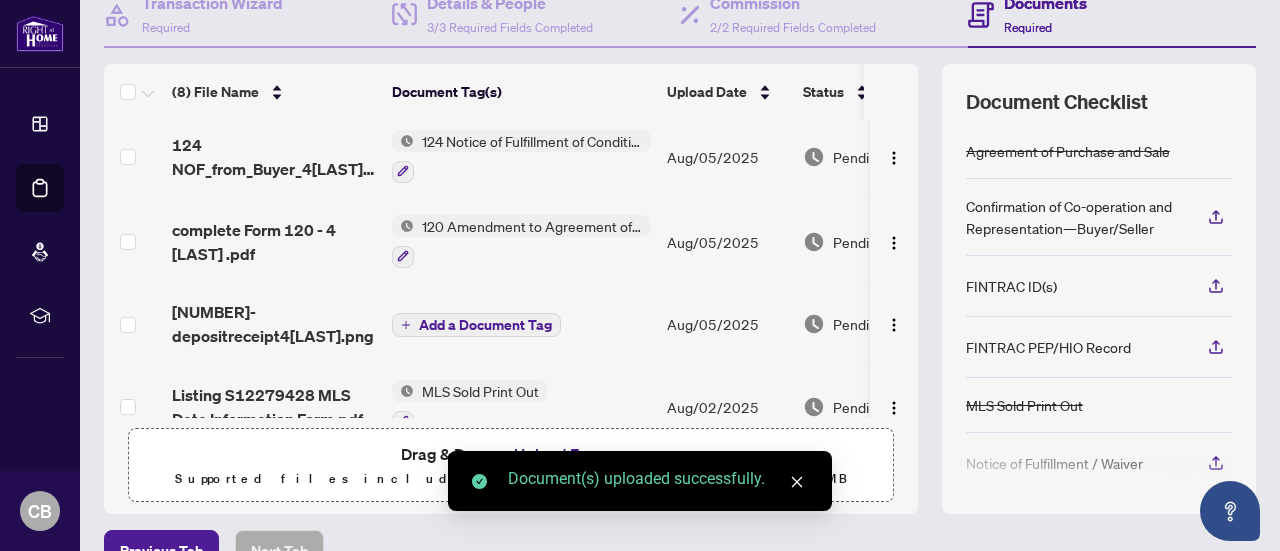 scroll, scrollTop: 0, scrollLeft: 0, axis: both 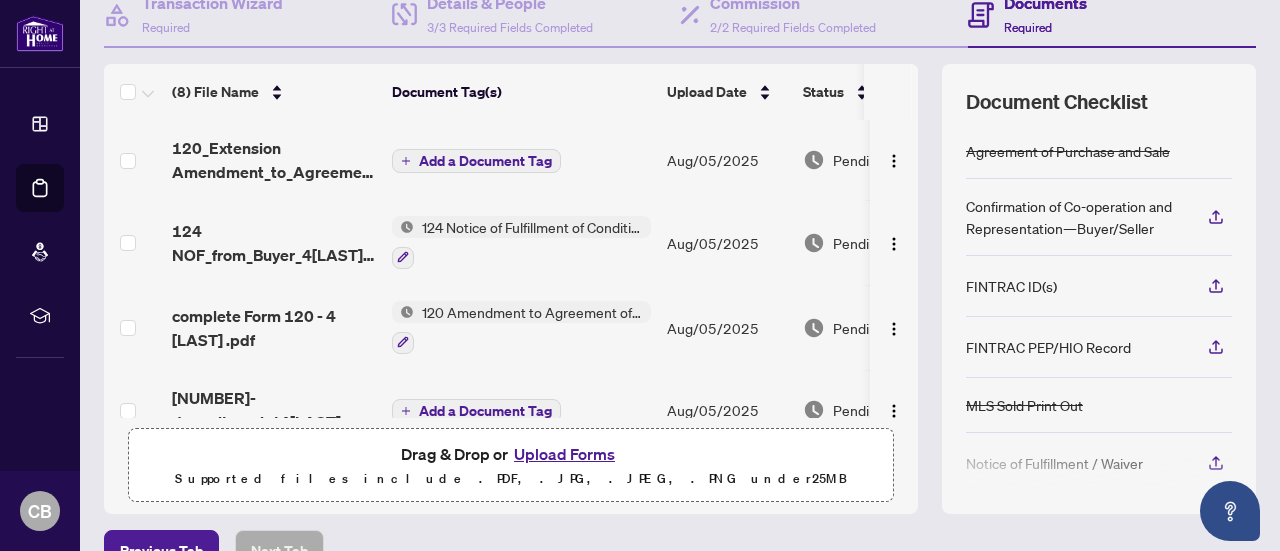 click on "Add a Document Tag" at bounding box center [485, 161] 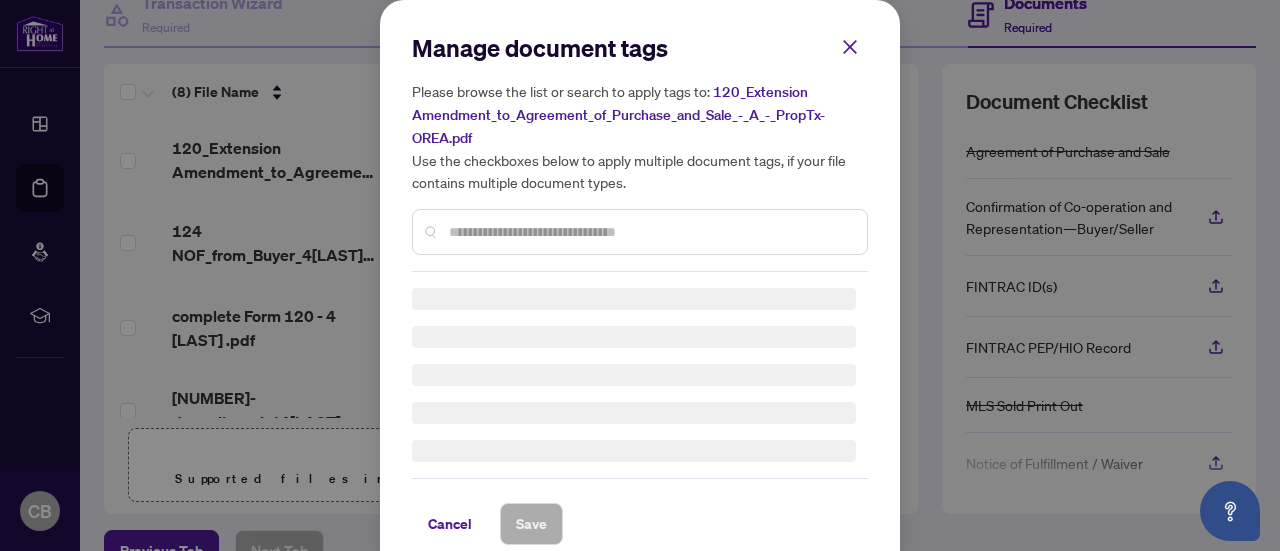 click at bounding box center [650, 232] 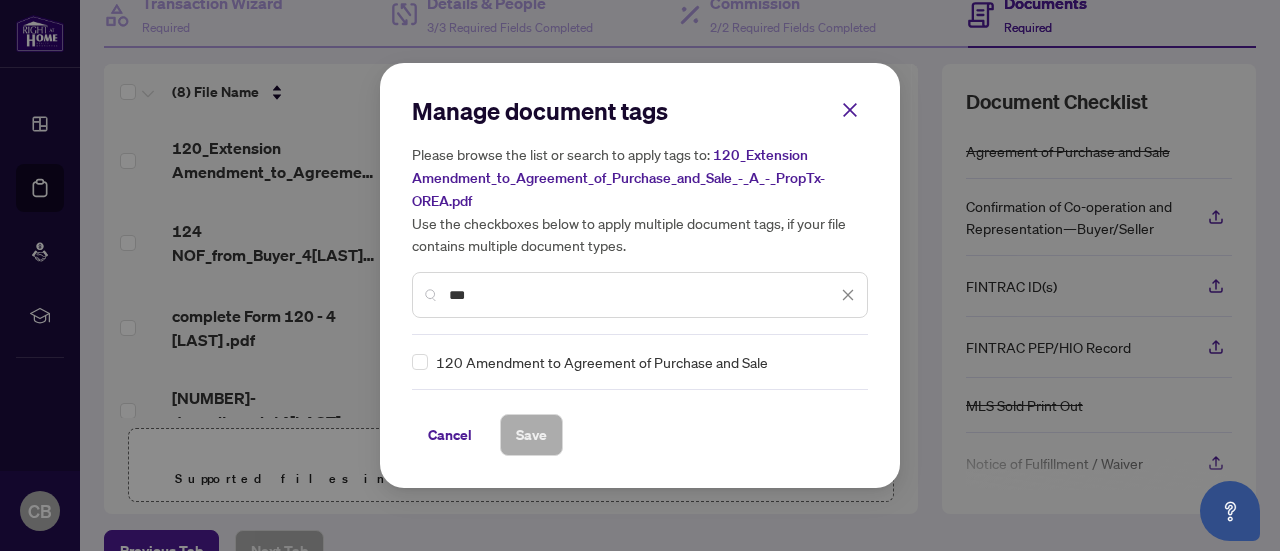 type on "***" 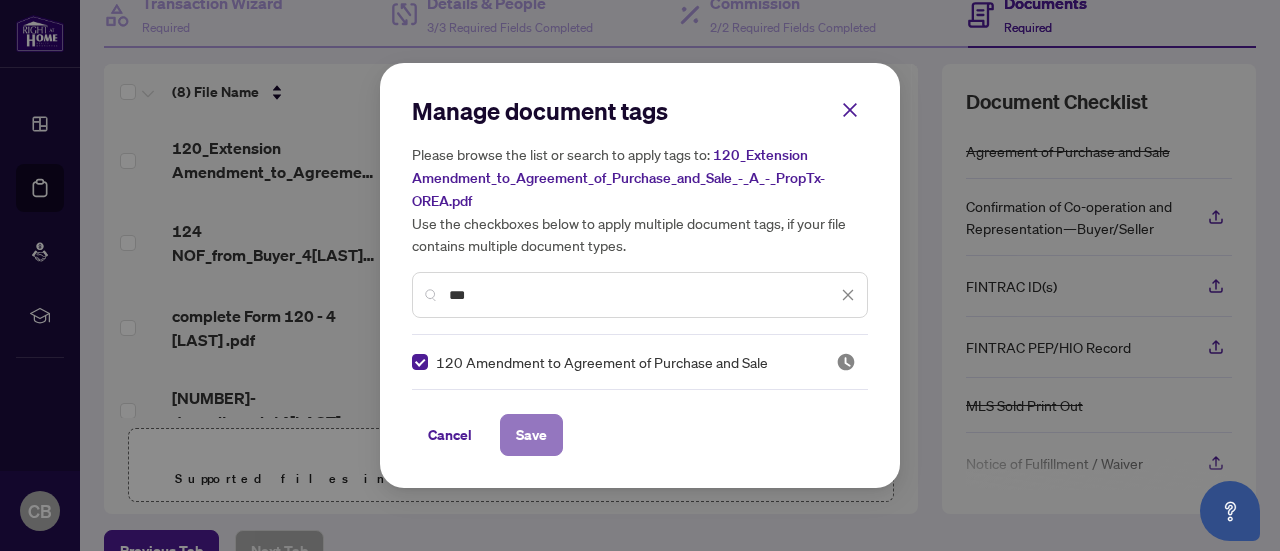 click on "Save" at bounding box center (531, 435) 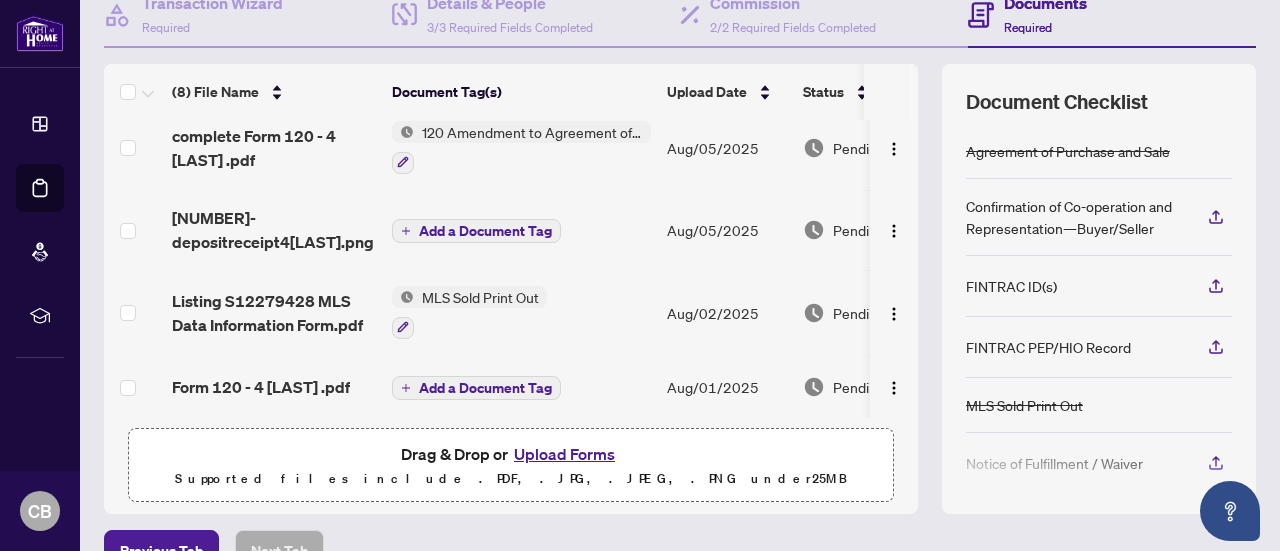 scroll, scrollTop: 0, scrollLeft: 0, axis: both 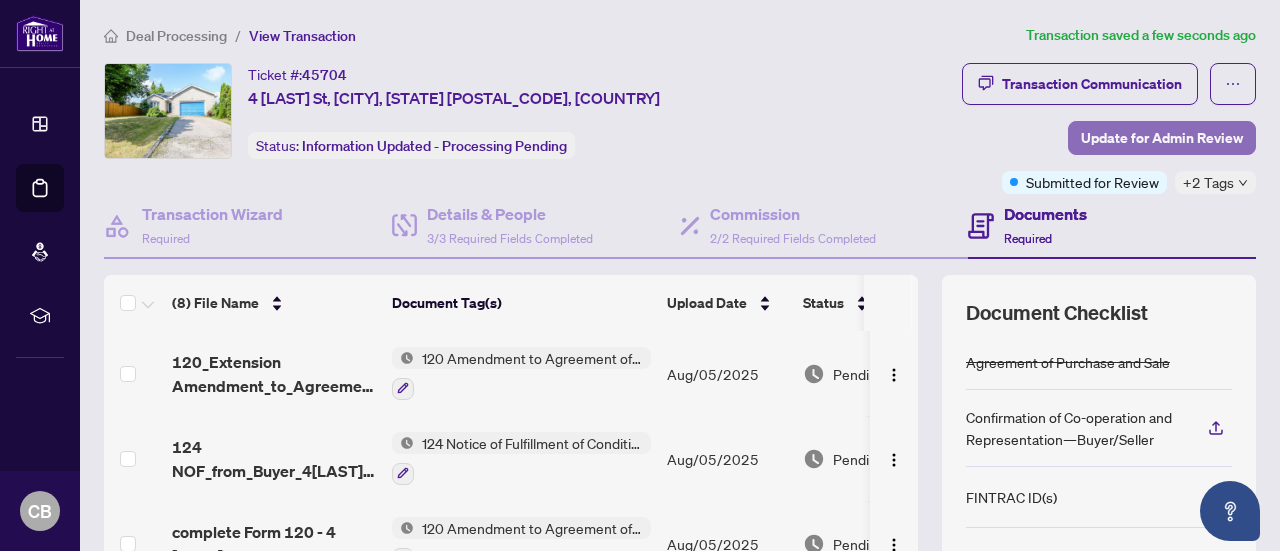 click on "Update for Admin Review" at bounding box center (1162, 138) 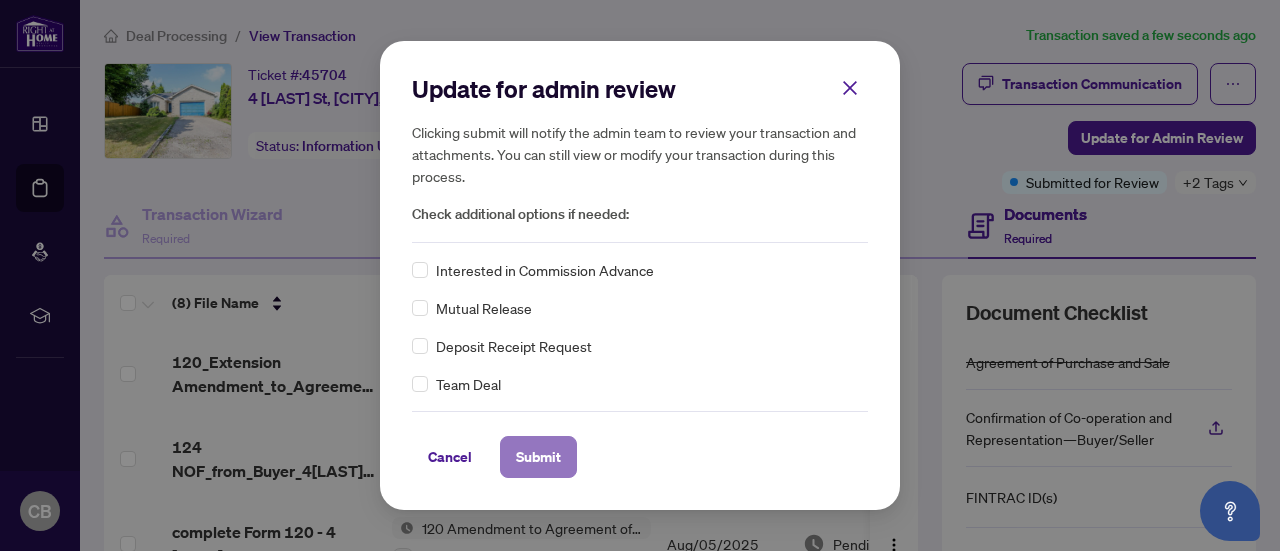click on "Submit" at bounding box center [538, 457] 